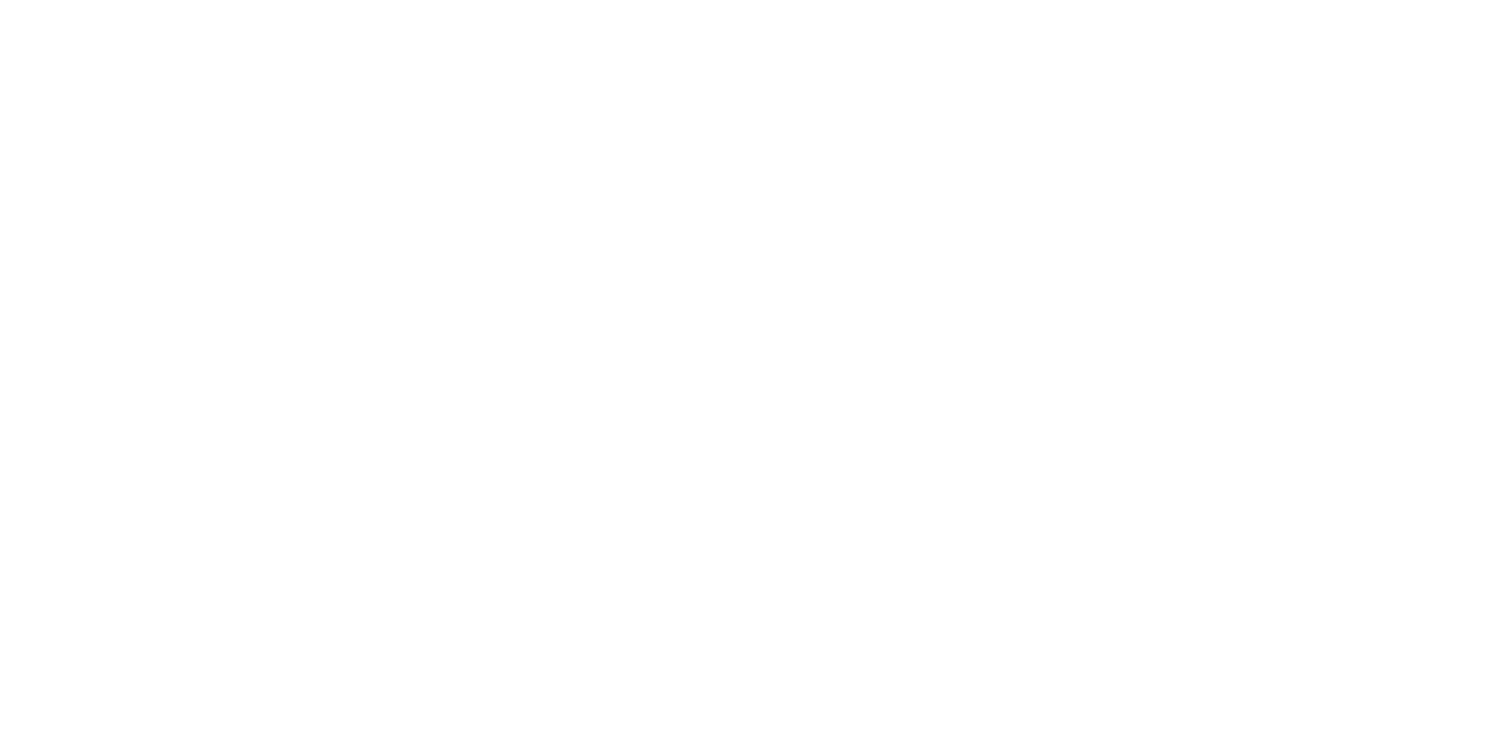 scroll, scrollTop: 0, scrollLeft: 0, axis: both 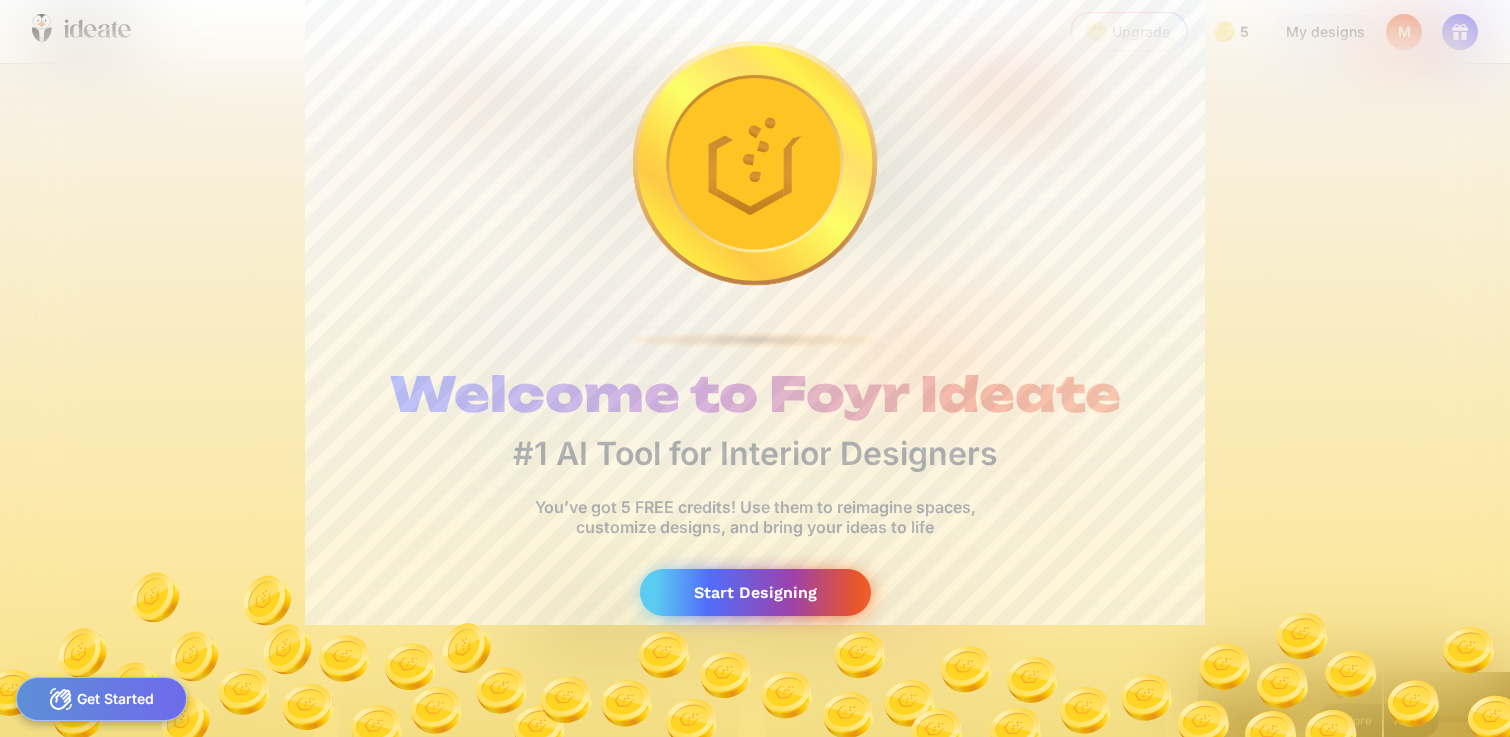 click on "Start Designing" at bounding box center [755, 592] 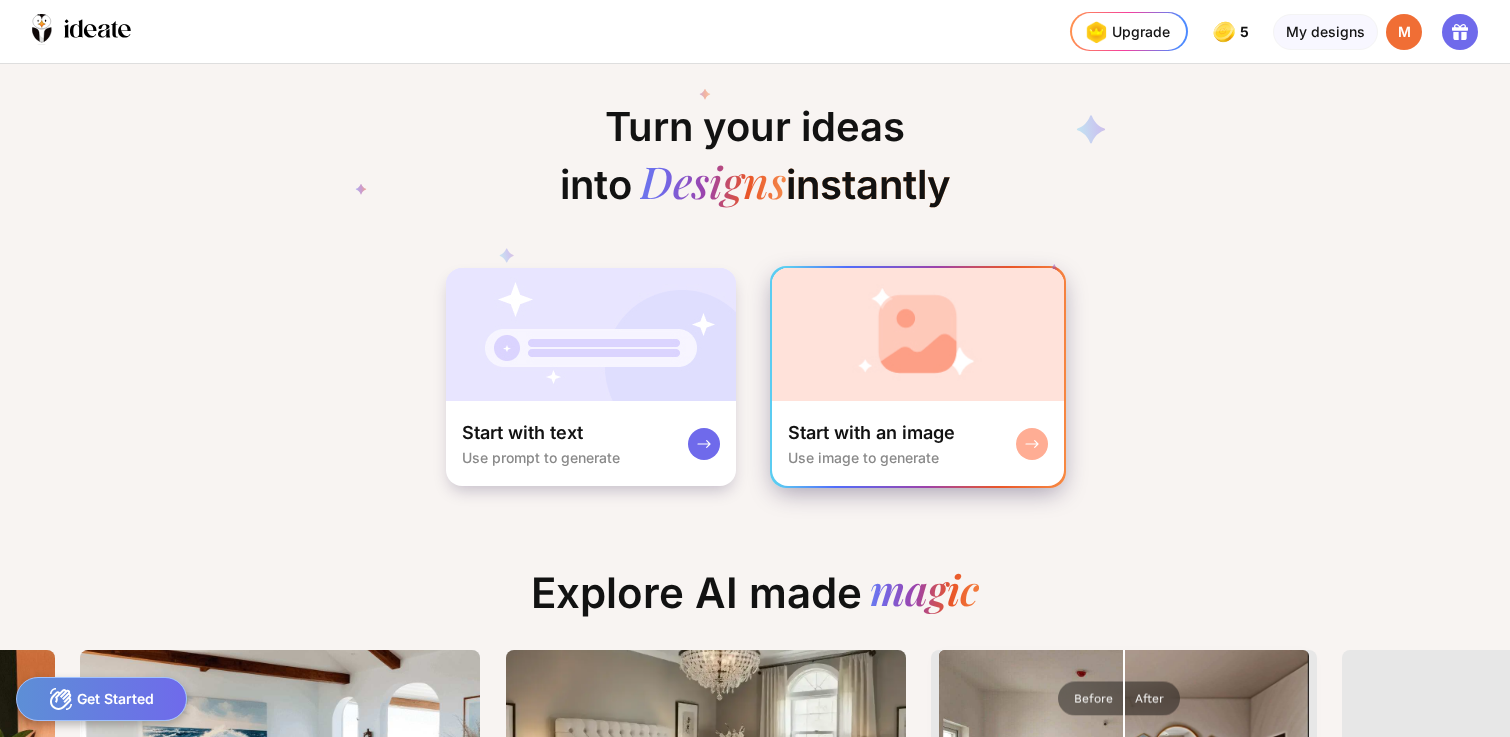 click at bounding box center (918, 334) 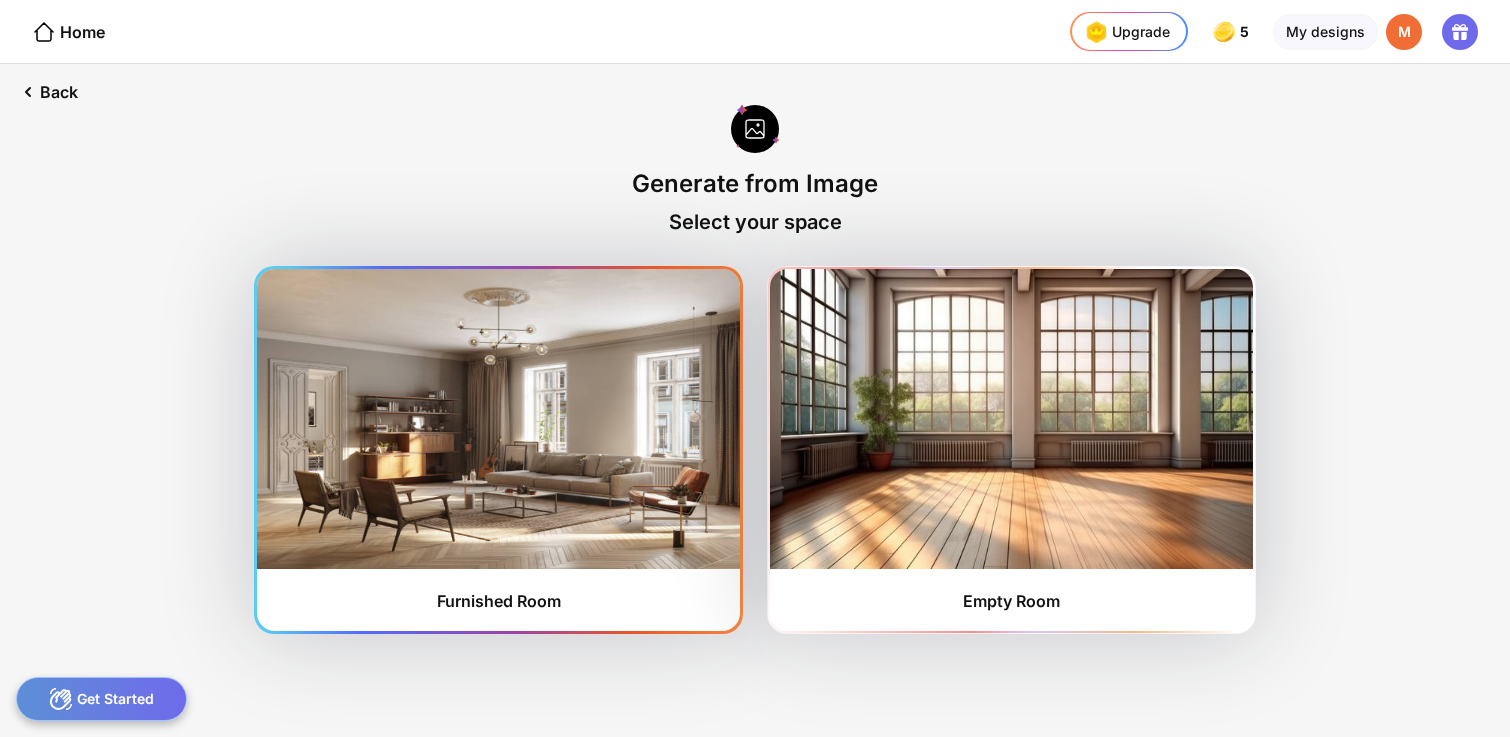 click at bounding box center [498, 419] 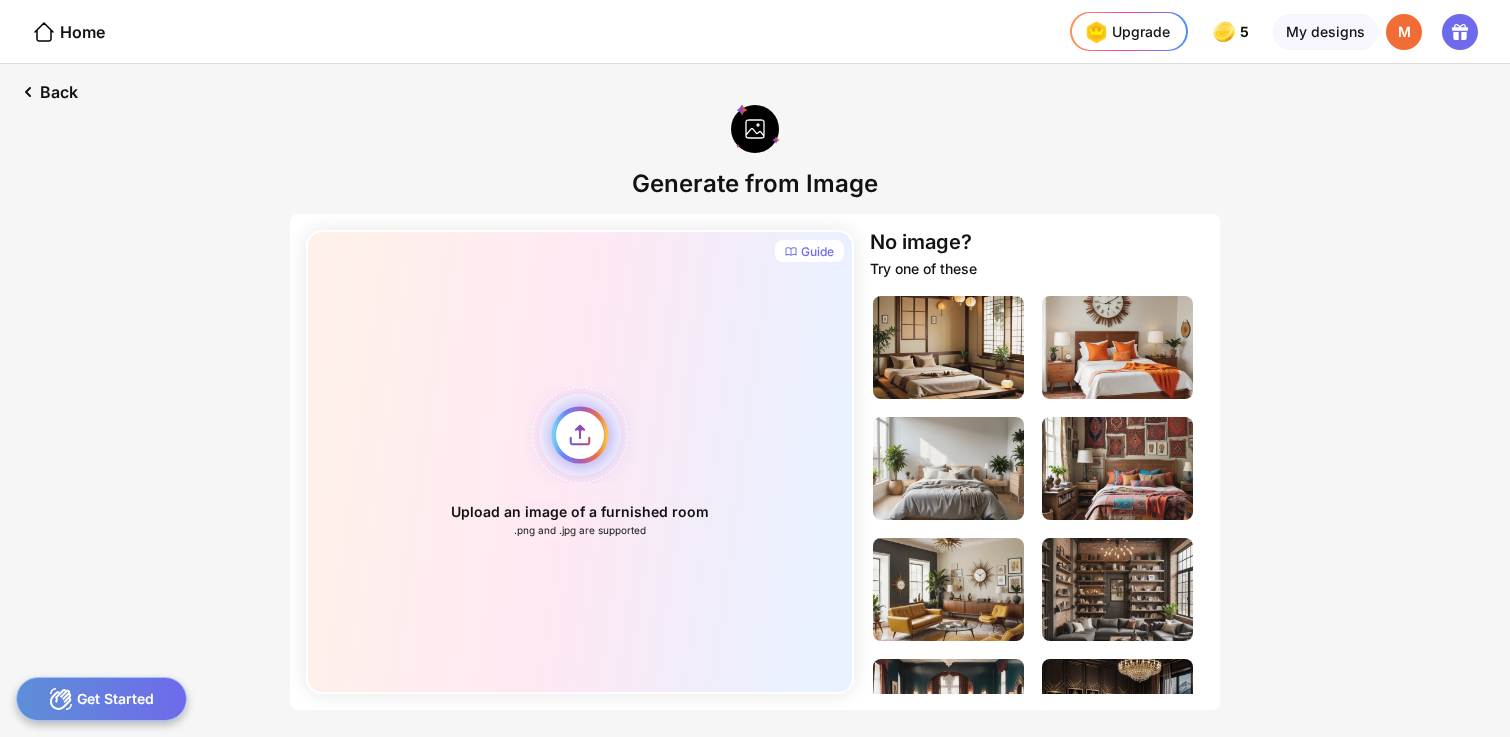 click on "Upload an image of a furnished room .png and .jpg are supported" at bounding box center [580, 462] 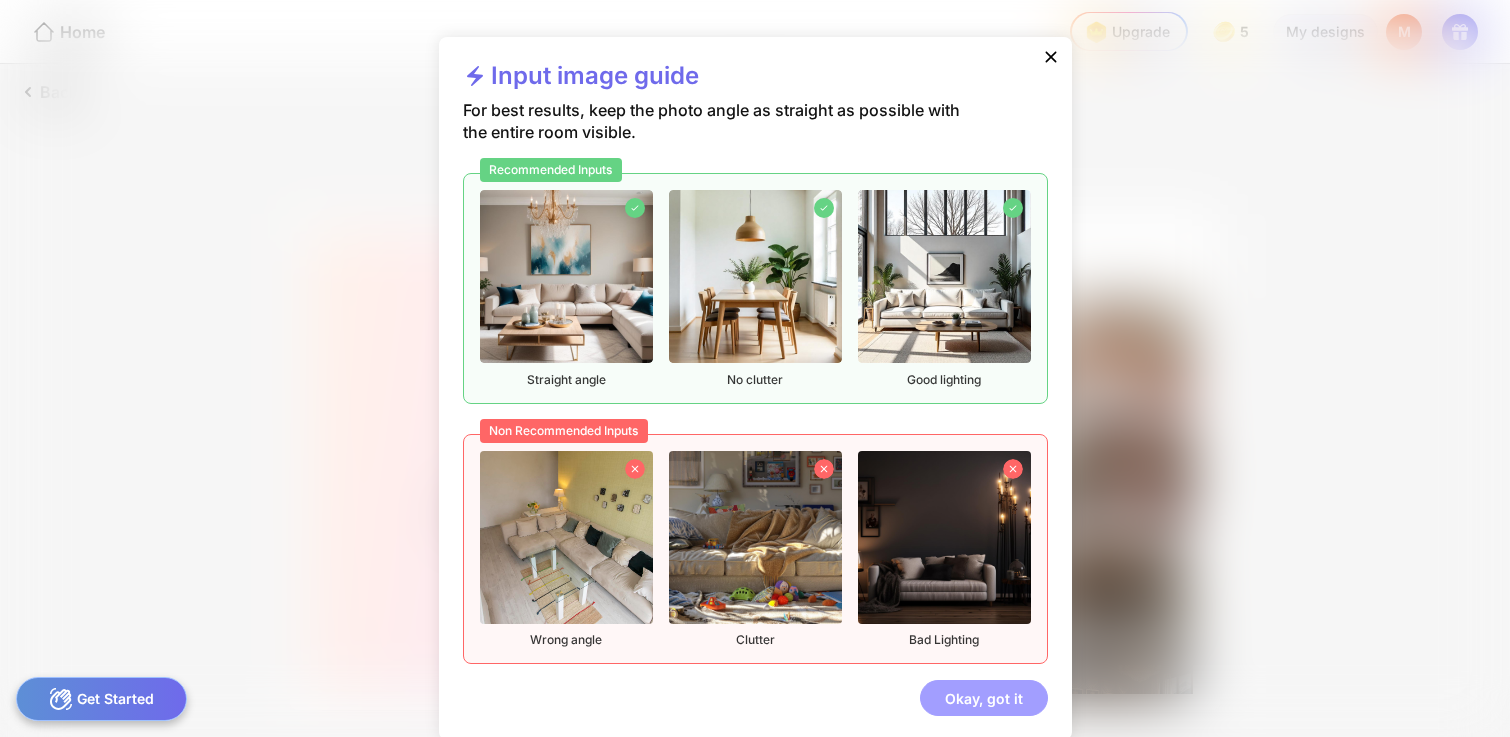 click on "Okay, got it" at bounding box center (984, 698) 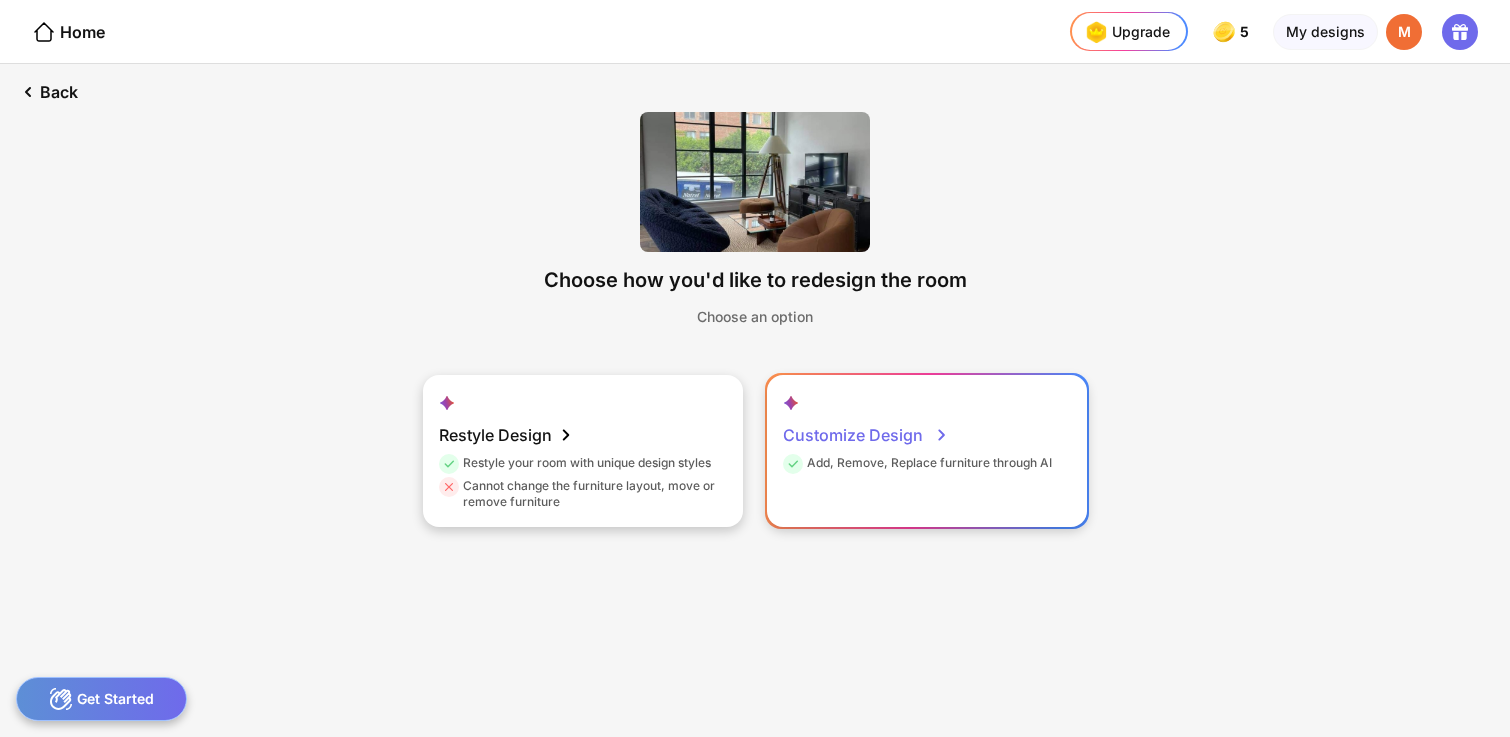 click on "Add, Remove, Replace furniture through AI" at bounding box center (917, 466) 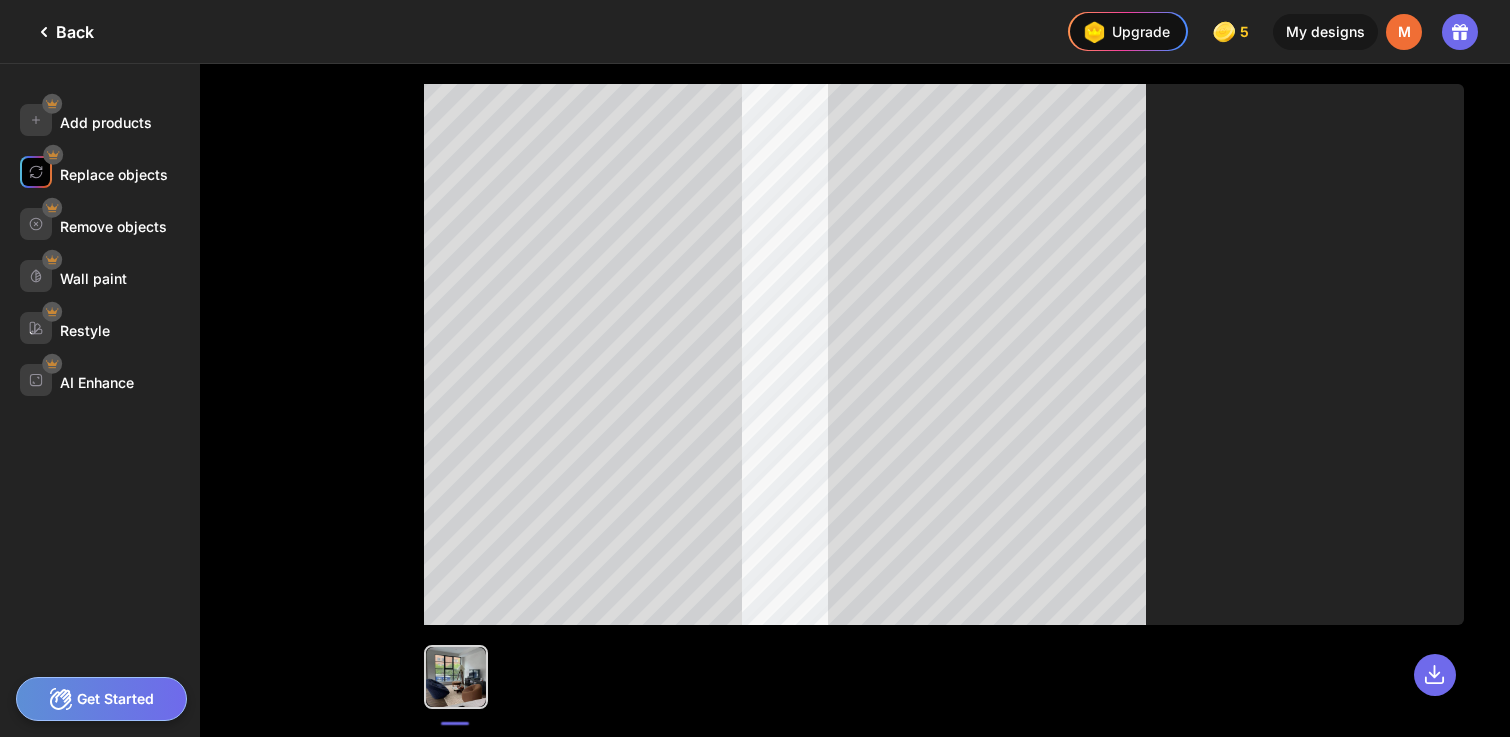 click on "Replace objects" 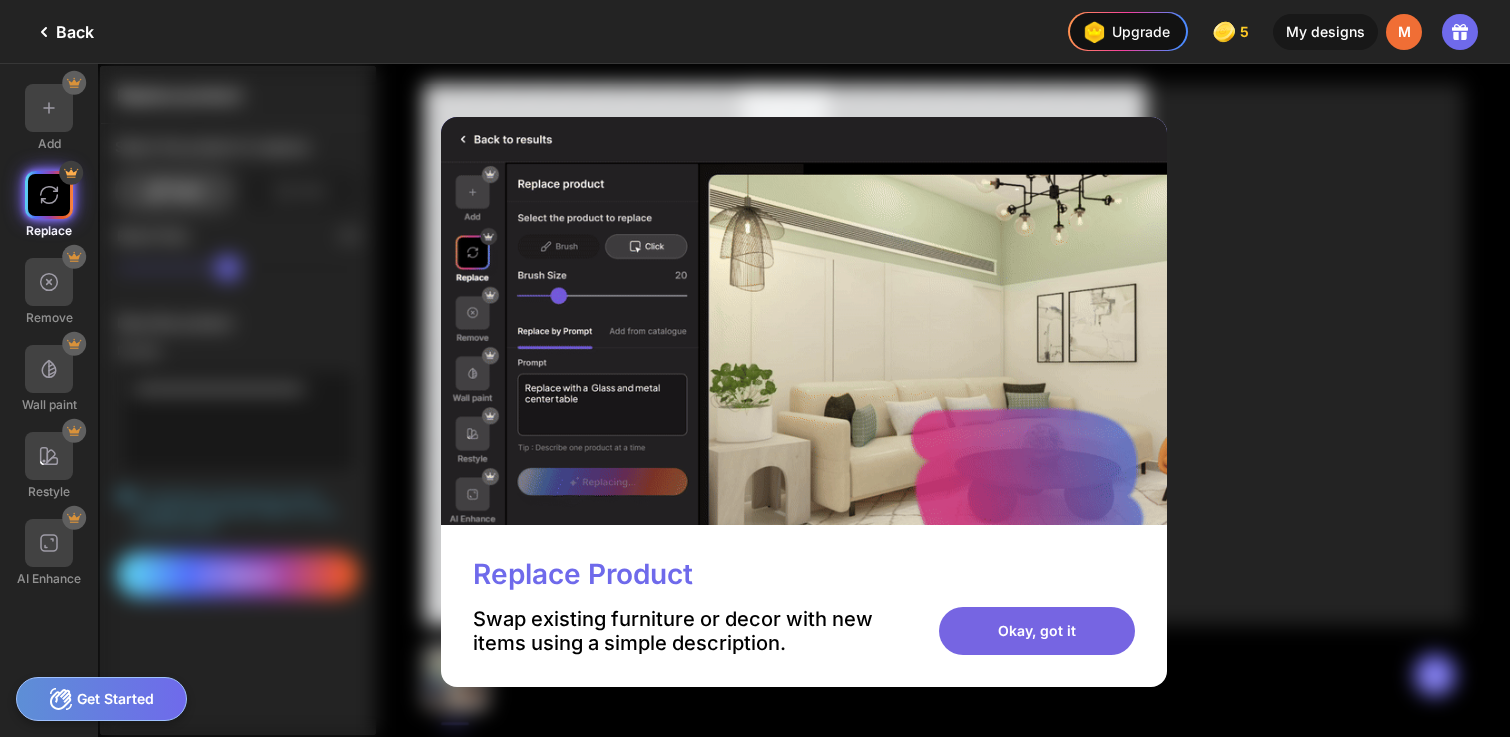 click on "Okay, got it" at bounding box center [1037, 631] 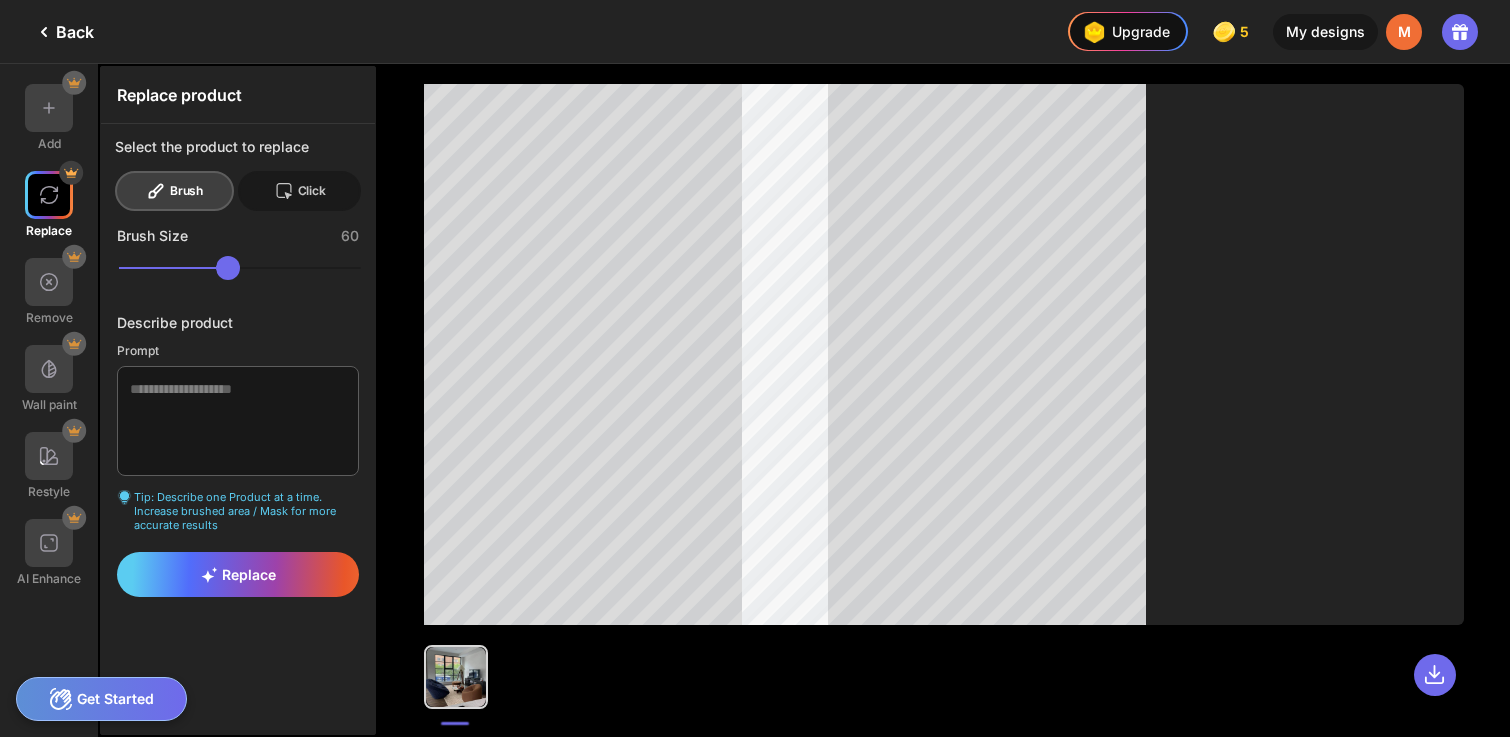 click on "Click" 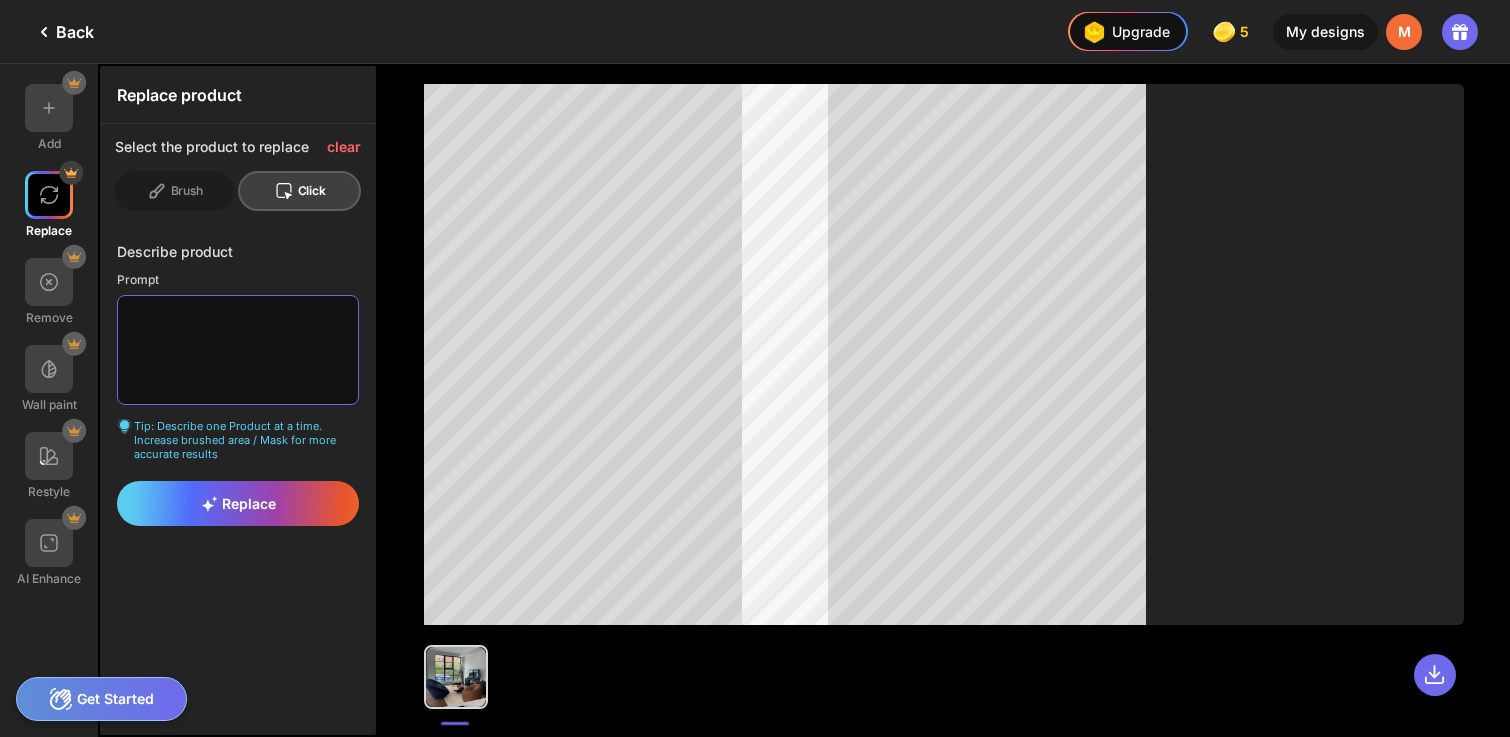click at bounding box center [238, 350] 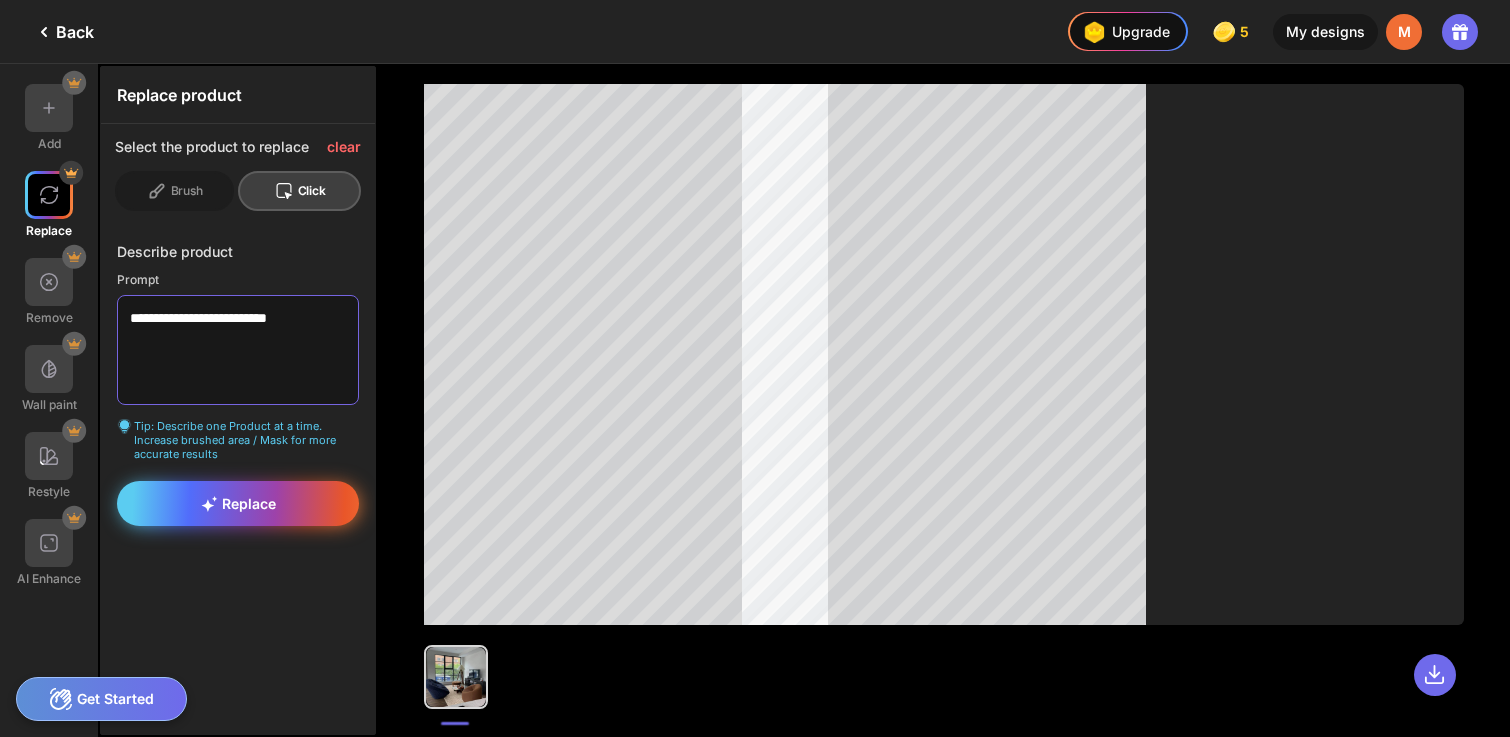 type on "**********" 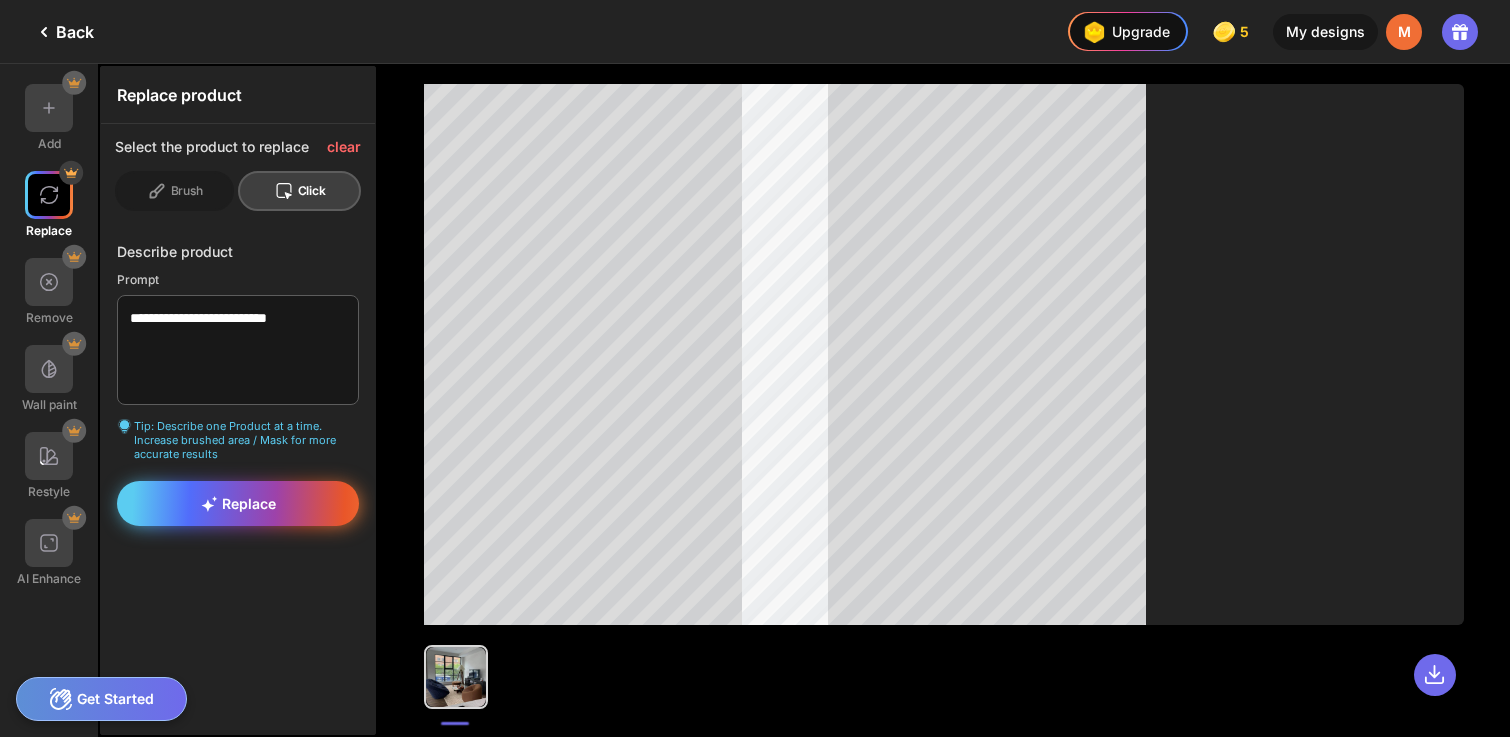 click on "Replace" at bounding box center [238, 503] 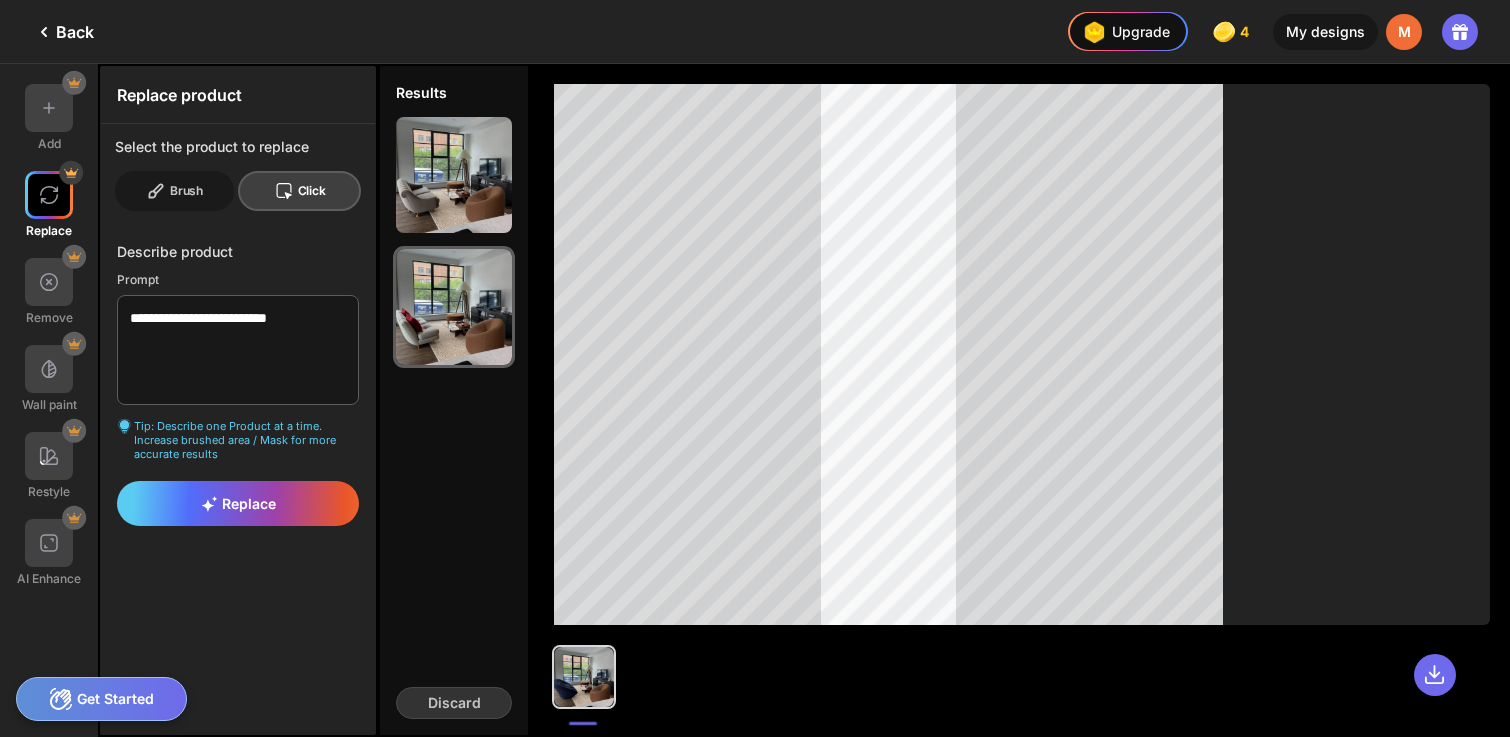 click on "Brush" 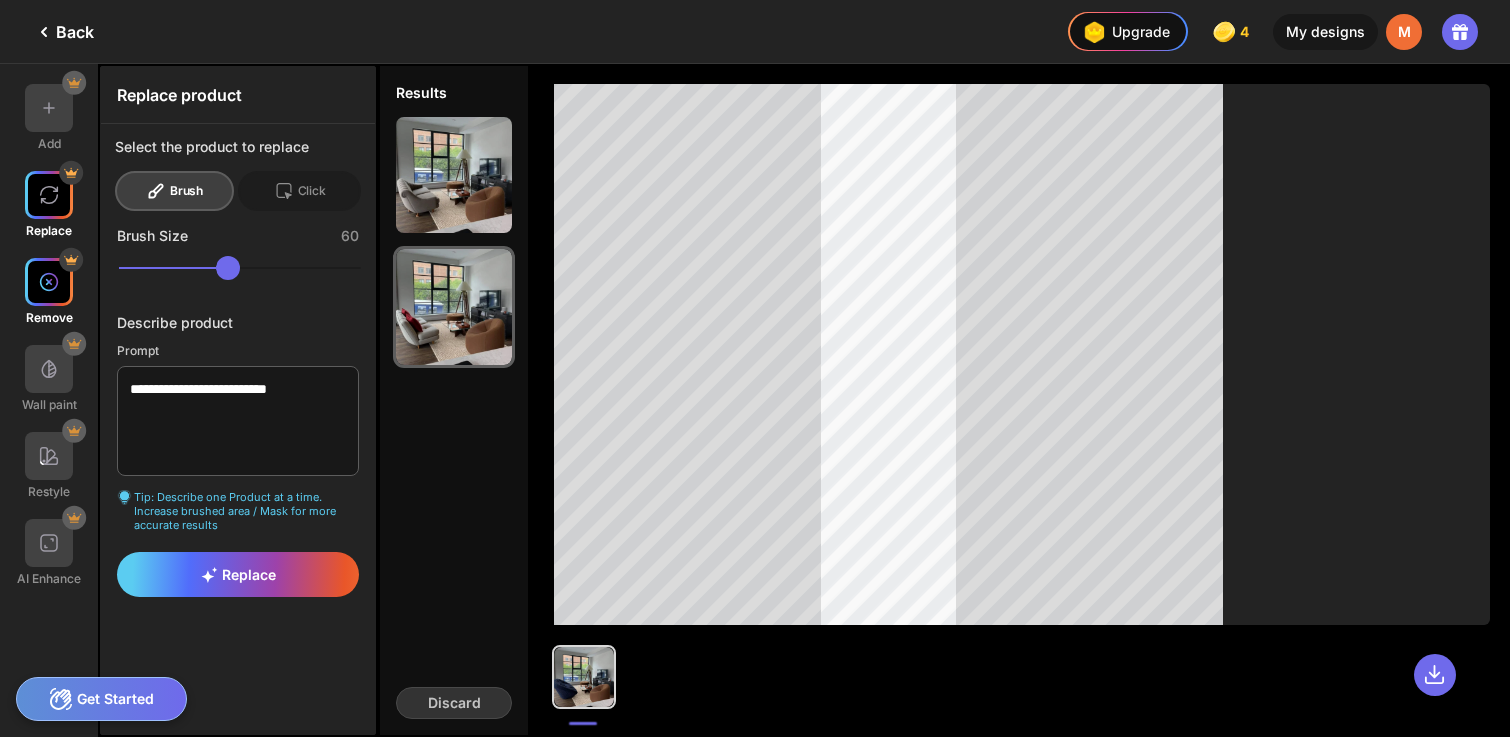 click at bounding box center [49, 282] 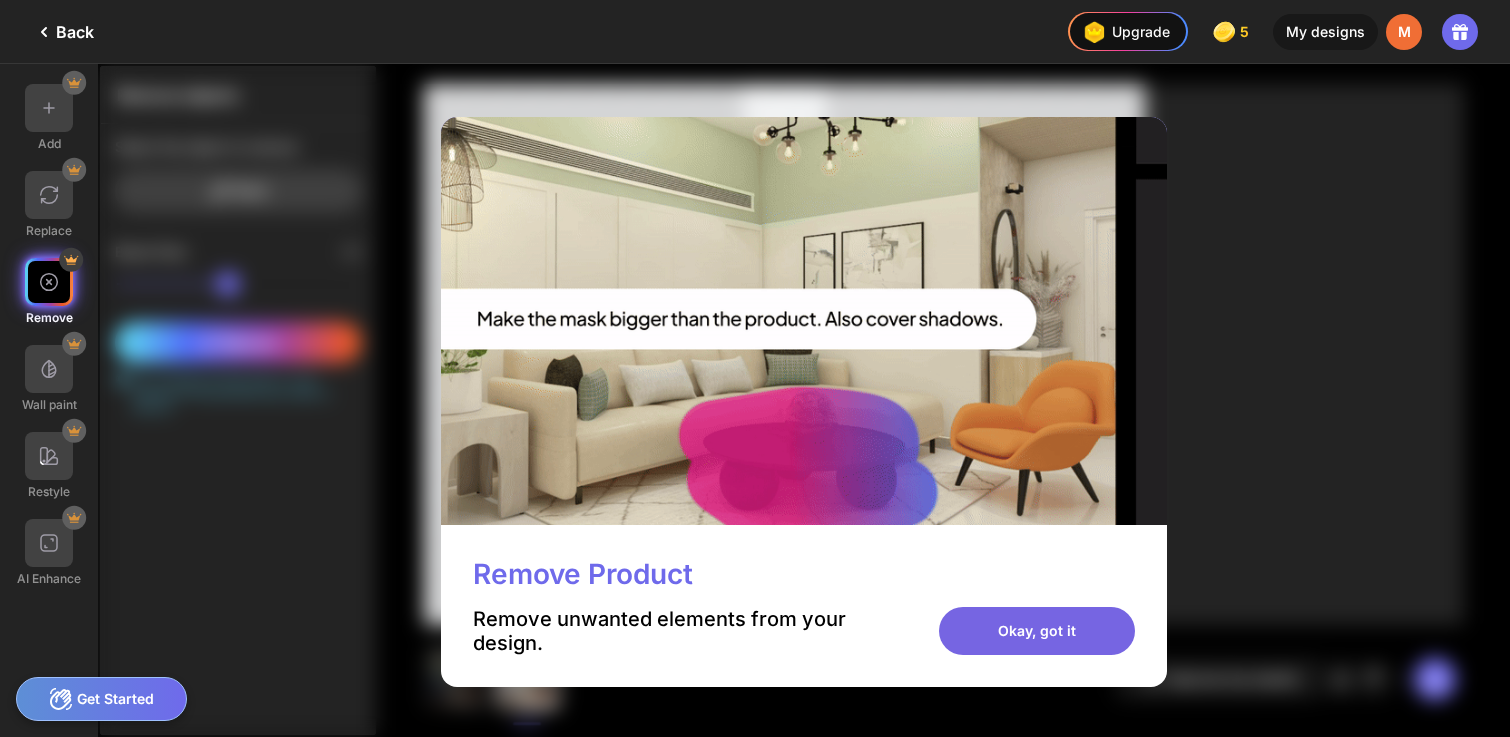 click on "Okay, got it" at bounding box center [1037, 631] 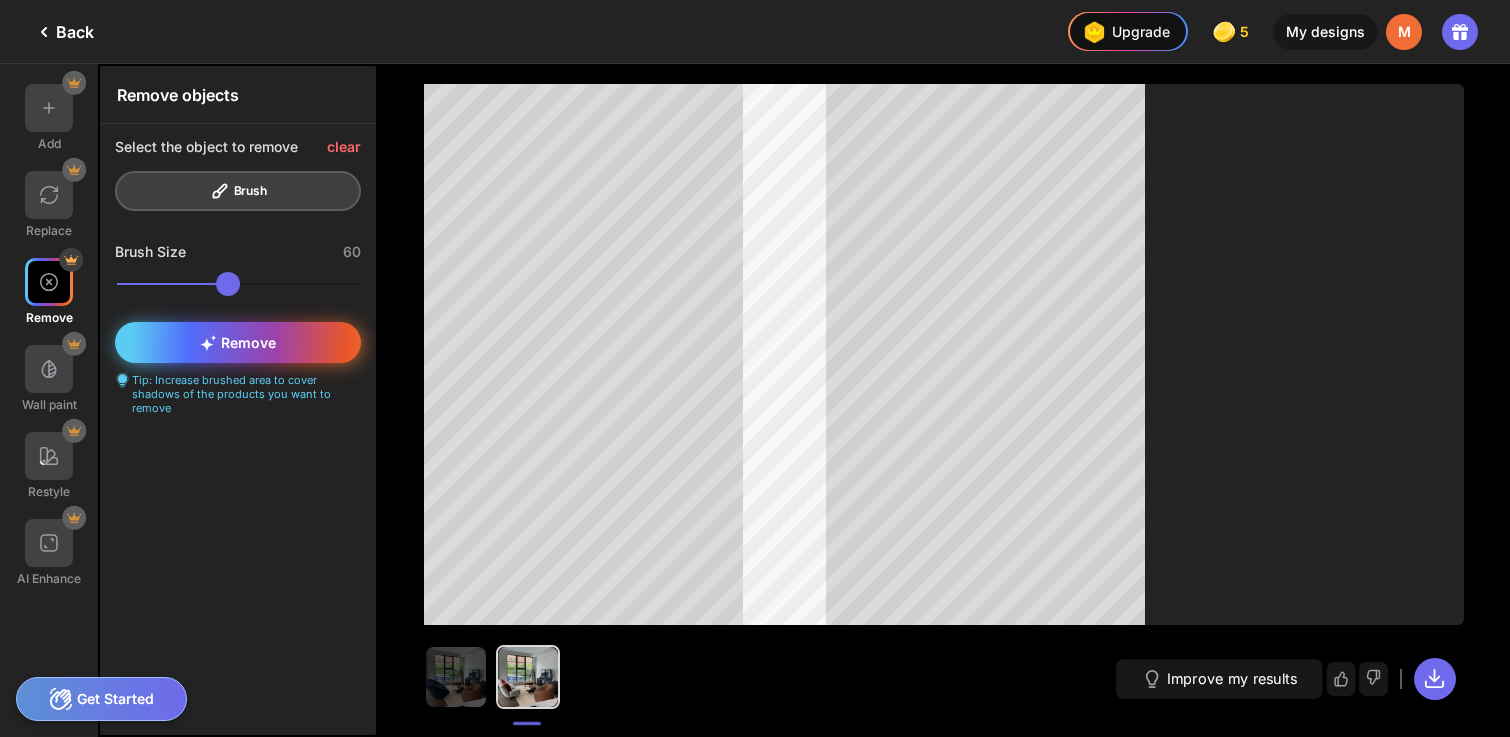 click on "Remove" at bounding box center [238, 342] 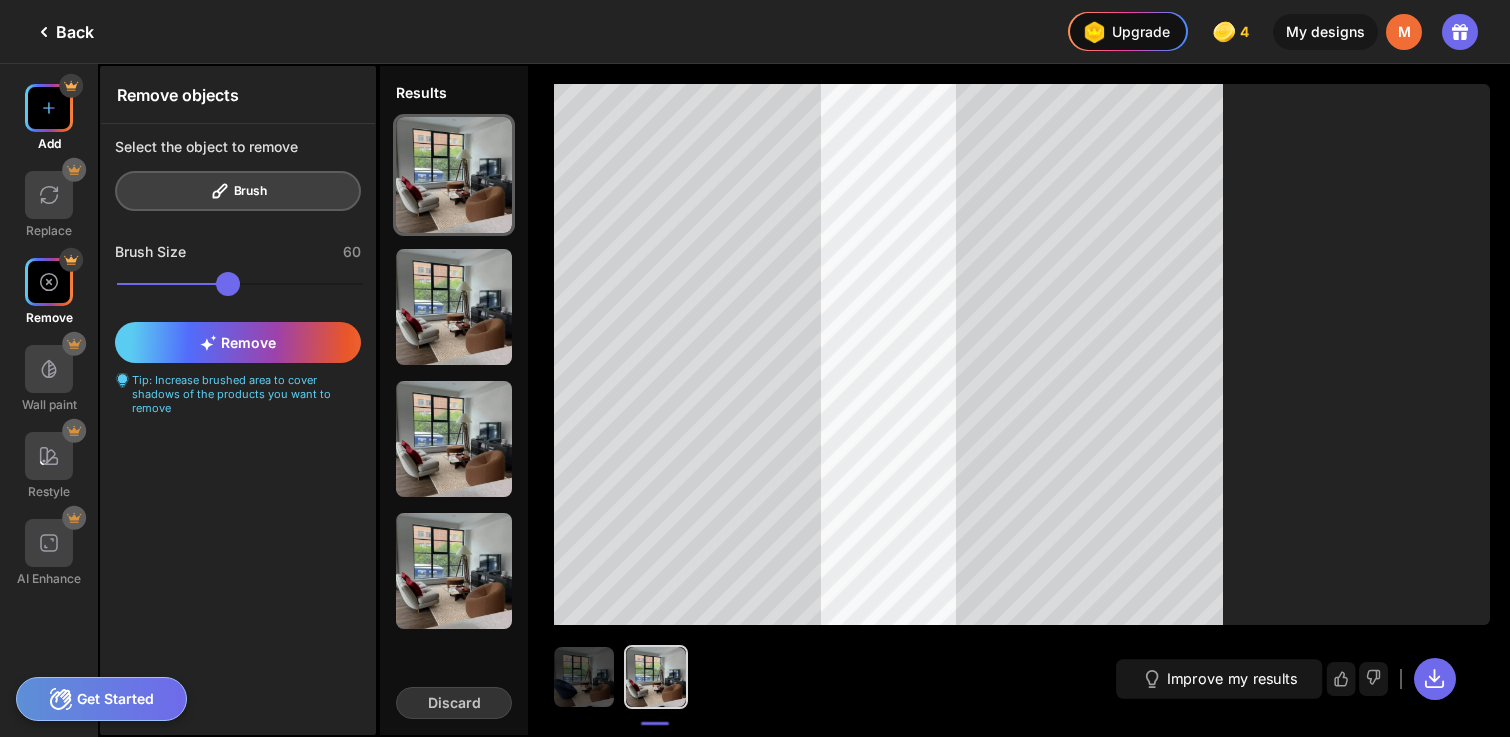 click at bounding box center [49, 108] 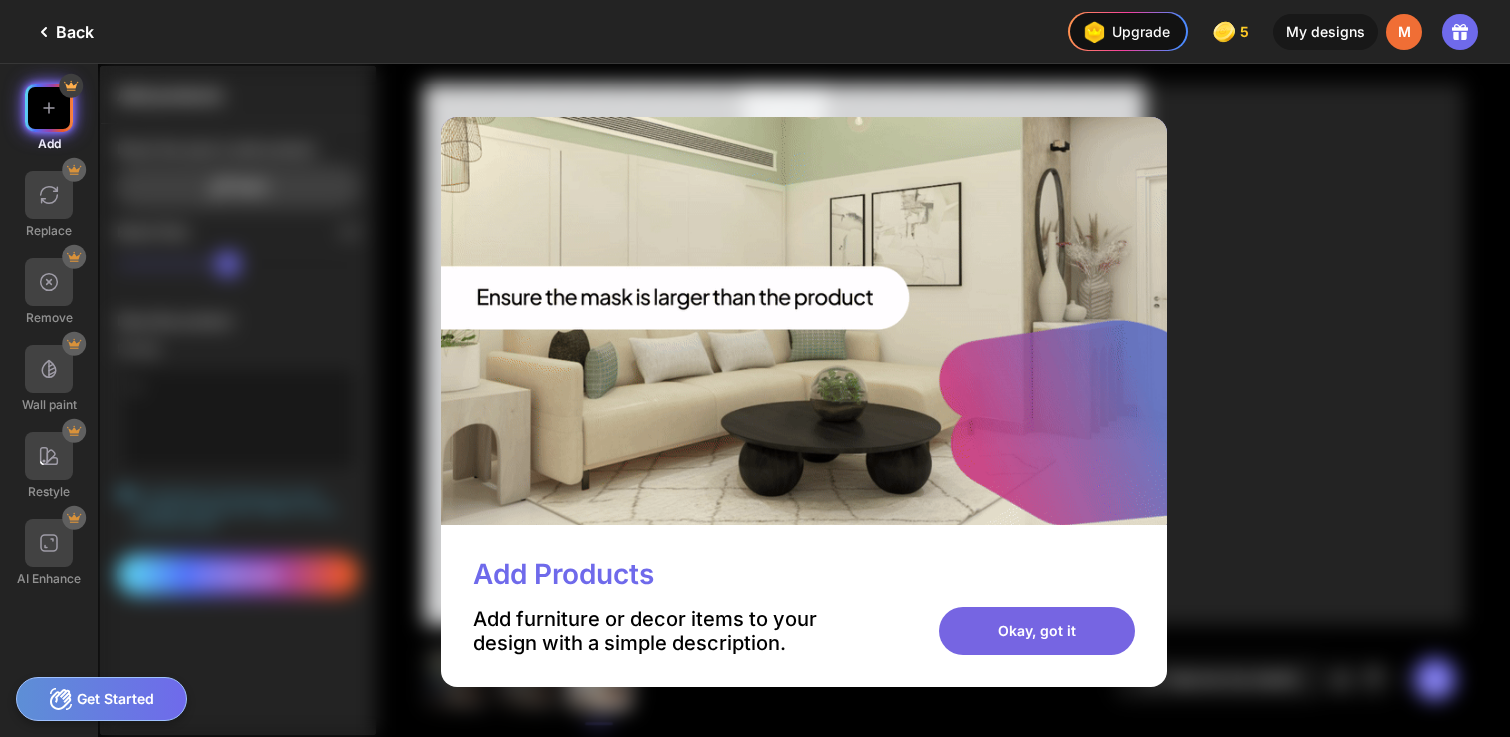 click on "Okay, got it" at bounding box center (1037, 631) 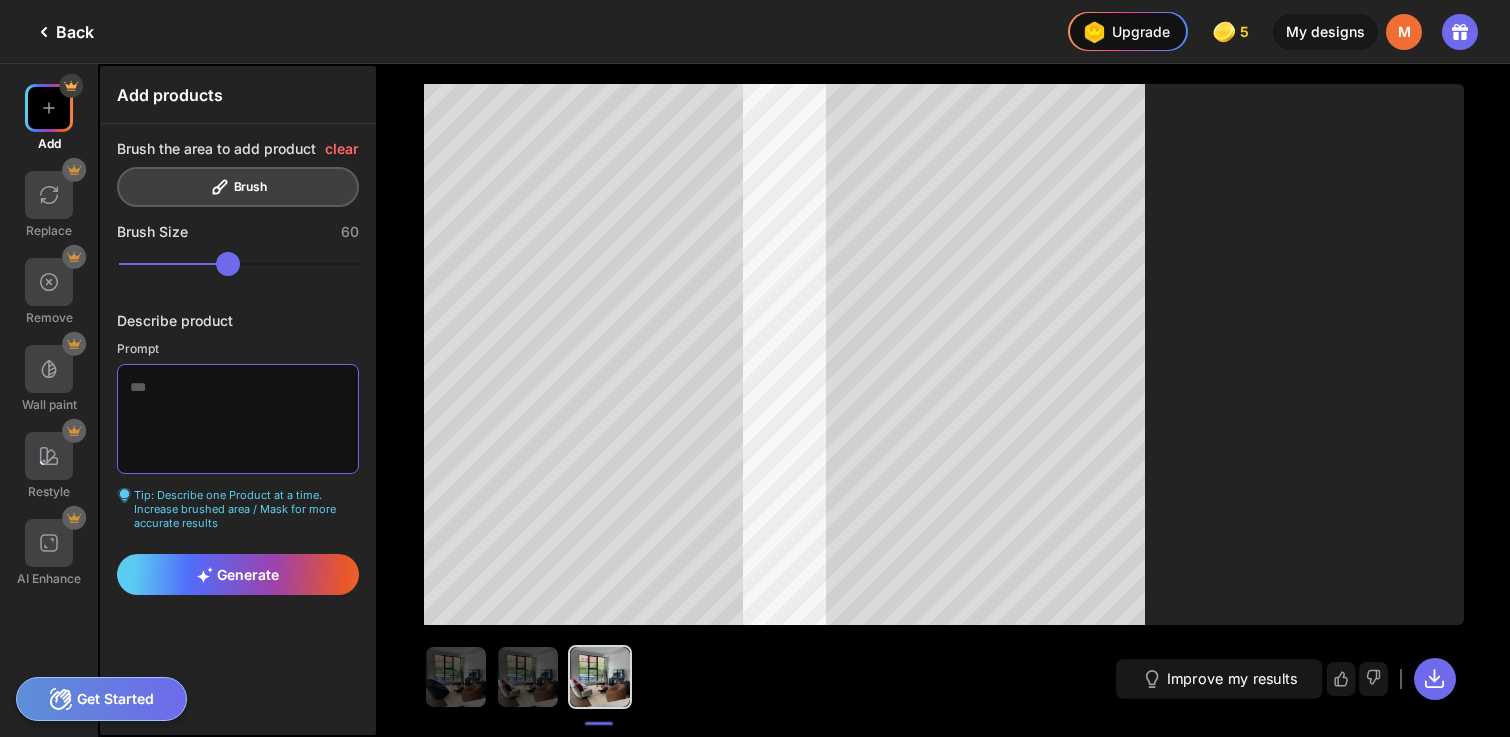 click at bounding box center [238, 419] 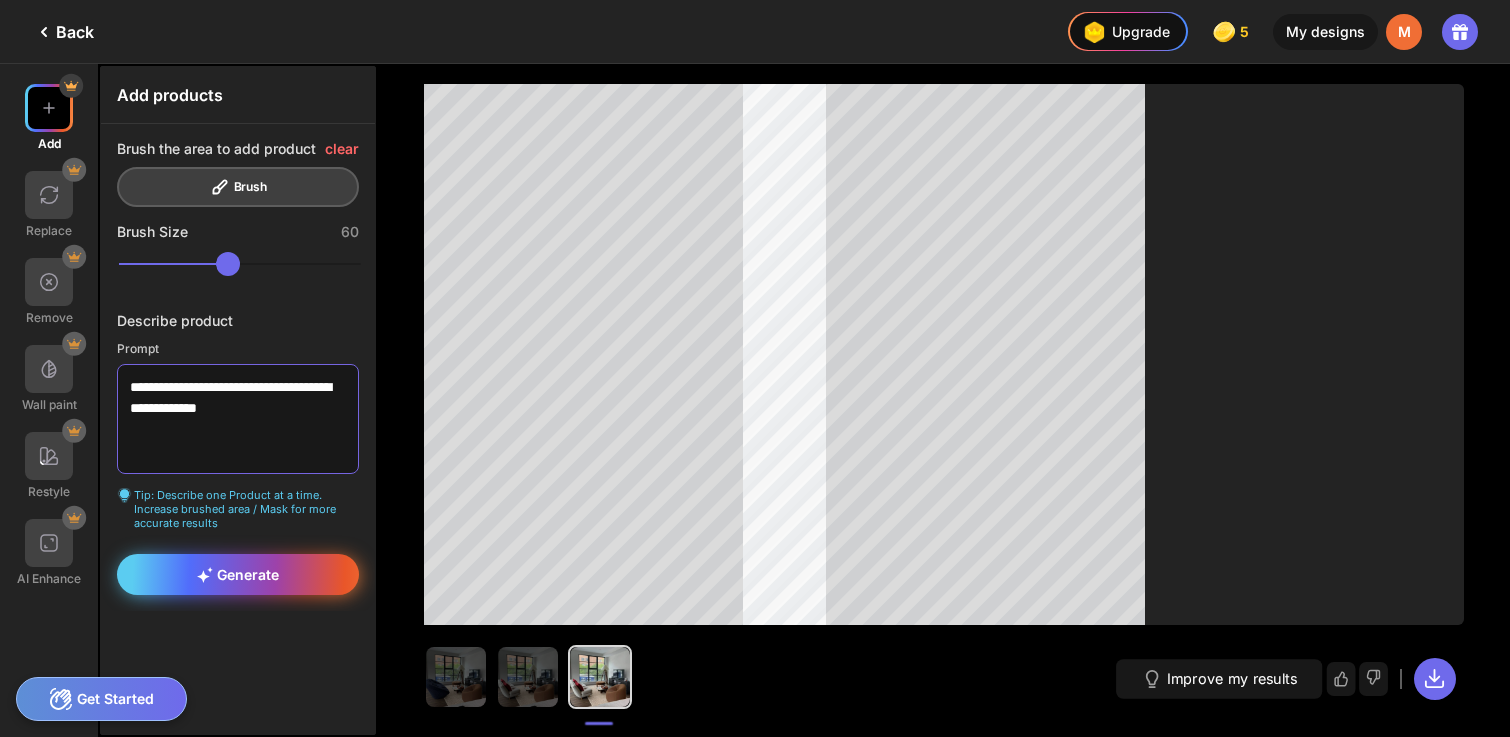type on "**********" 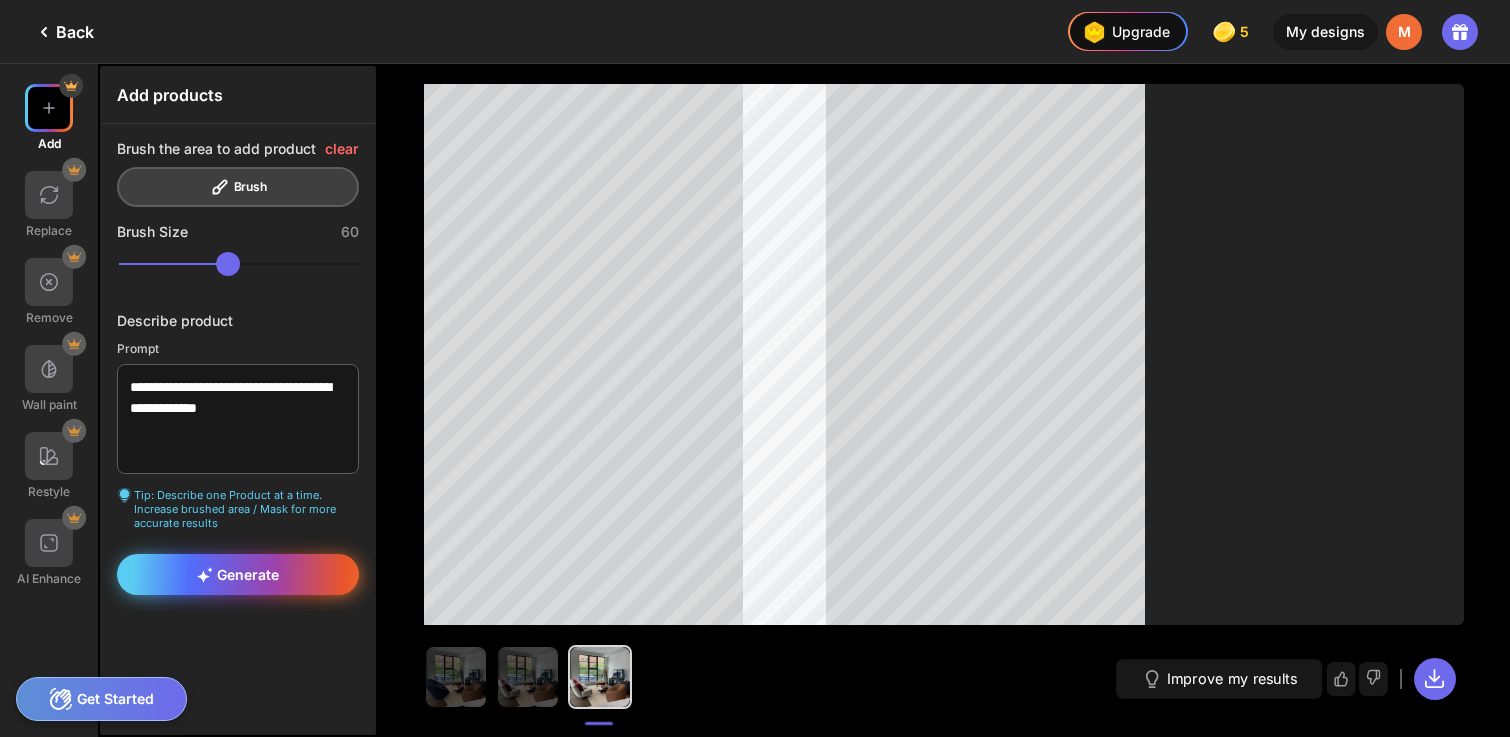 click 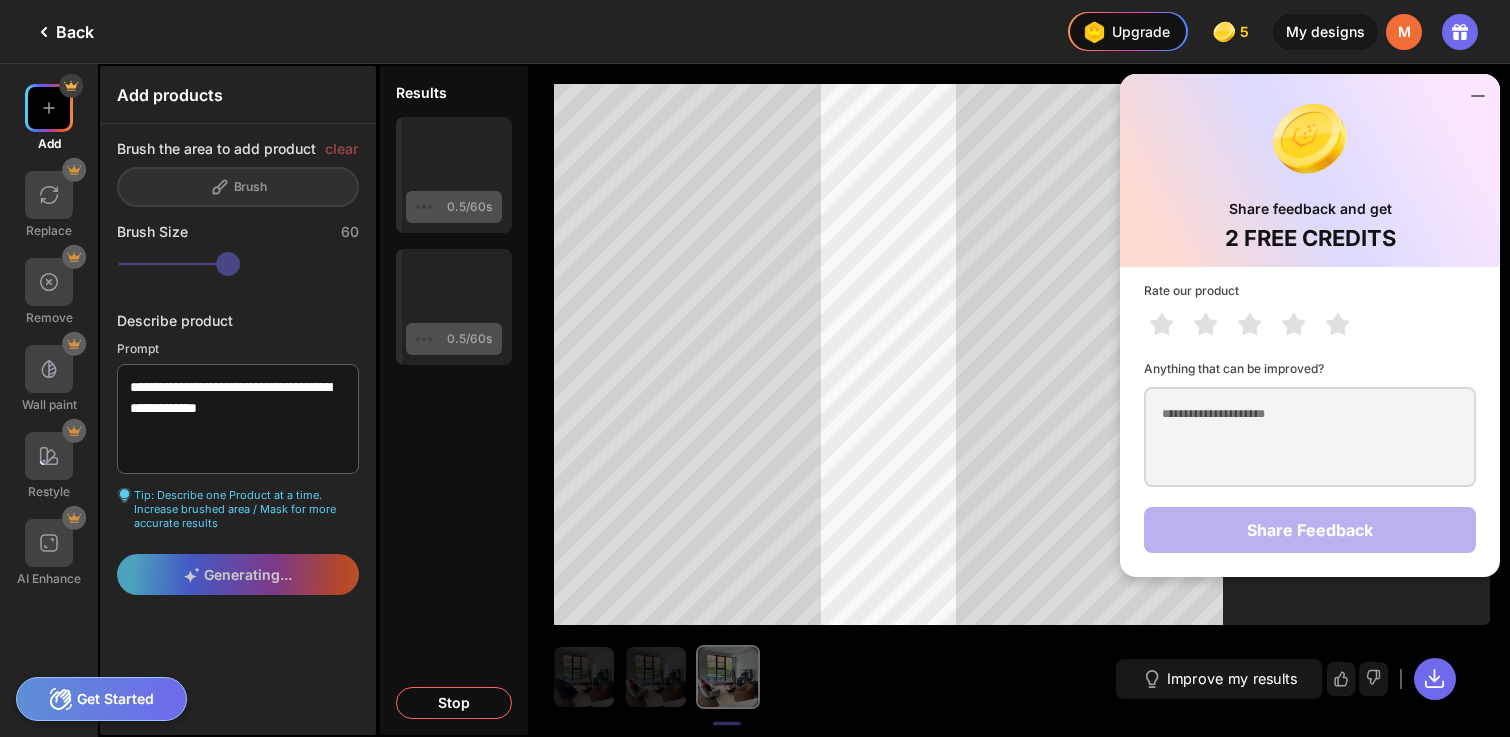 click 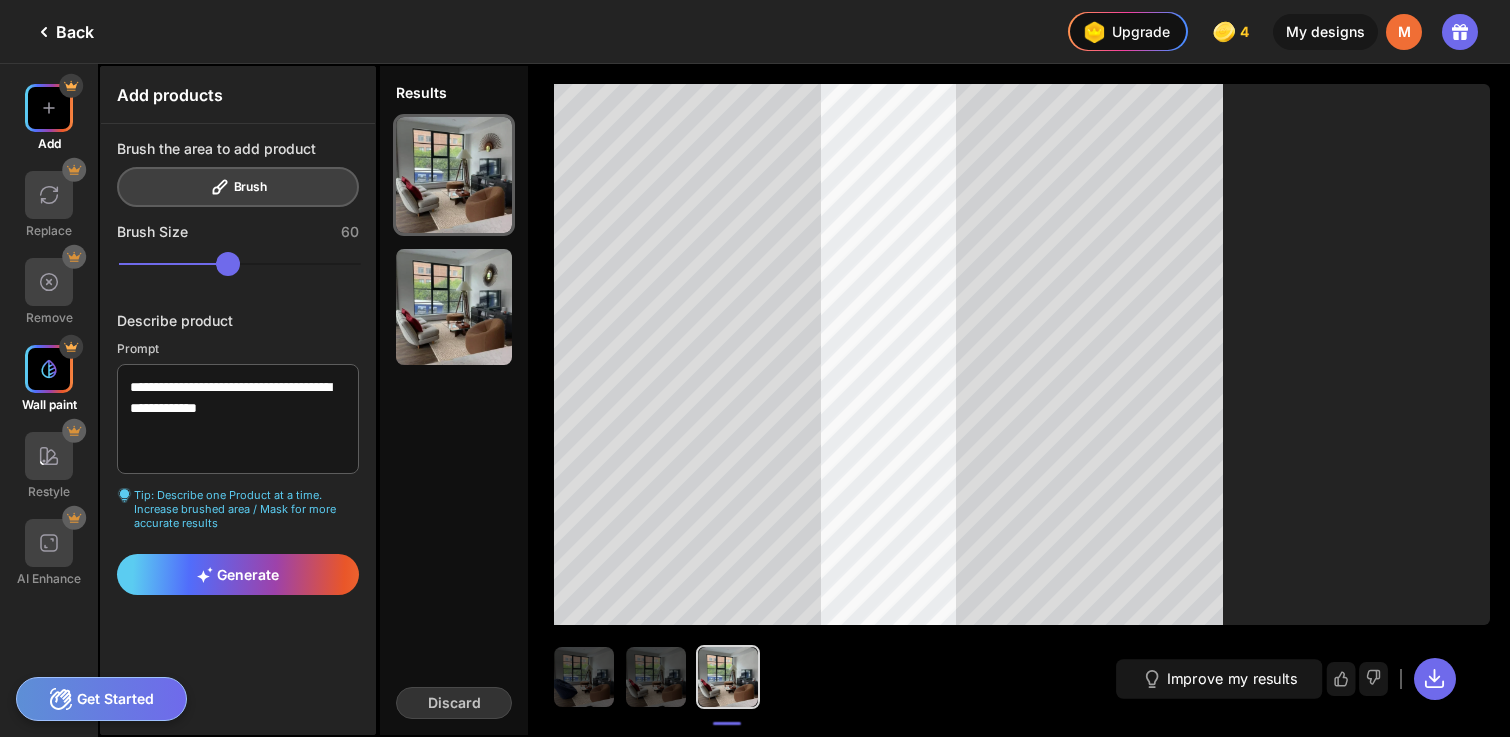click at bounding box center [49, 369] 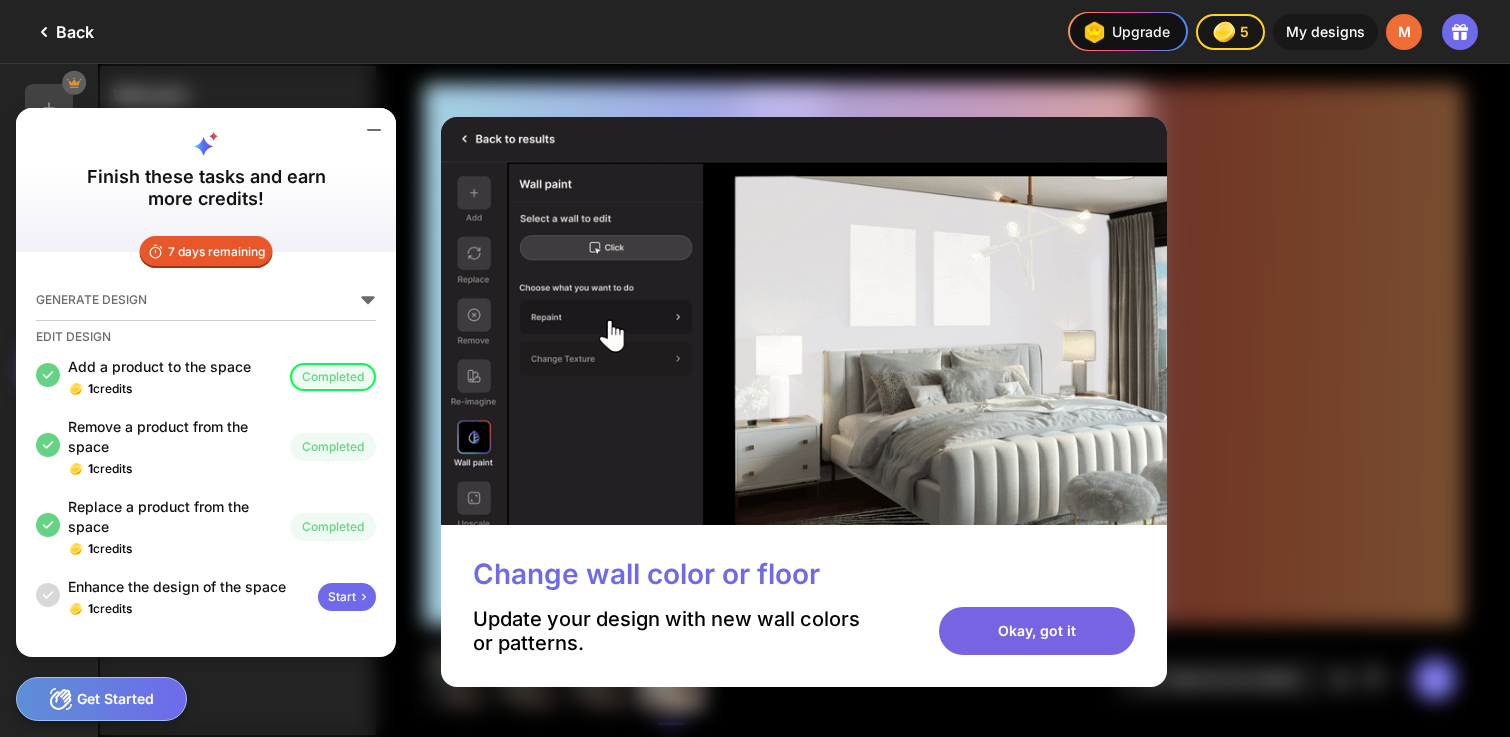 click on "Okay, got it" at bounding box center (1037, 631) 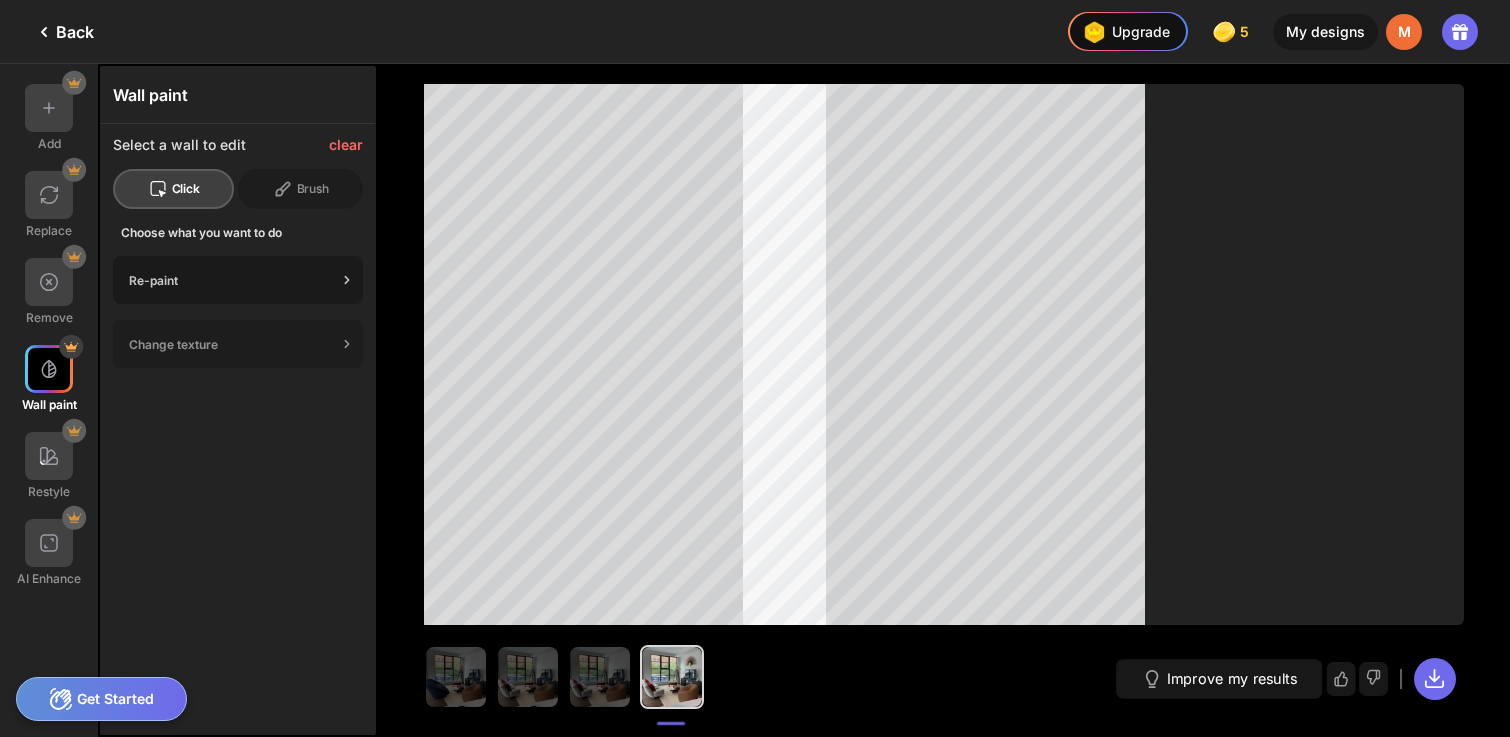 click on "Re-paint" at bounding box center (233, 280) 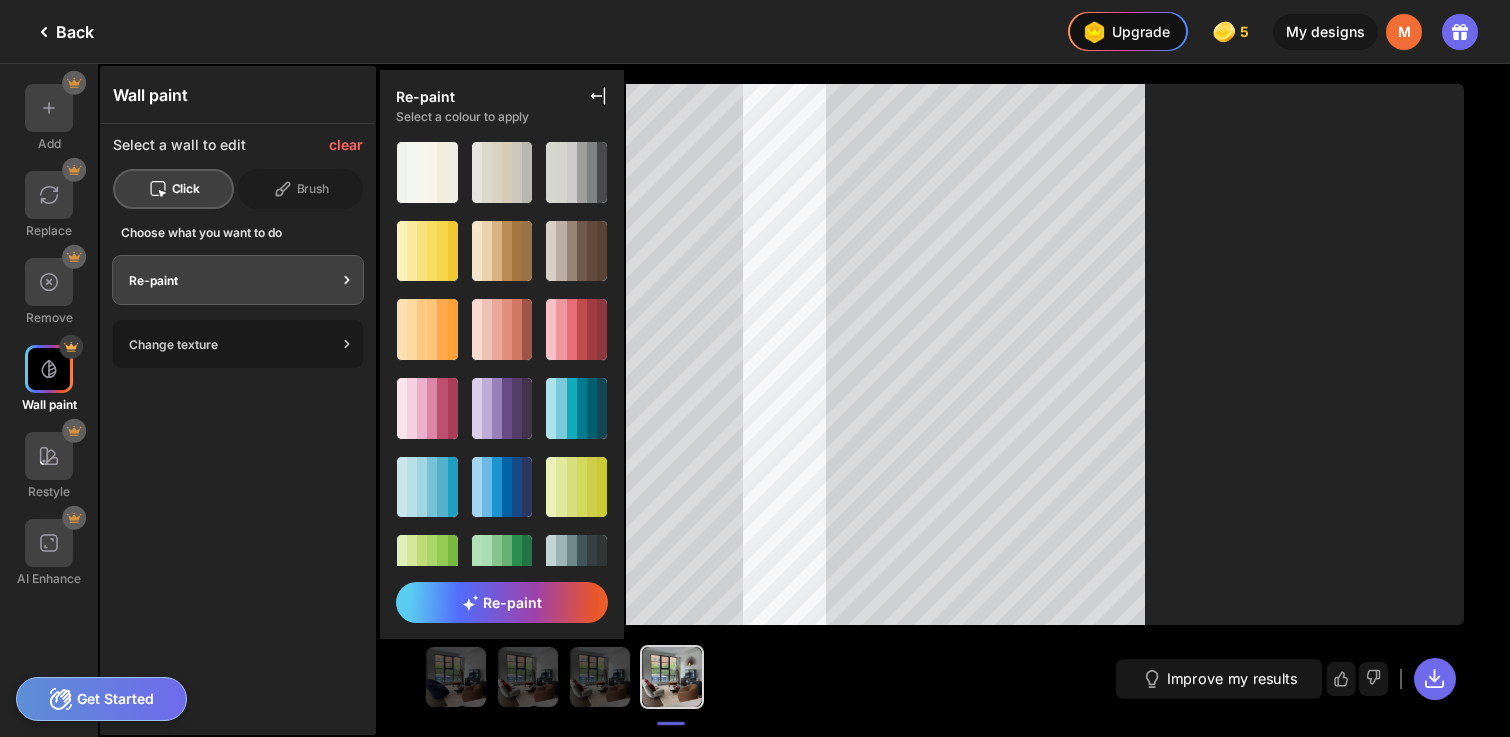 click on "Change texture" at bounding box center [238, 344] 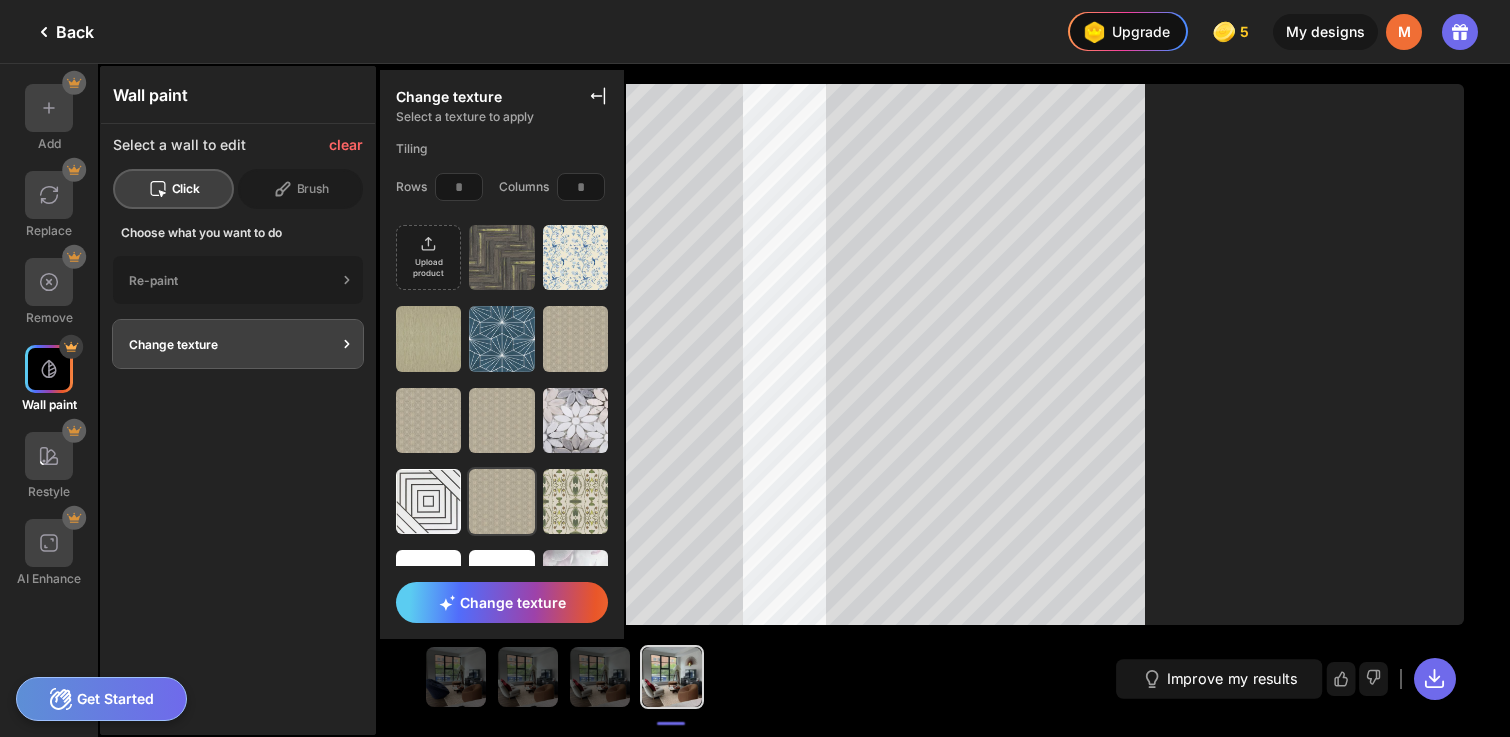 click at bounding box center (501, 501) 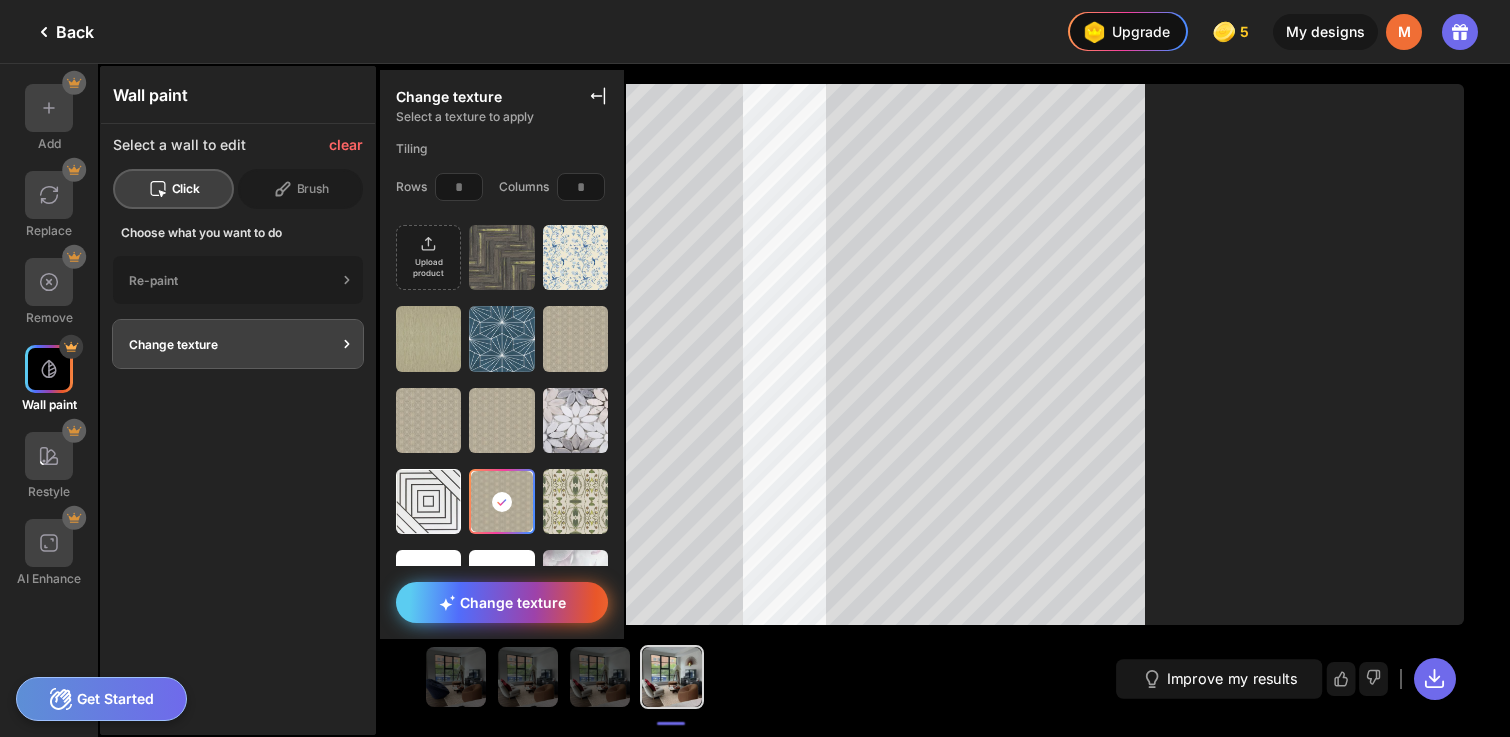 click on "Change texture" at bounding box center [502, 602] 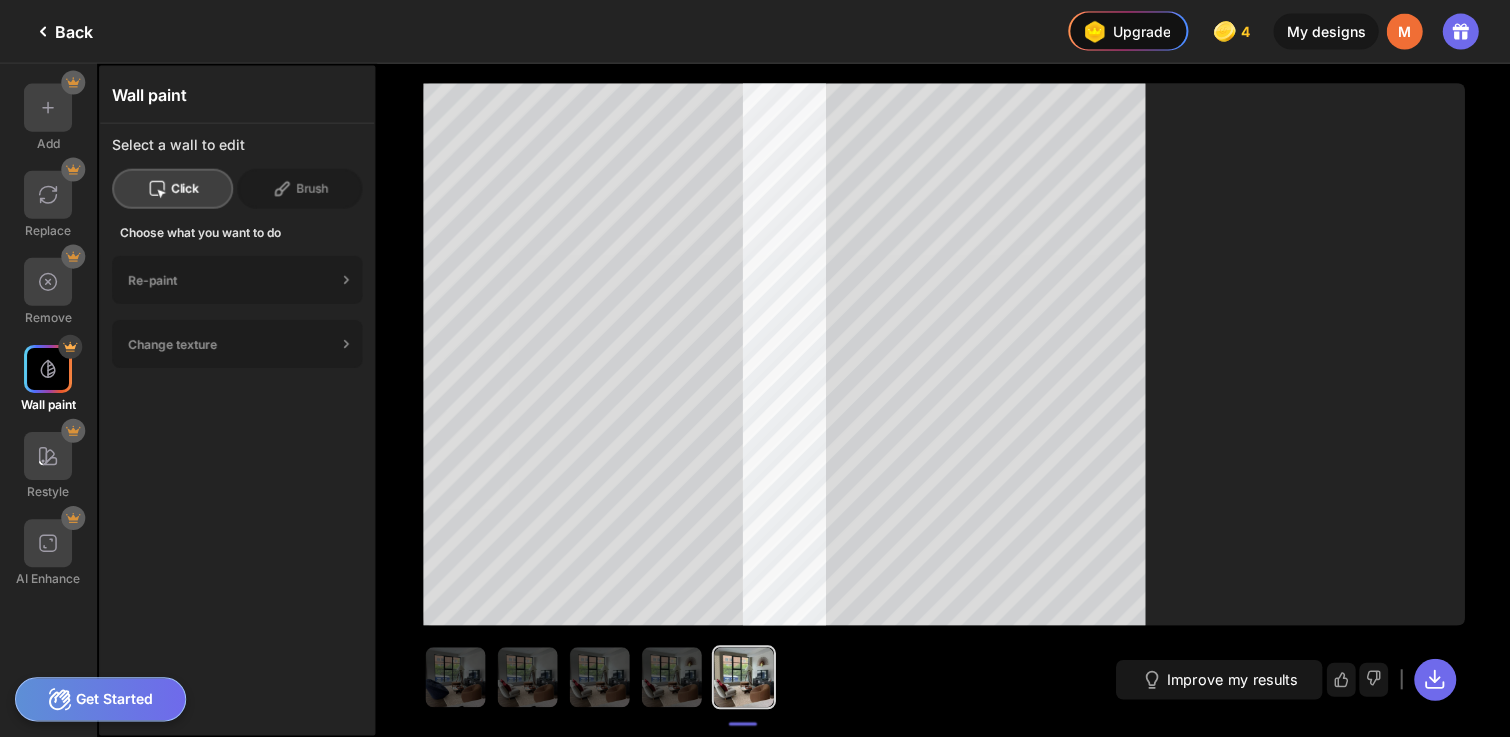 scroll, scrollTop: 0, scrollLeft: 0, axis: both 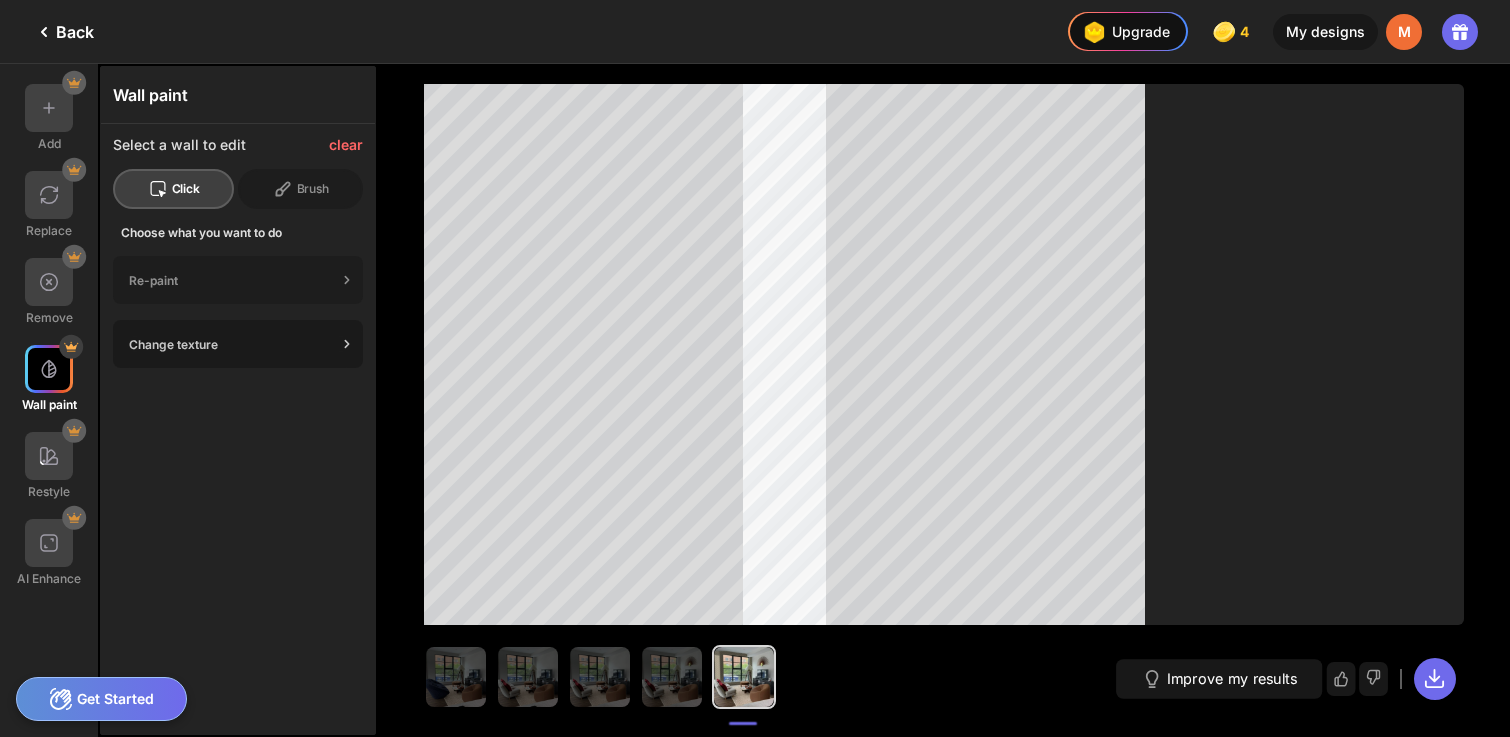 click on "Change texture" at bounding box center (238, 344) 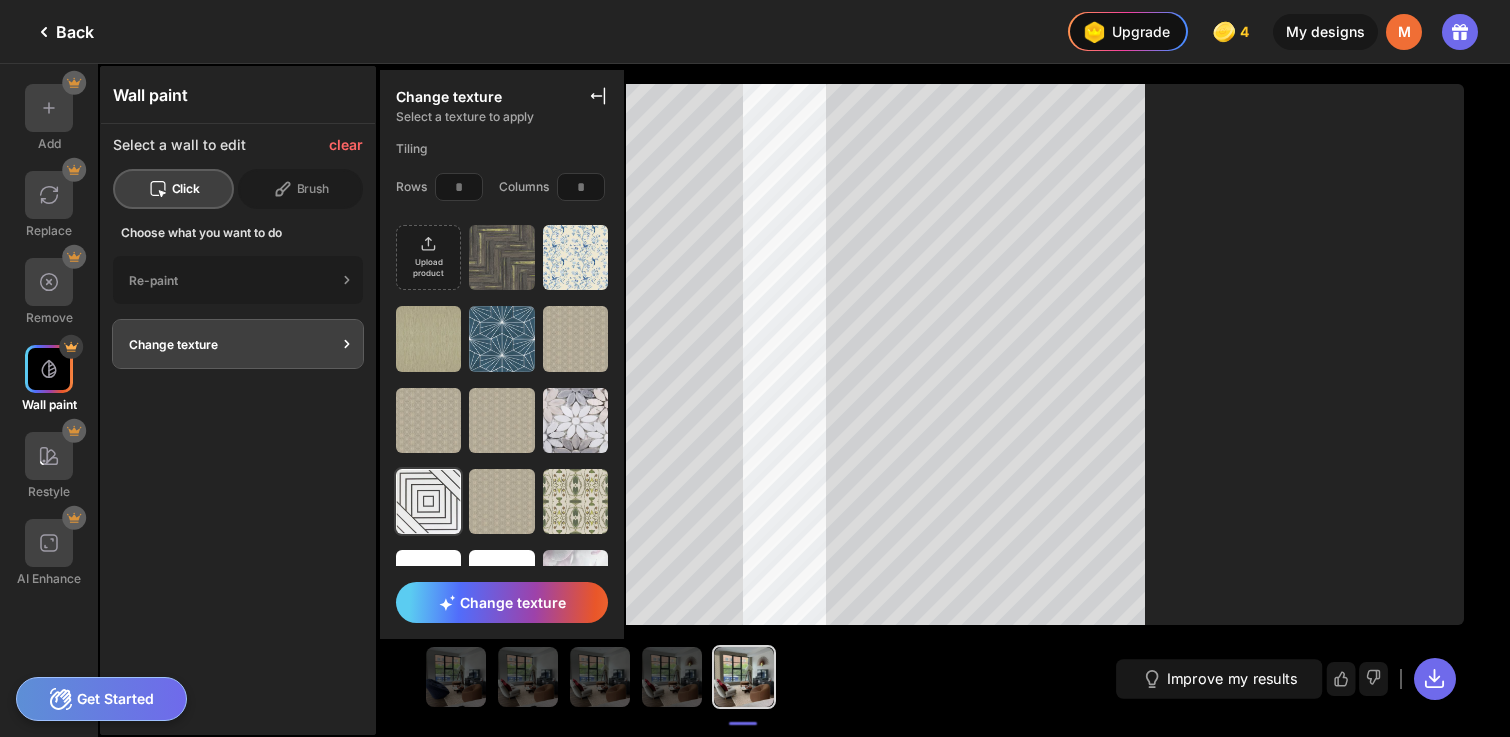 click at bounding box center (428, 501) 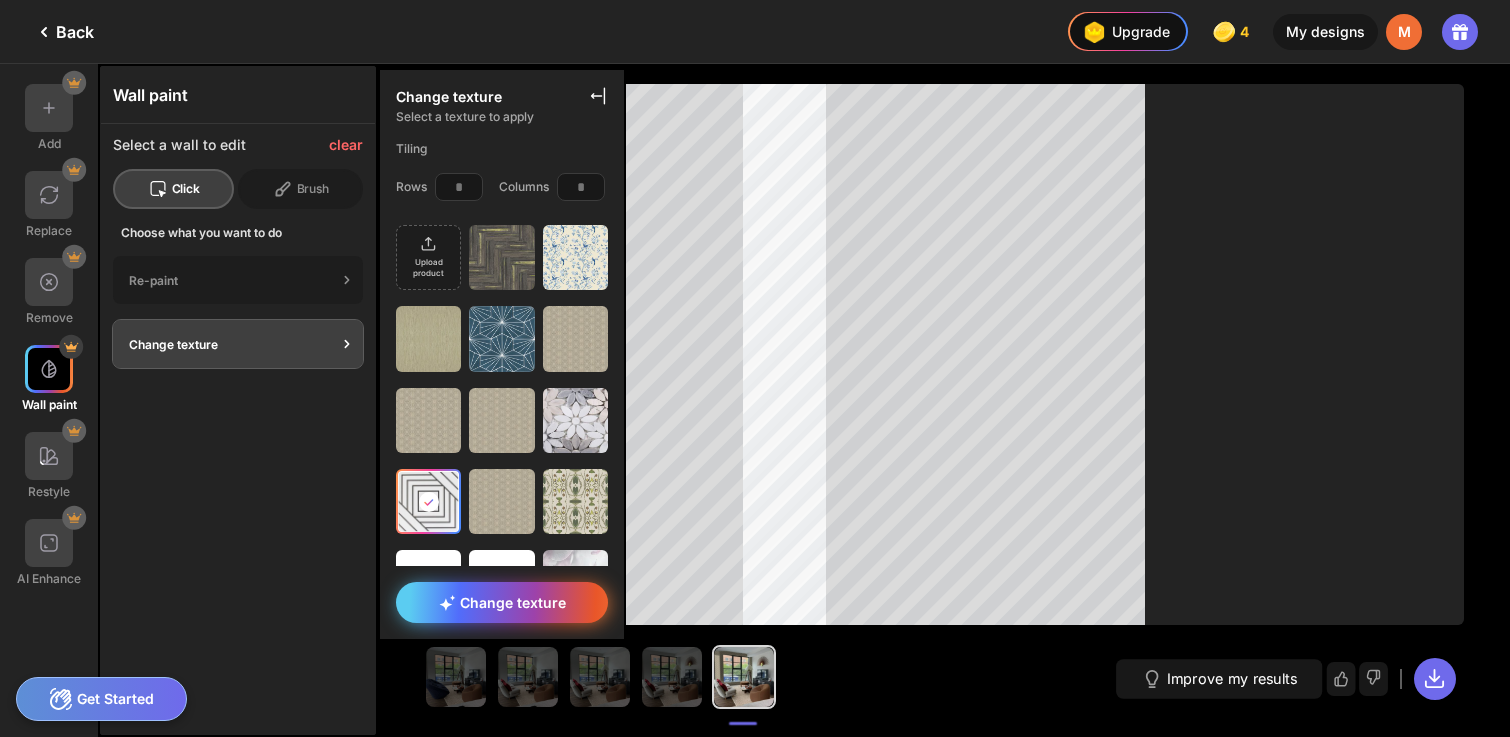 click on "Change texture" at bounding box center [502, 602] 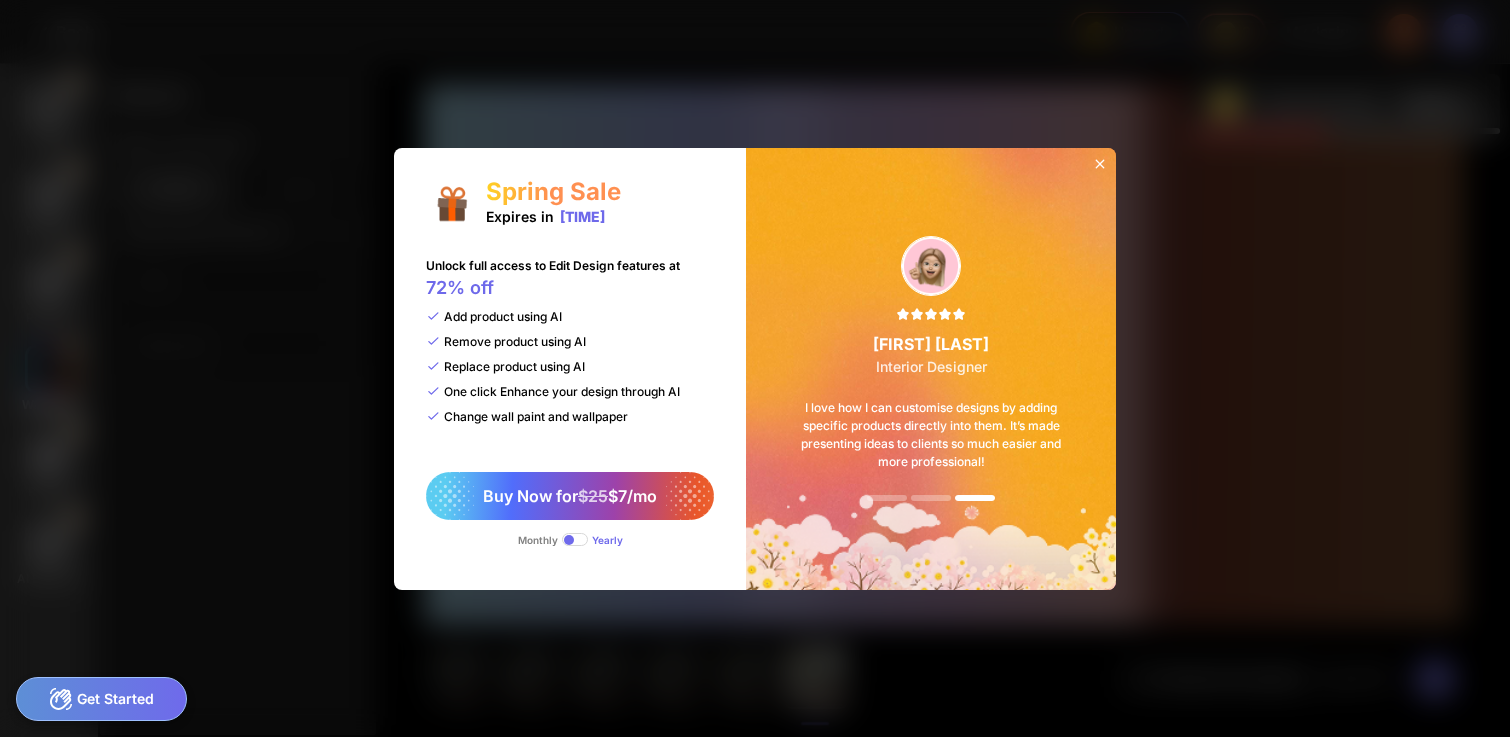 click 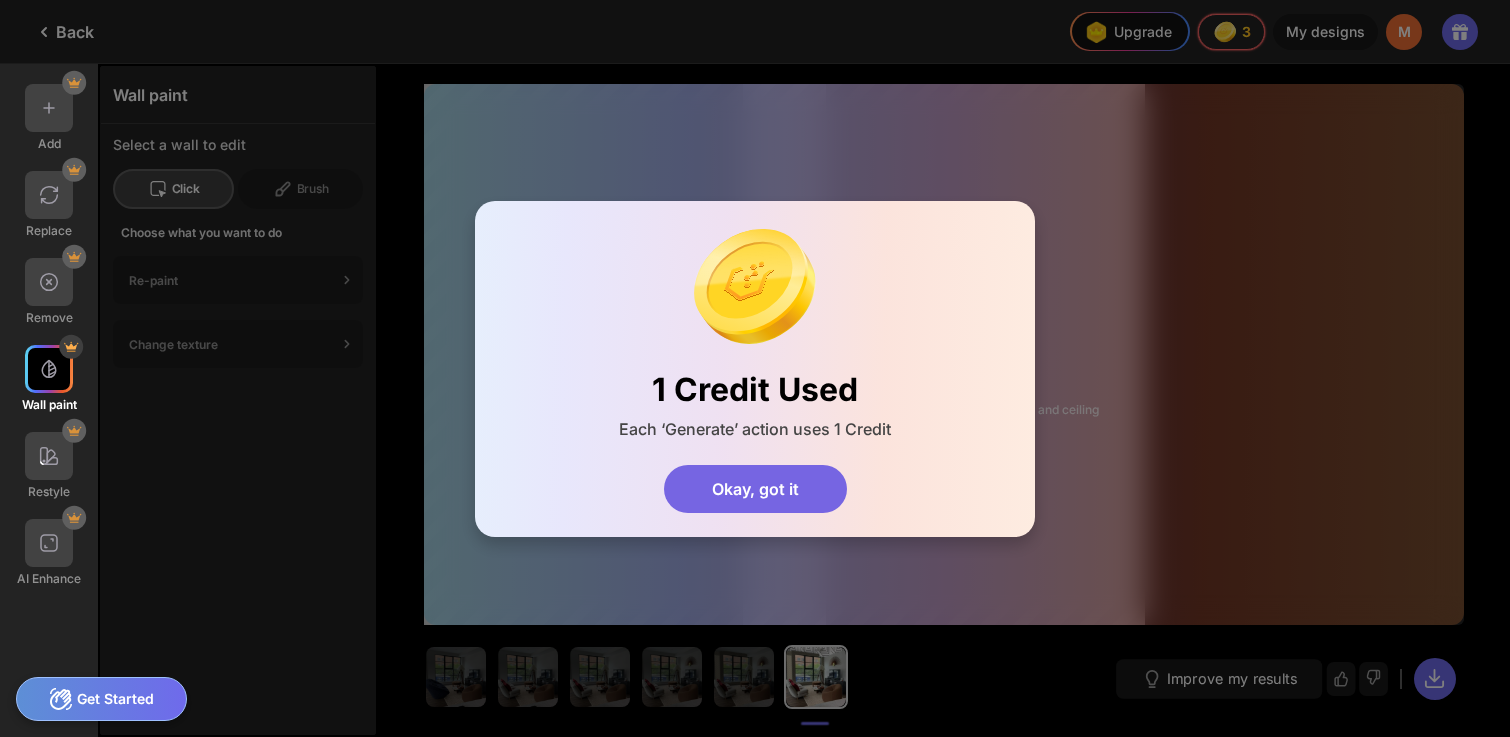 click on "Okay, got it" at bounding box center [755, 489] 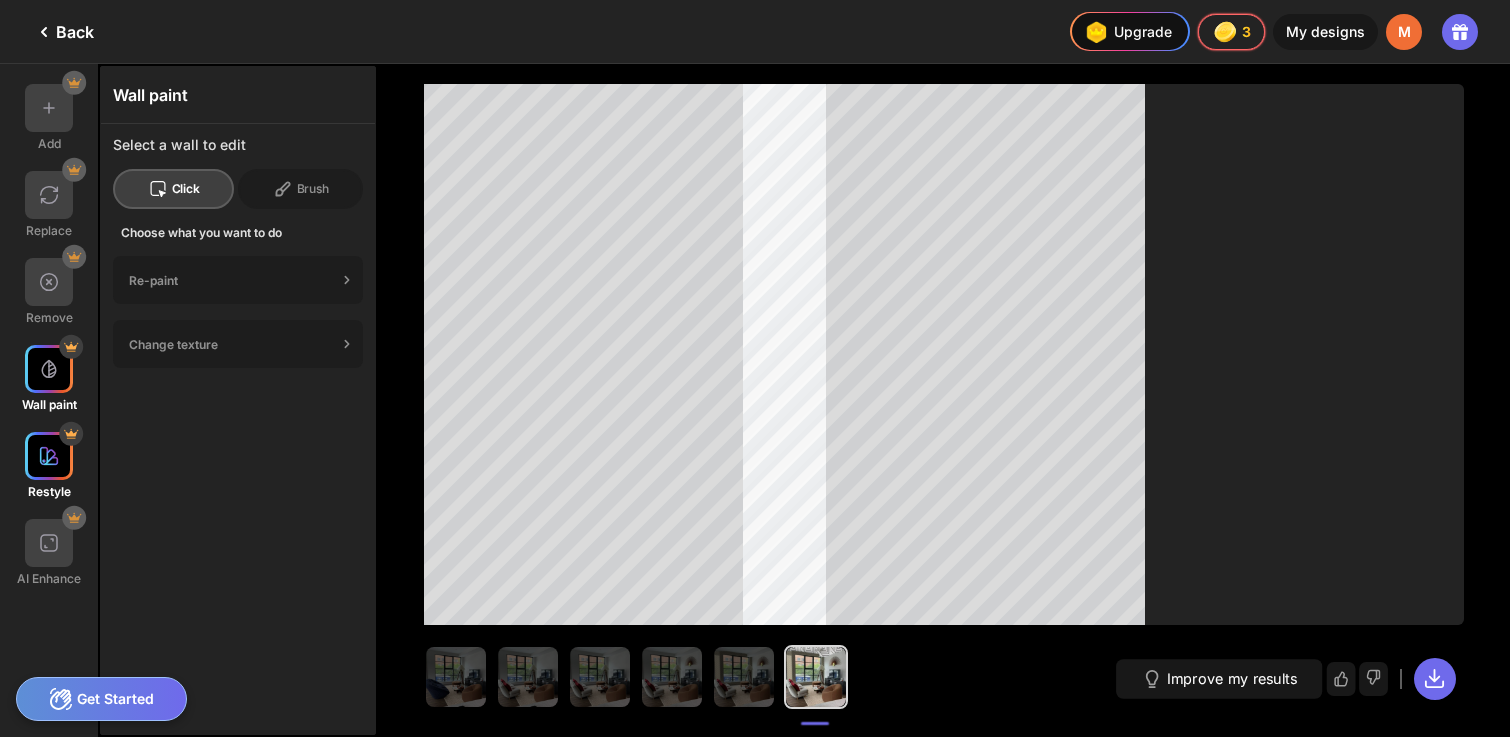 click at bounding box center (49, 456) 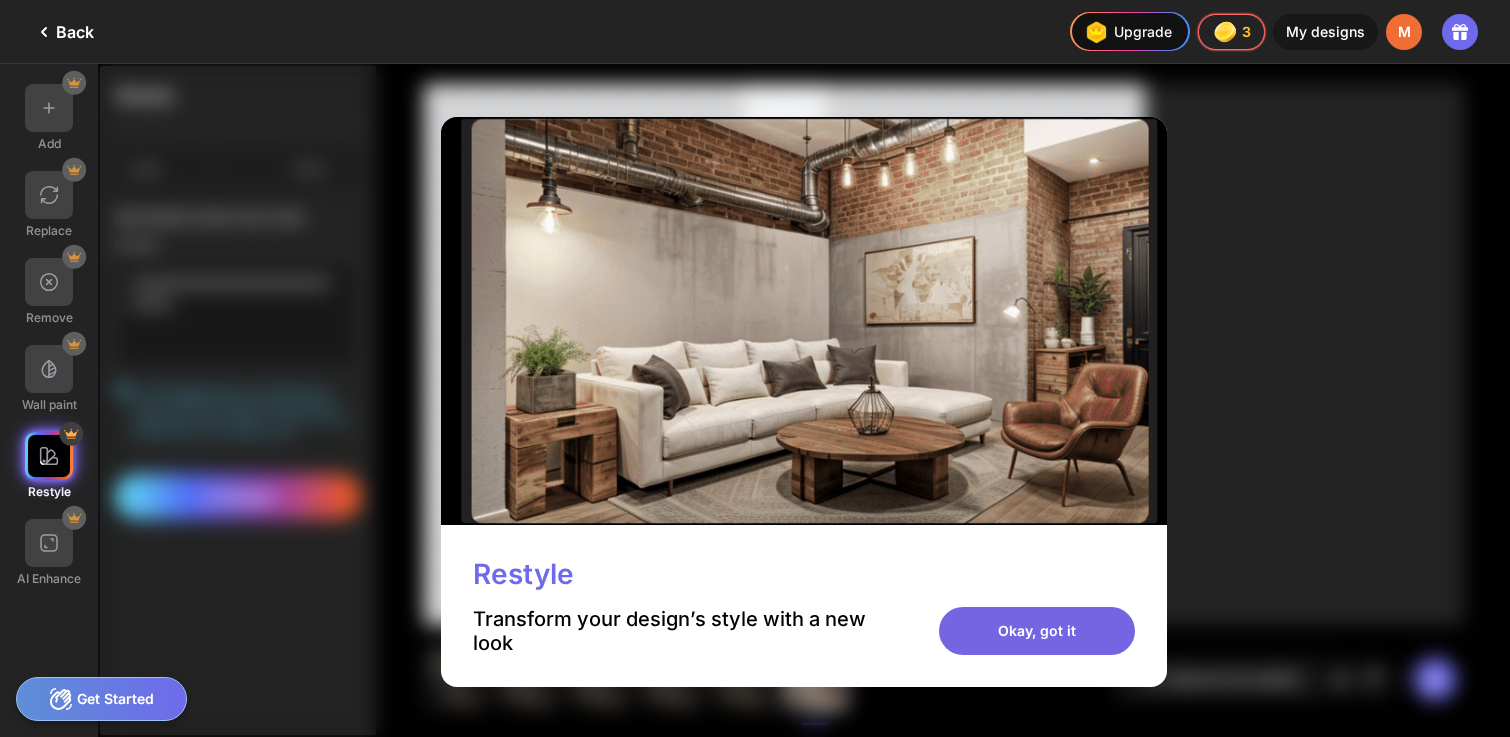 click on "Okay, got it" at bounding box center [1037, 631] 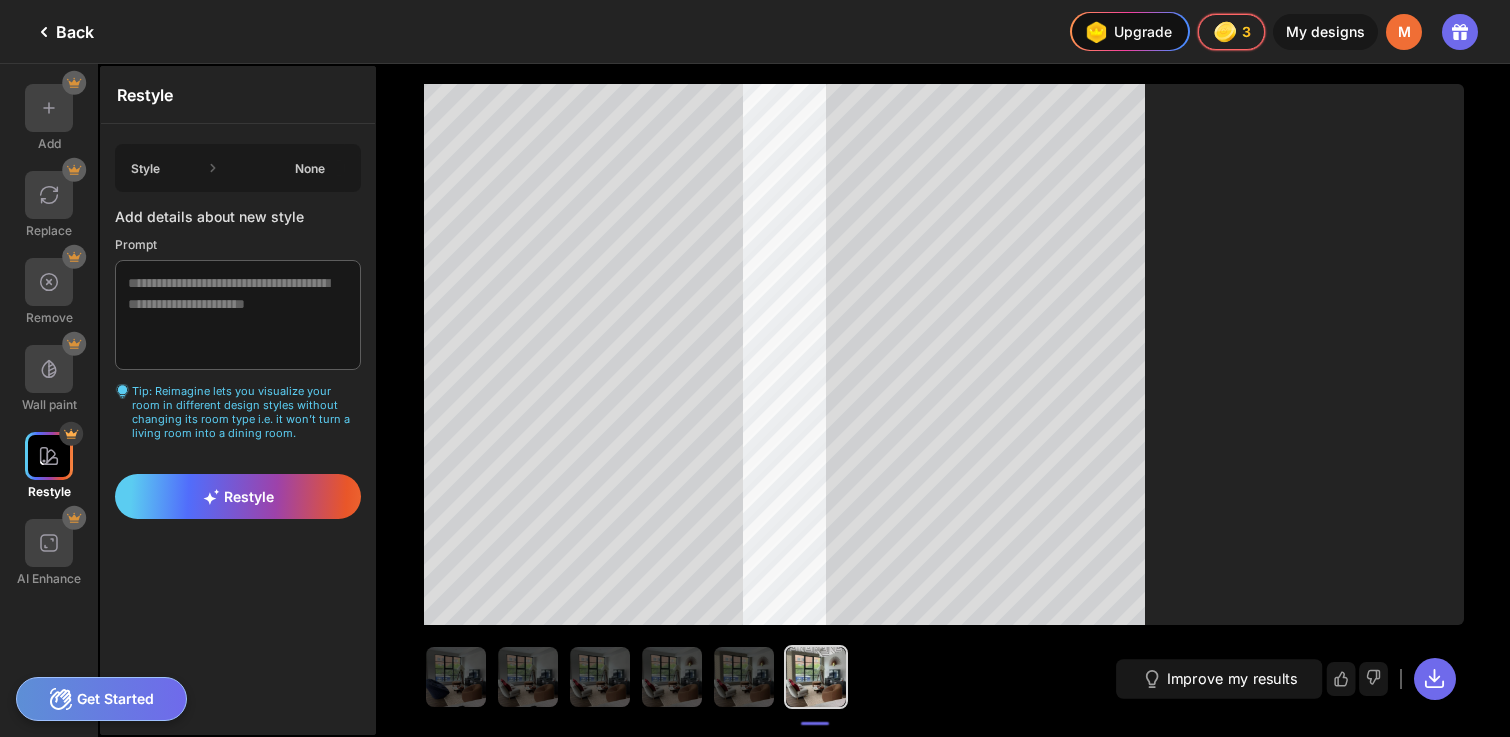 click on "Style None" at bounding box center (238, 168) 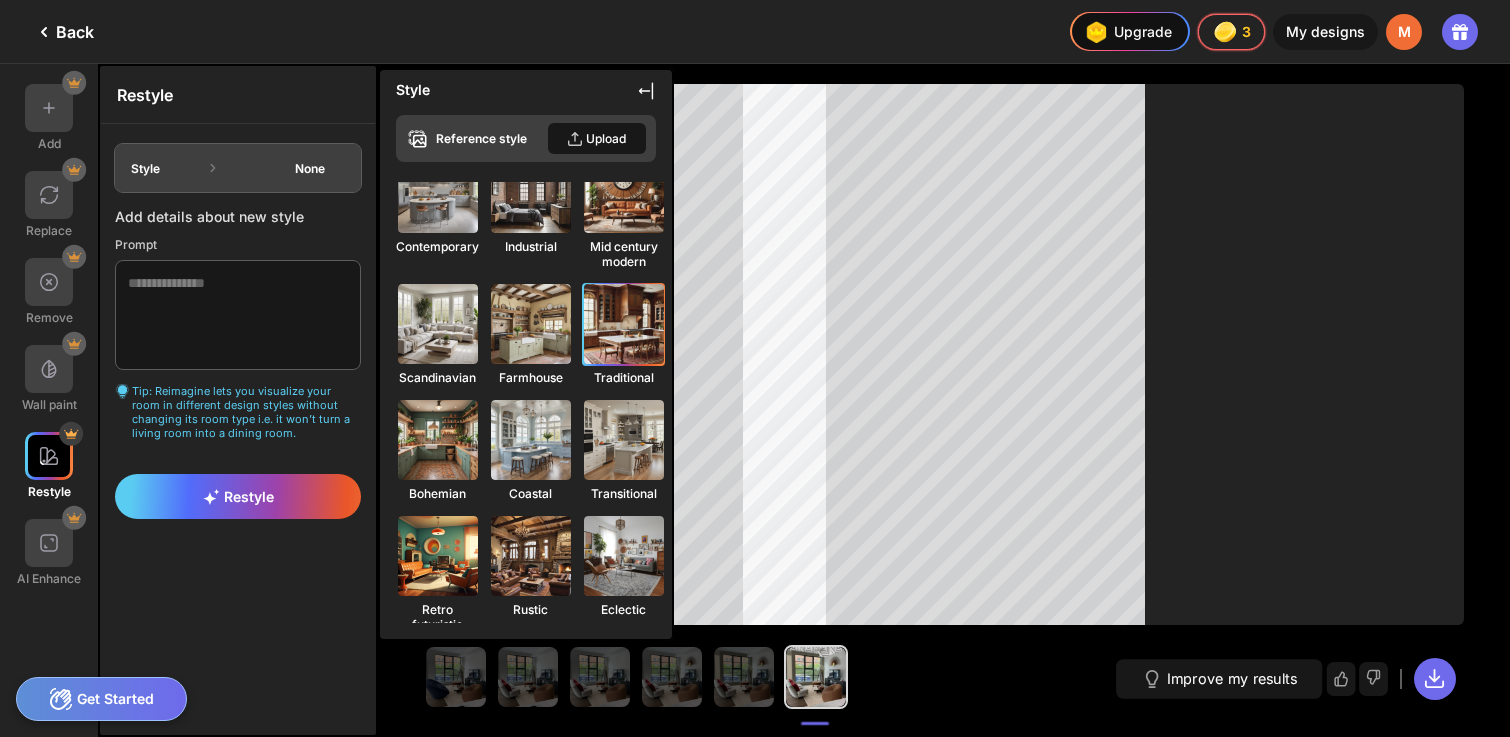 scroll, scrollTop: 152, scrollLeft: 0, axis: vertical 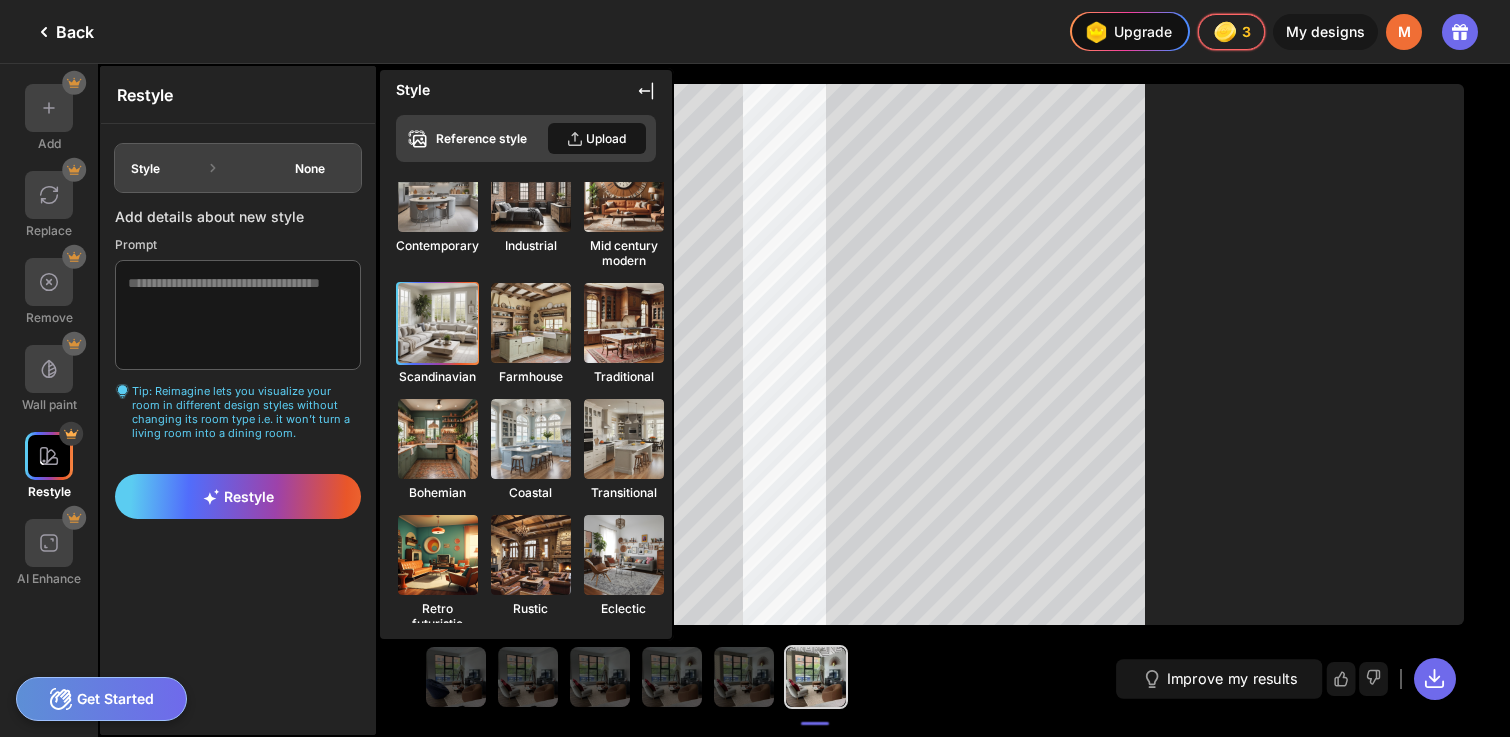 click at bounding box center [438, 323] 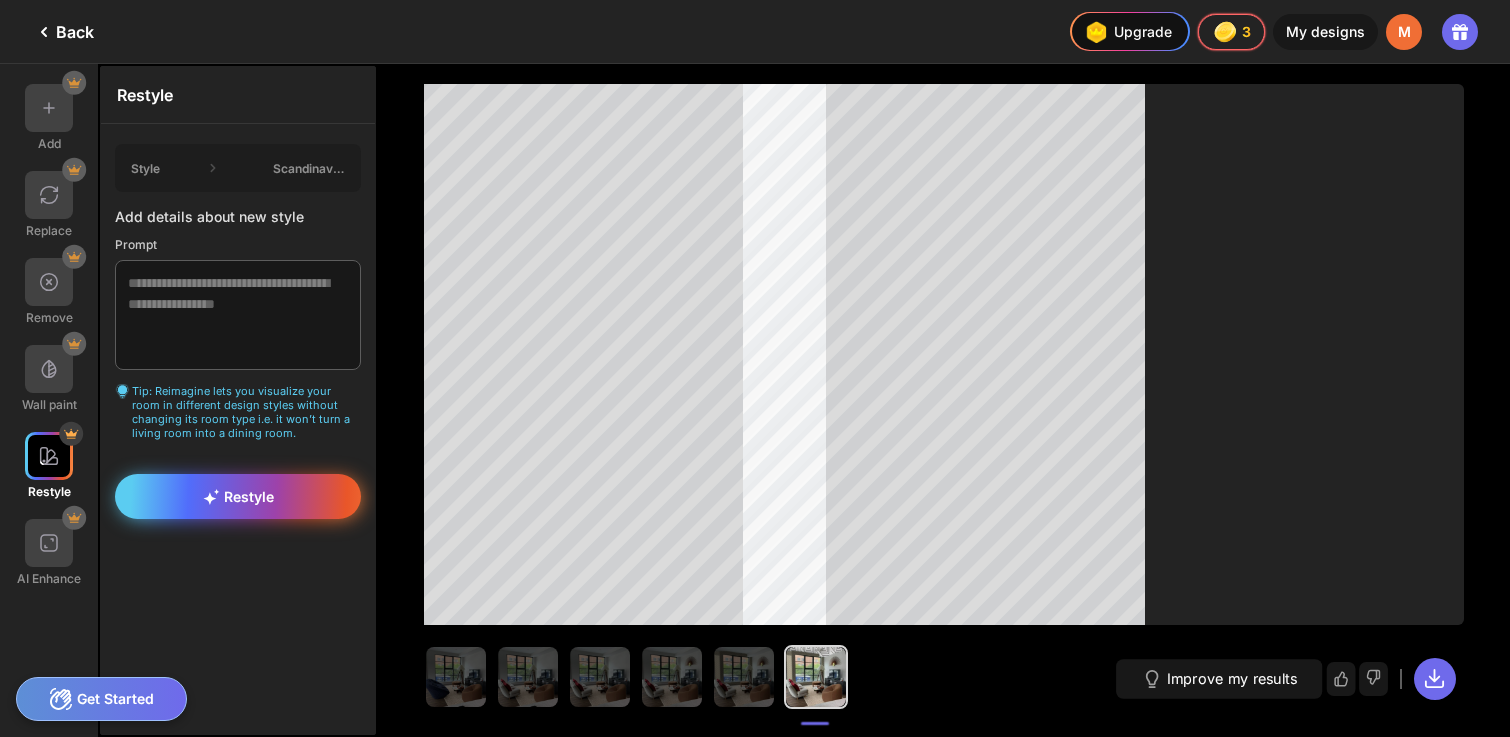 click 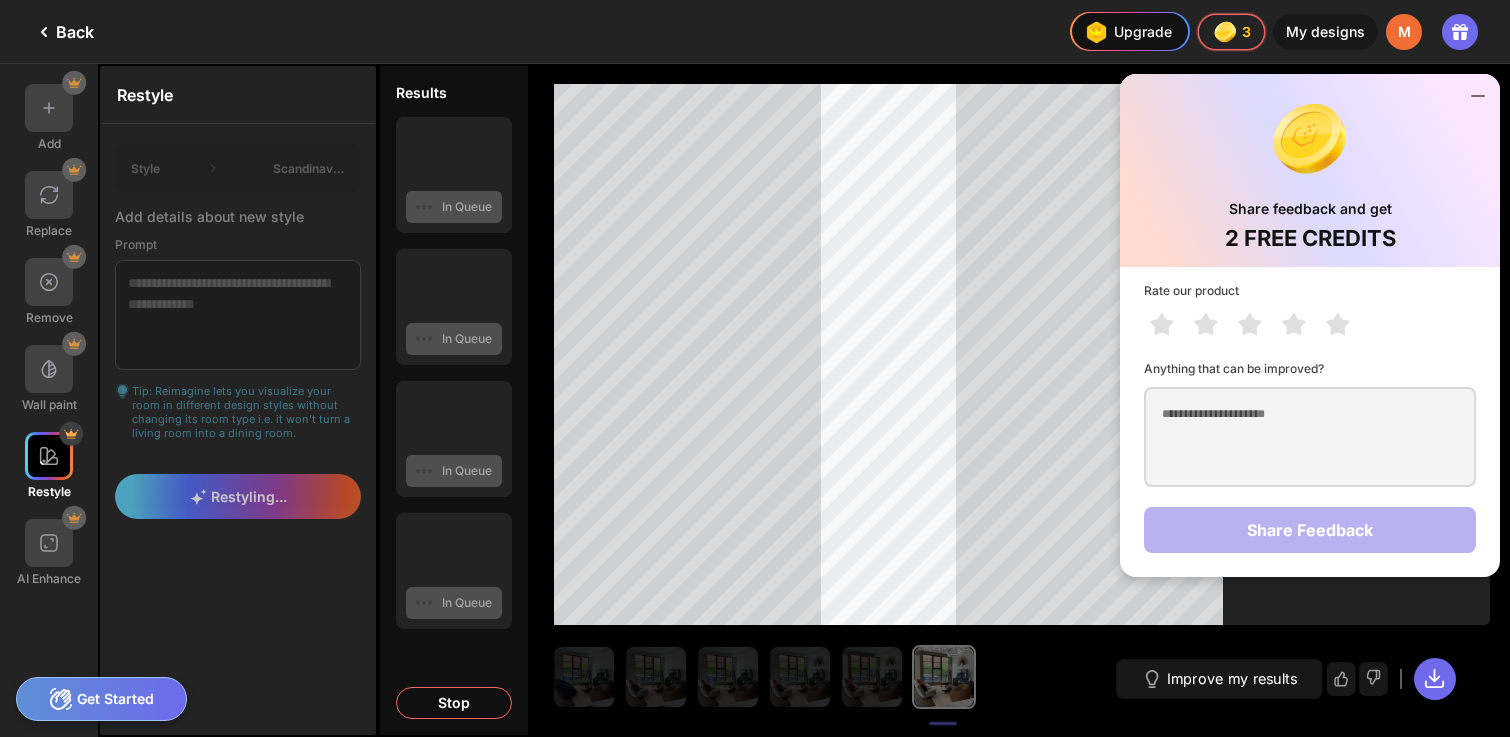 click 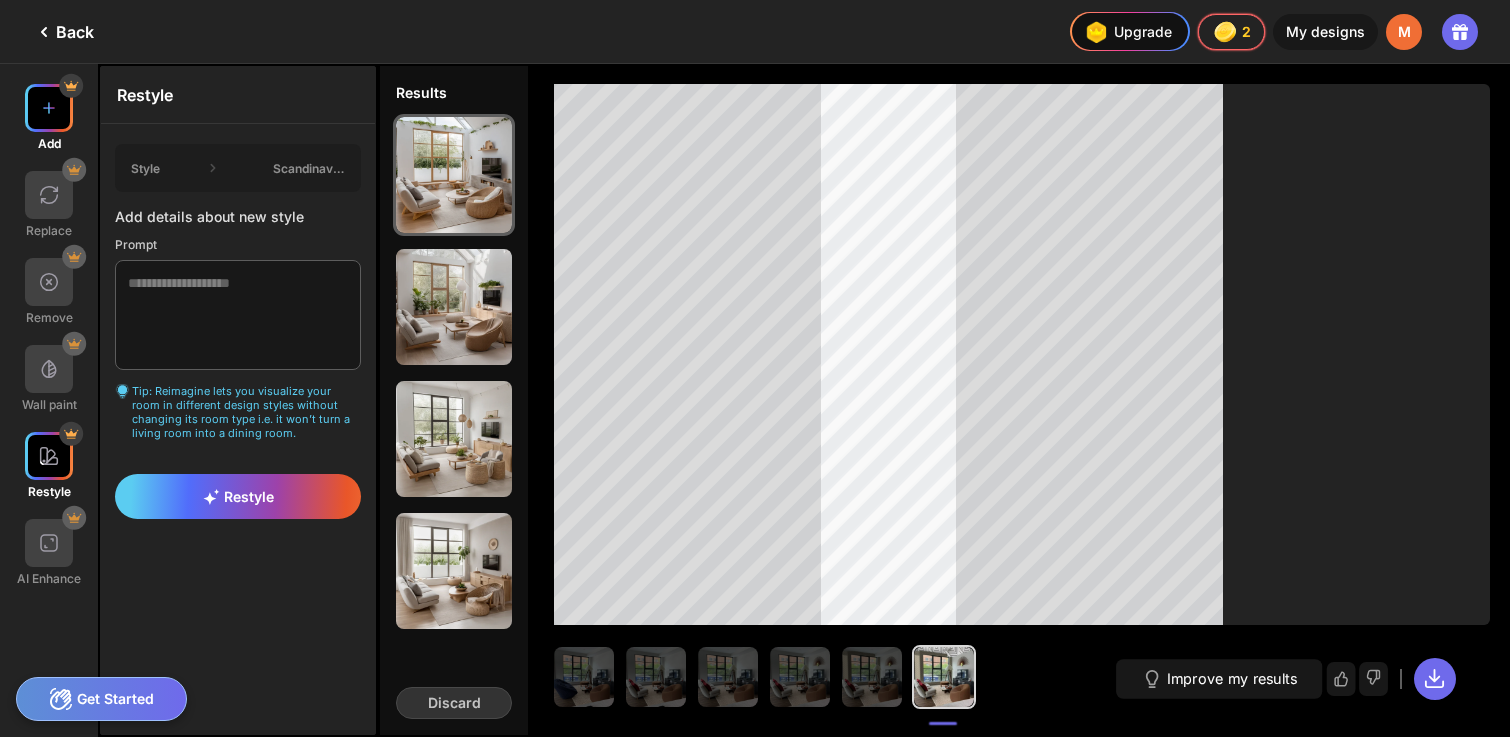 click at bounding box center [49, 108] 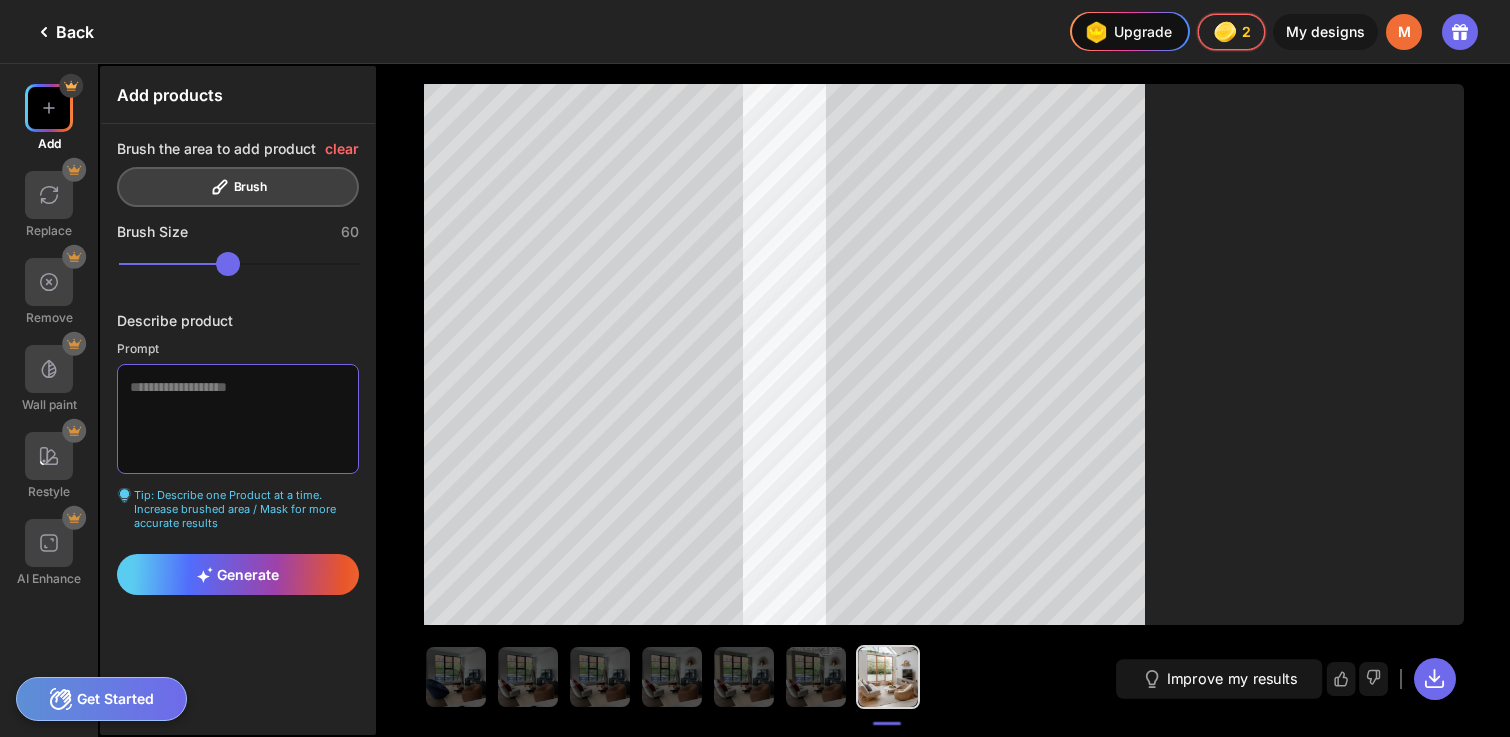 click at bounding box center (238, 419) 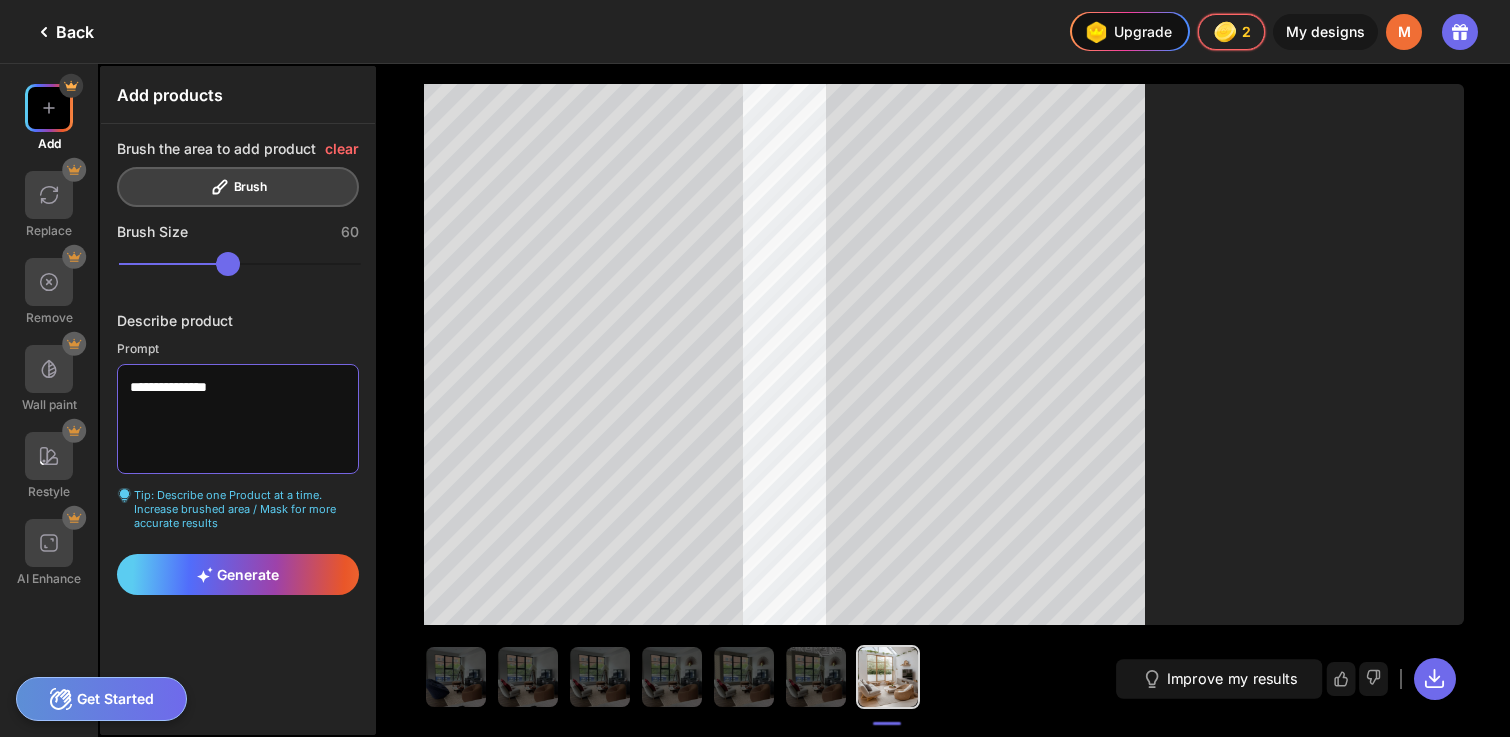 click on "**********" at bounding box center [238, 419] 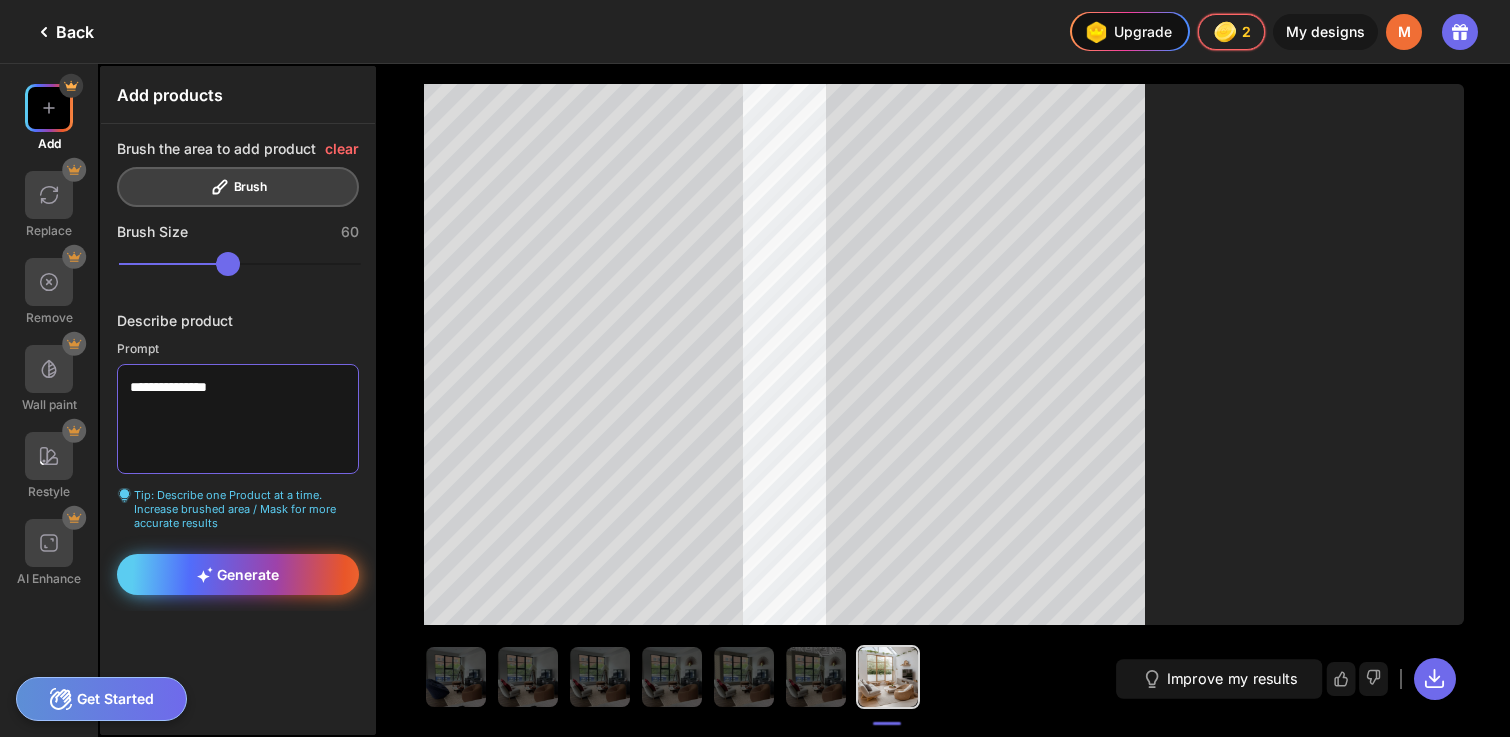 type on "**********" 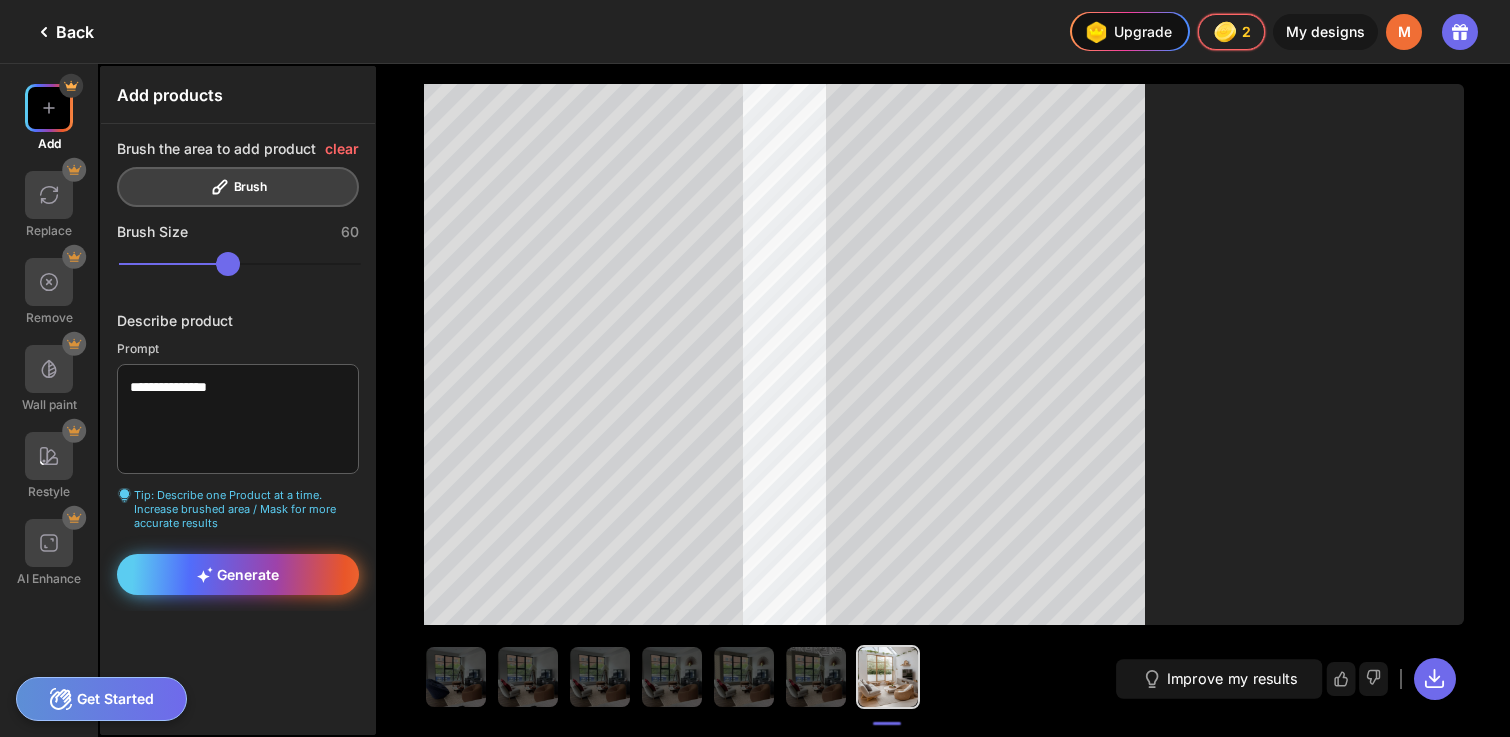 click on "Generate" at bounding box center [238, 574] 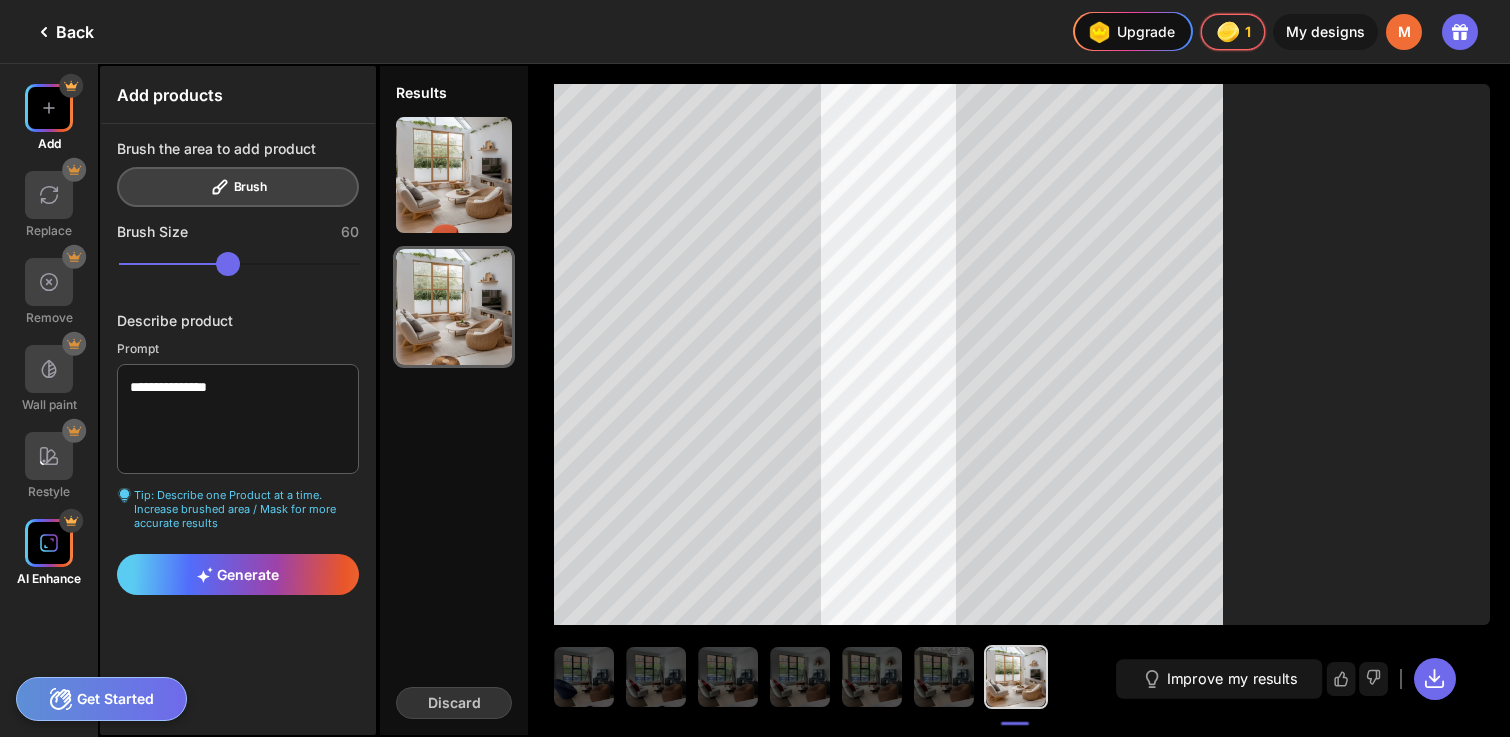 click at bounding box center (49, 543) 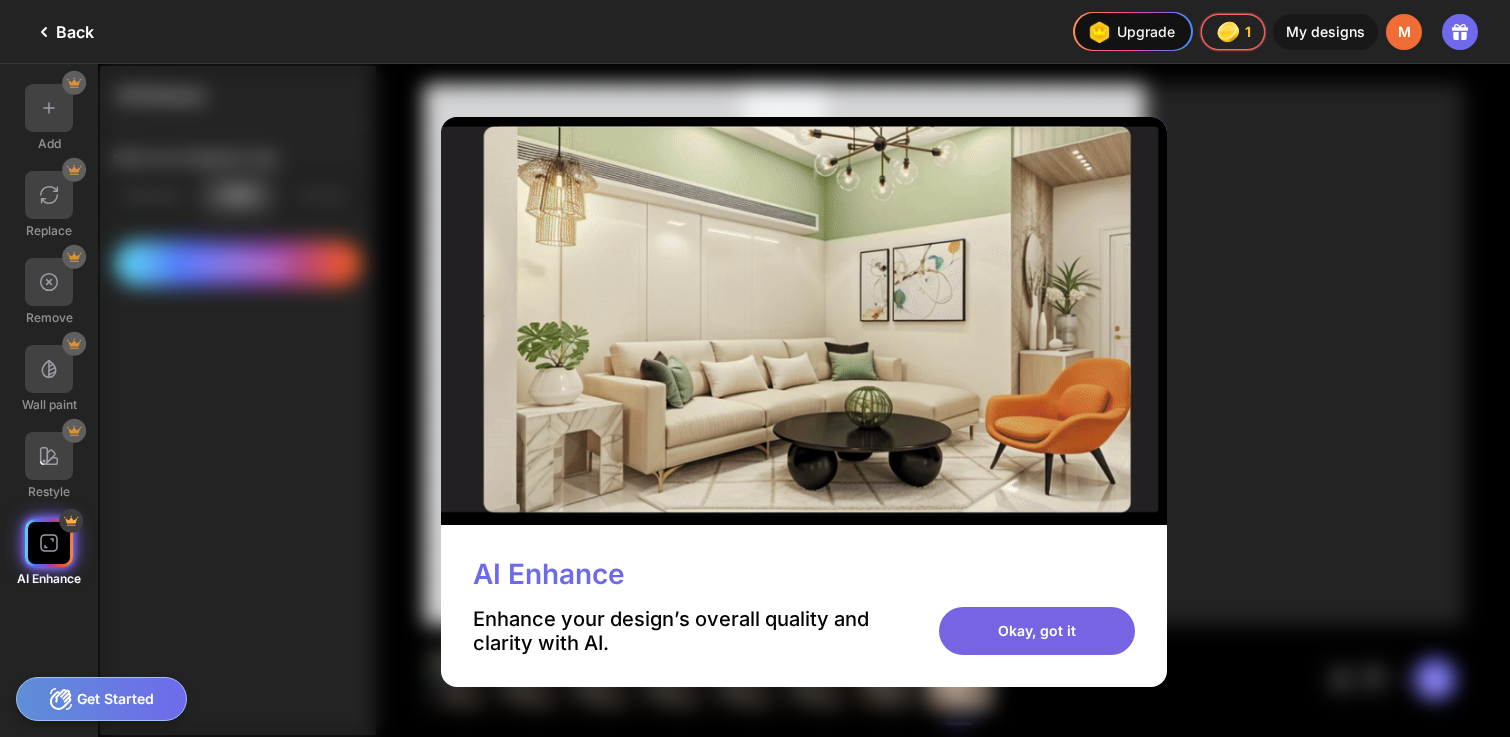 click on "Okay, got it" at bounding box center [1037, 631] 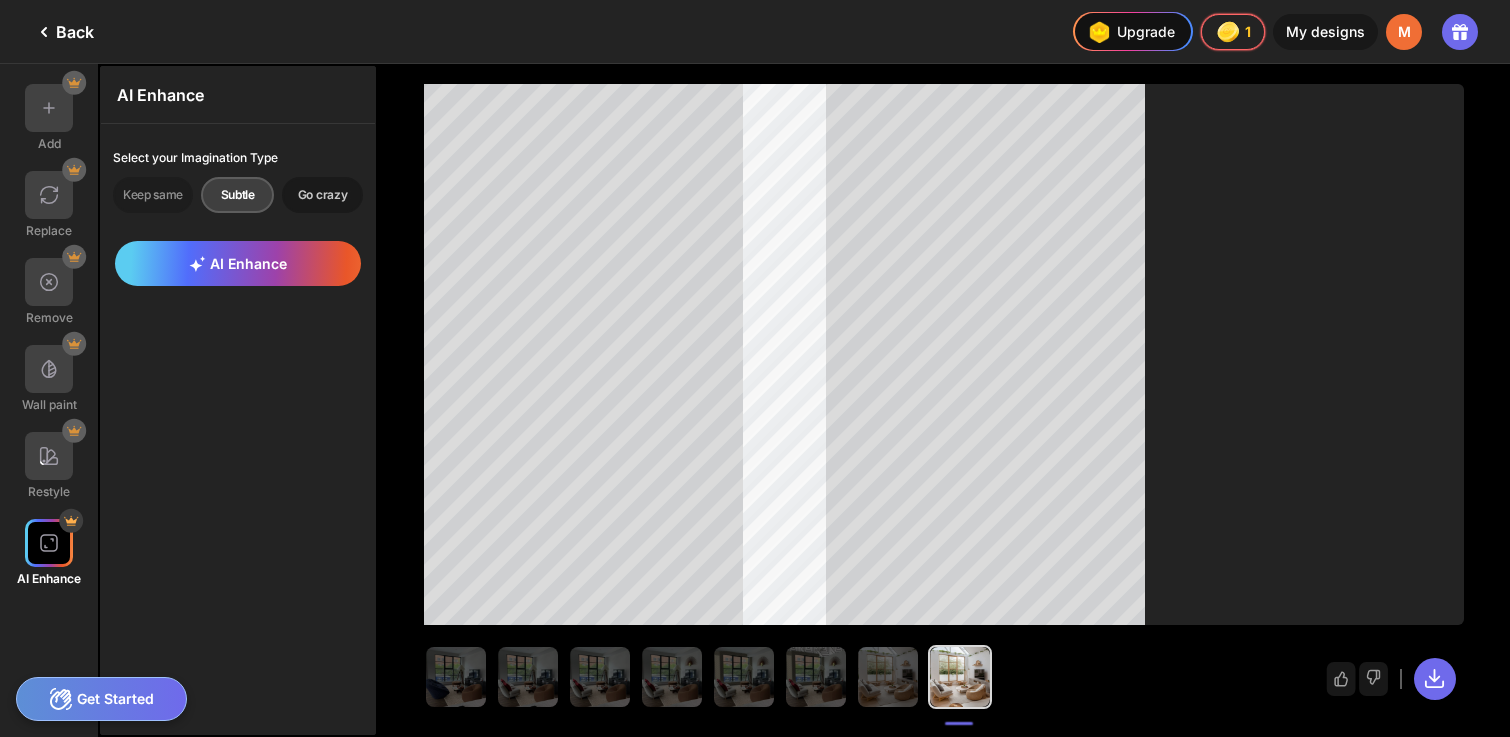 click on "Go crazy" 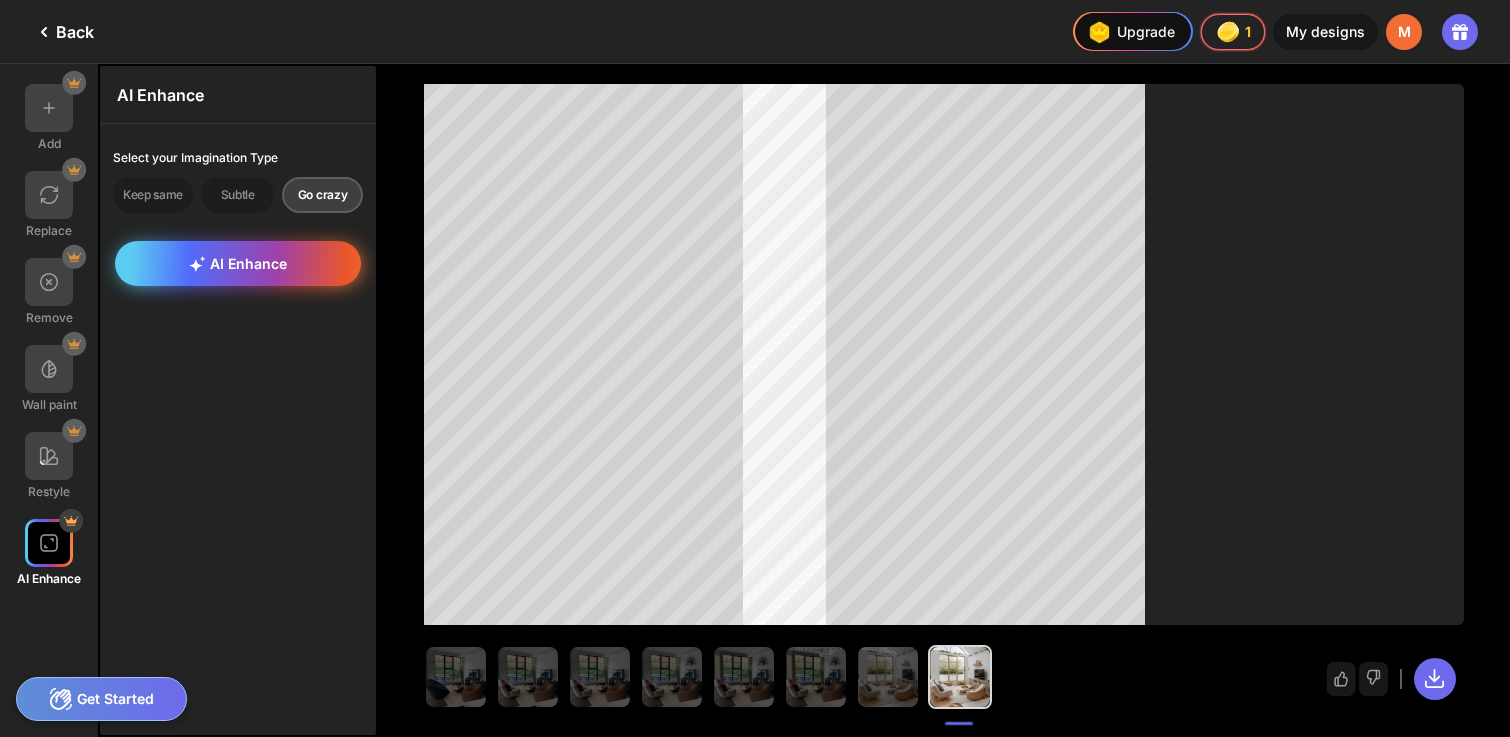 click on "AI Enhance" at bounding box center [238, 263] 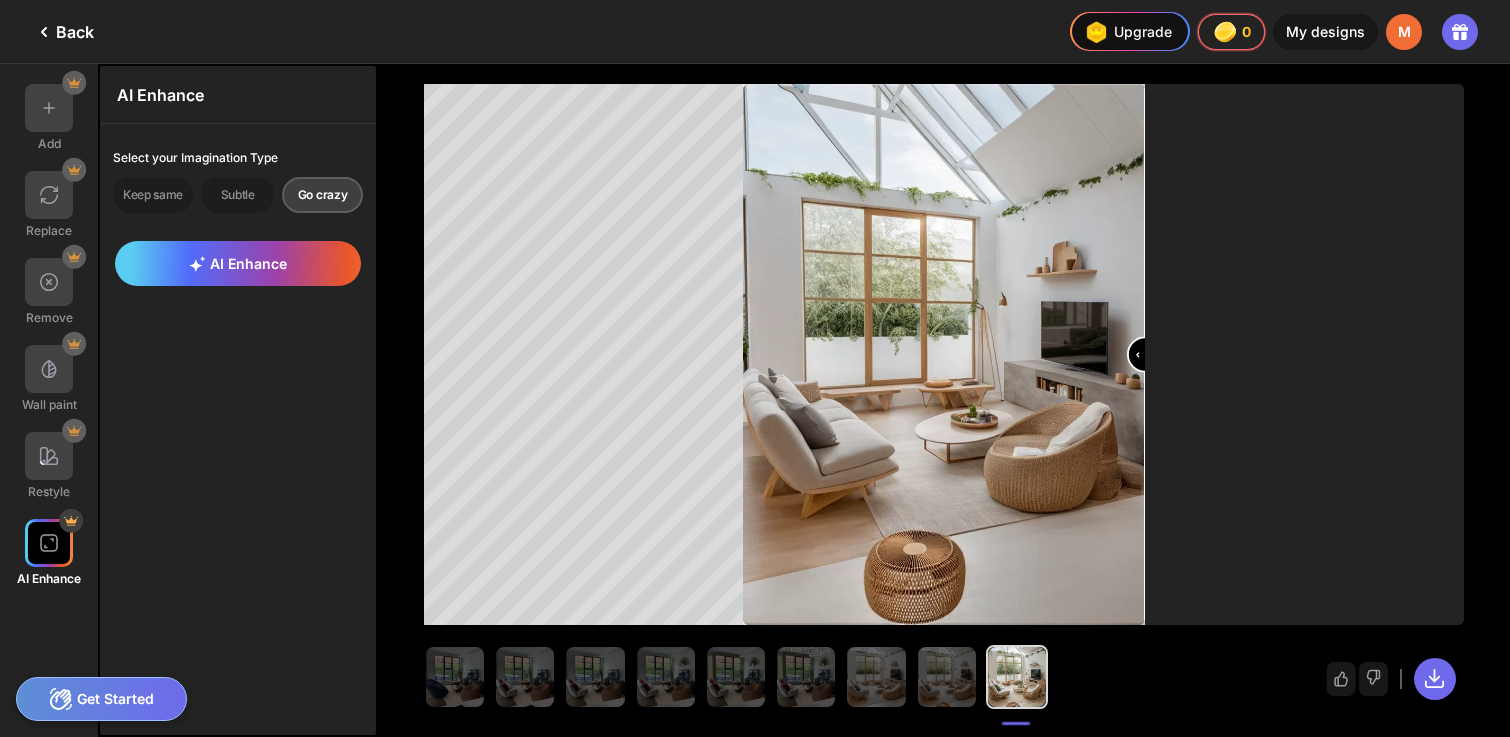 drag, startPoint x: 948, startPoint y: 367, endPoint x: 1152, endPoint y: 503, distance: 245.17749 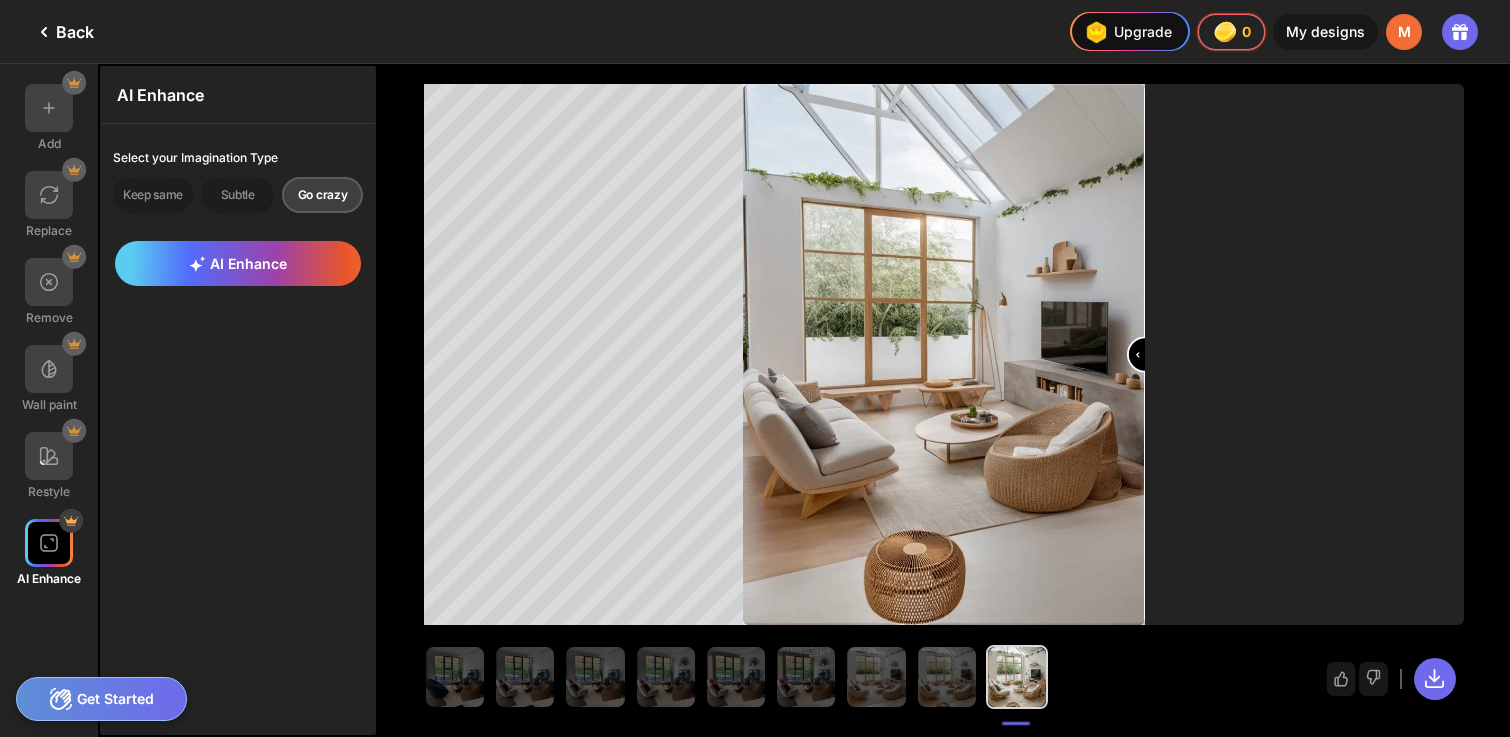 type on "***" 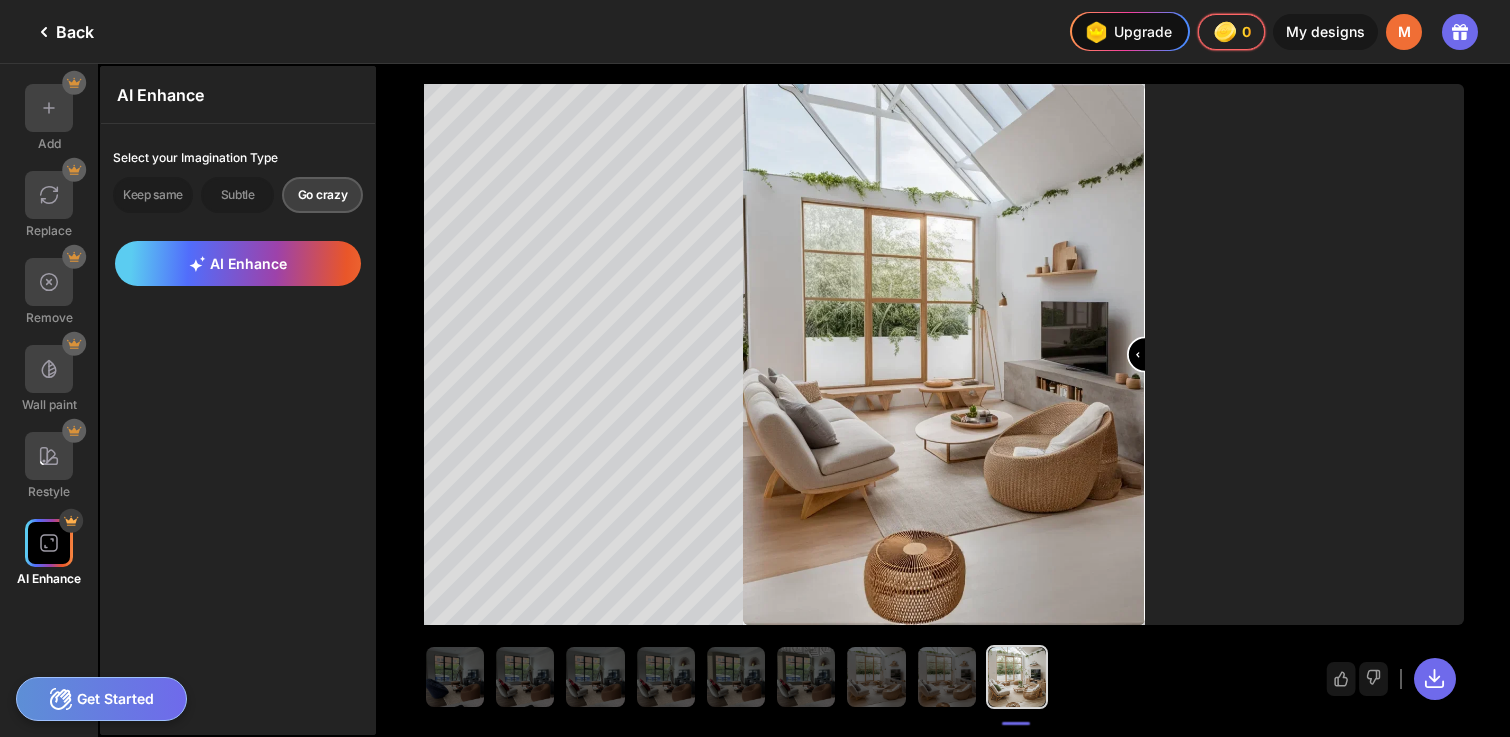click at bounding box center (944, 356) 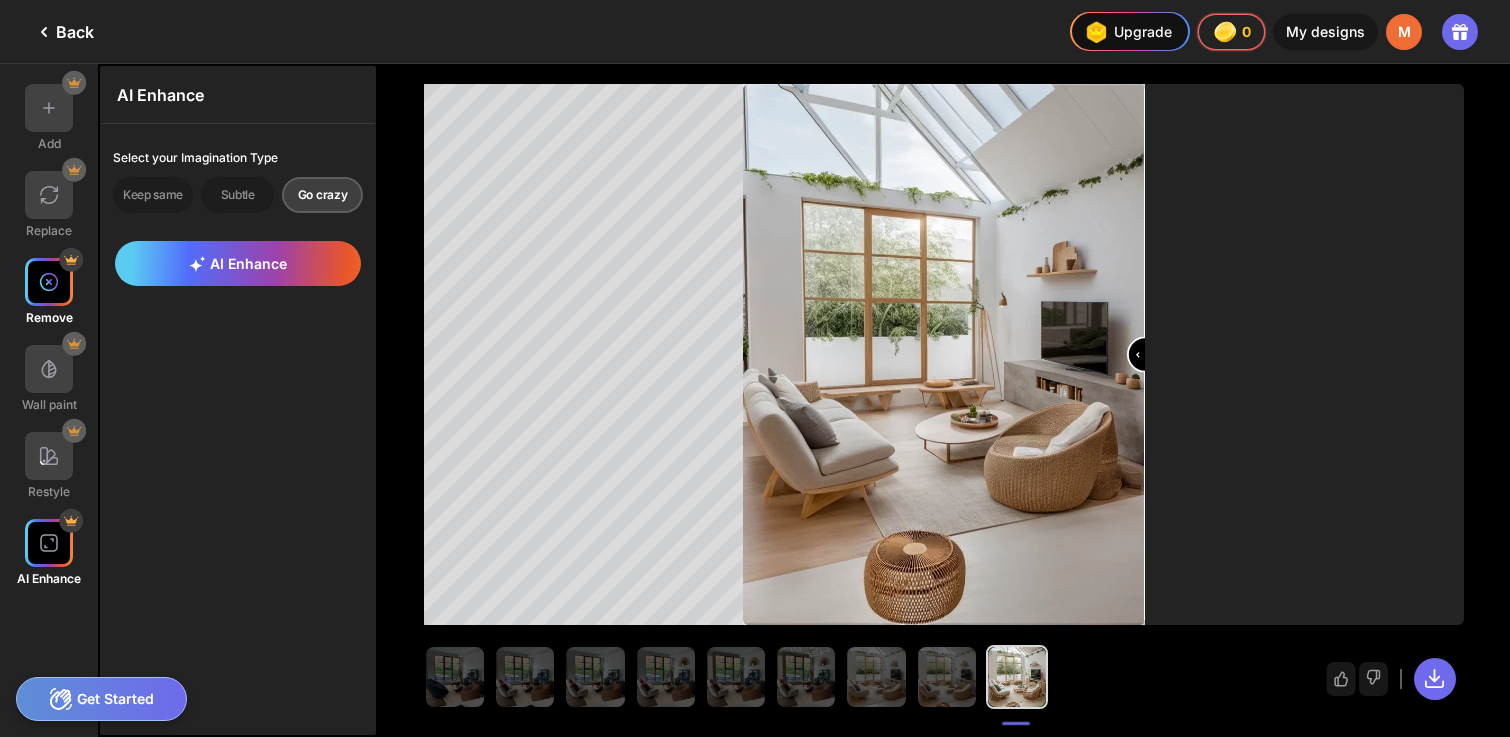 click at bounding box center (49, 282) 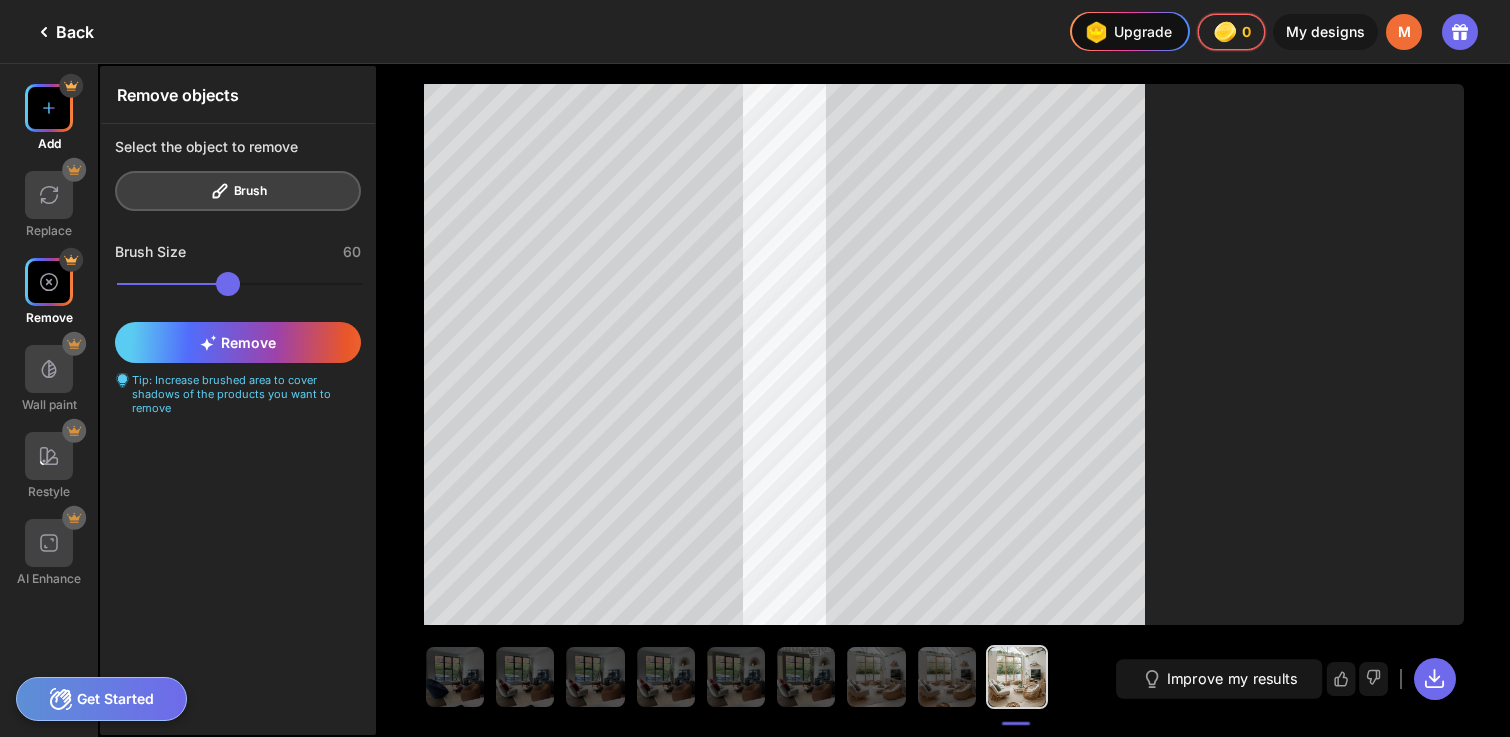 click at bounding box center [49, 108] 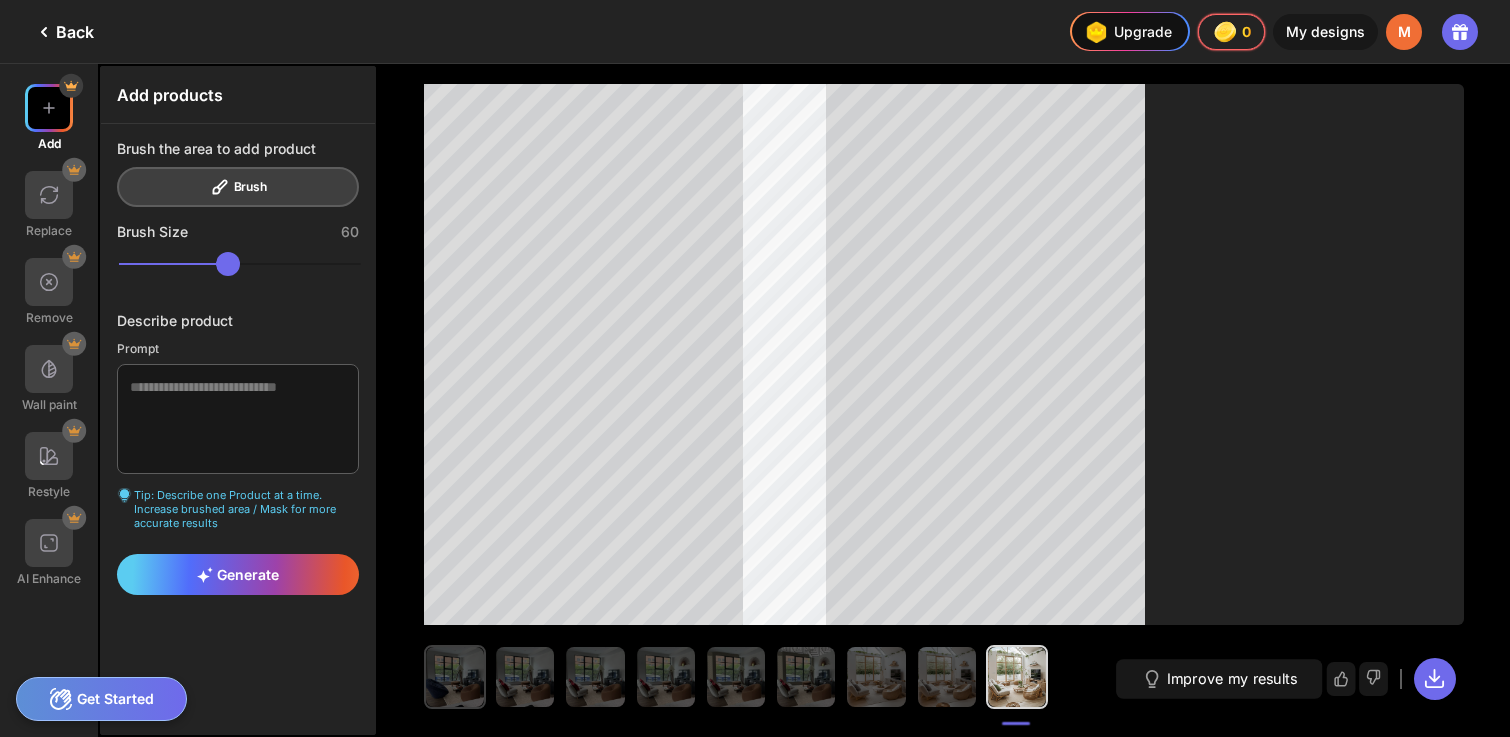 click at bounding box center [455, 677] 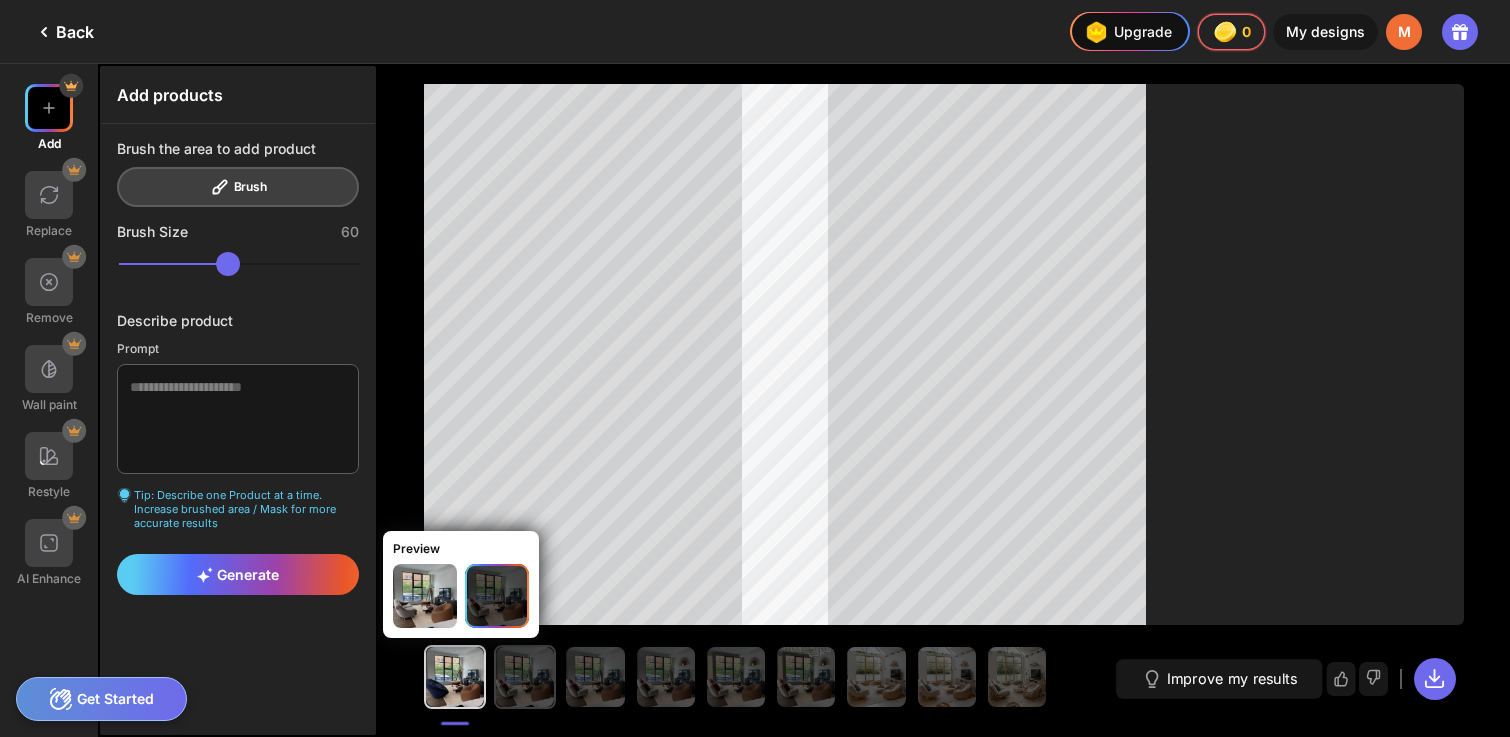 click at bounding box center (525, 677) 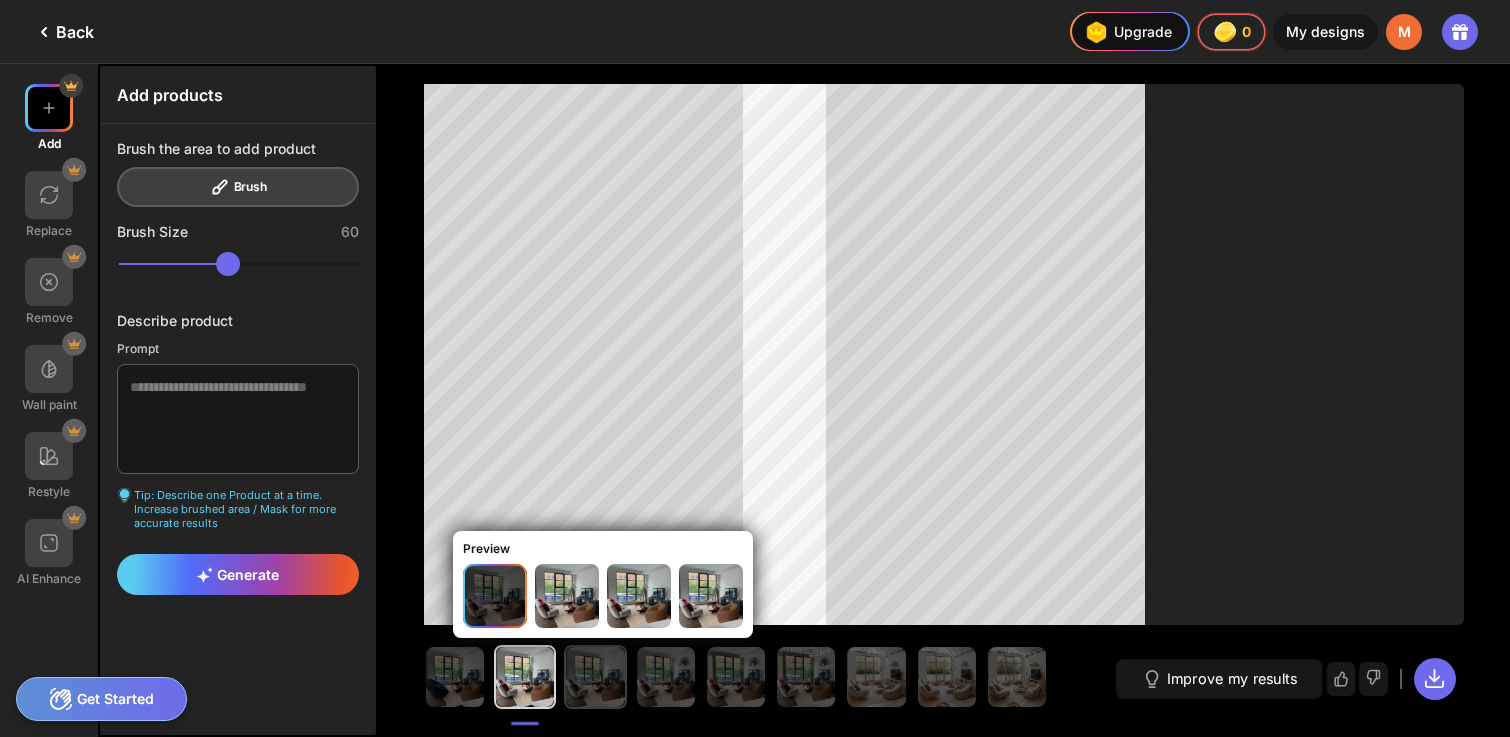 click at bounding box center [595, 677] 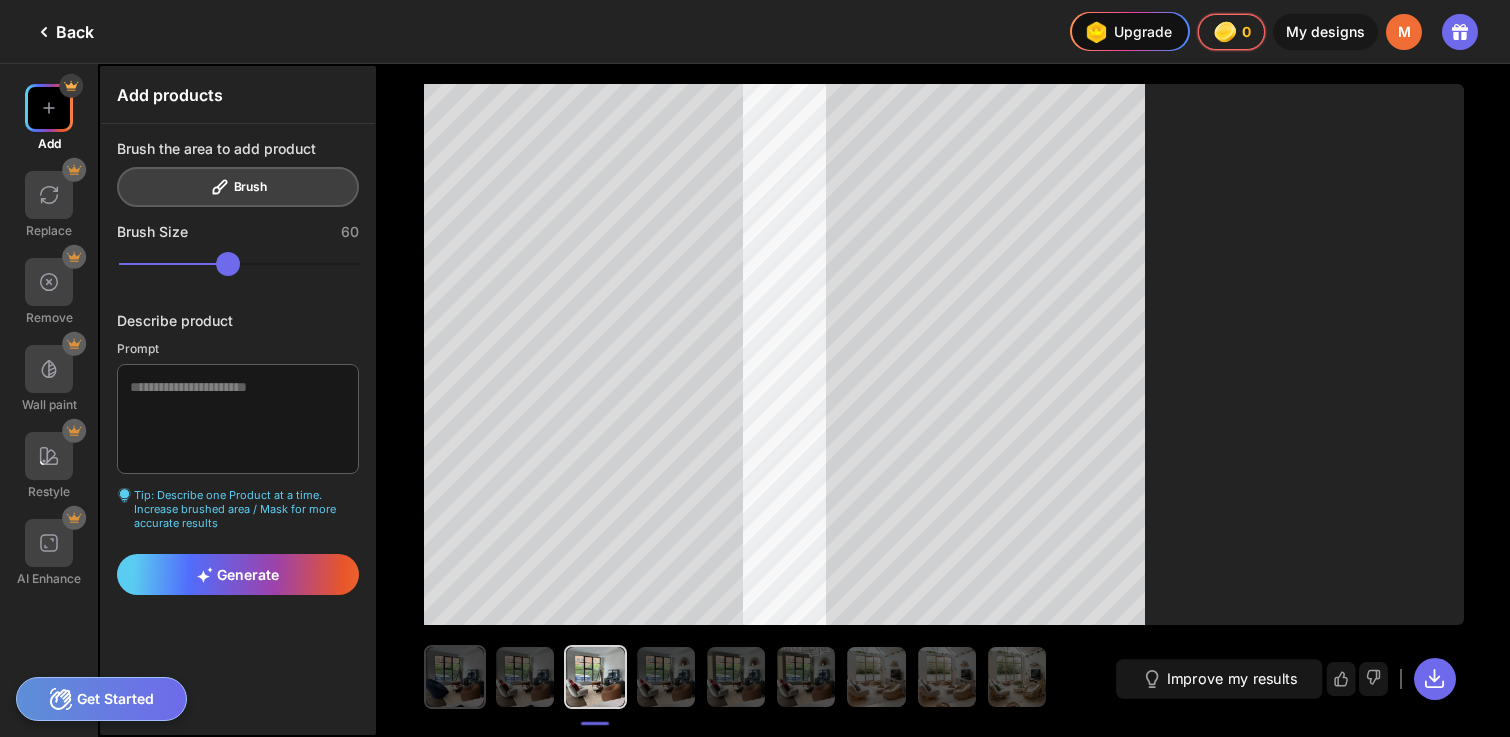 click at bounding box center [455, 677] 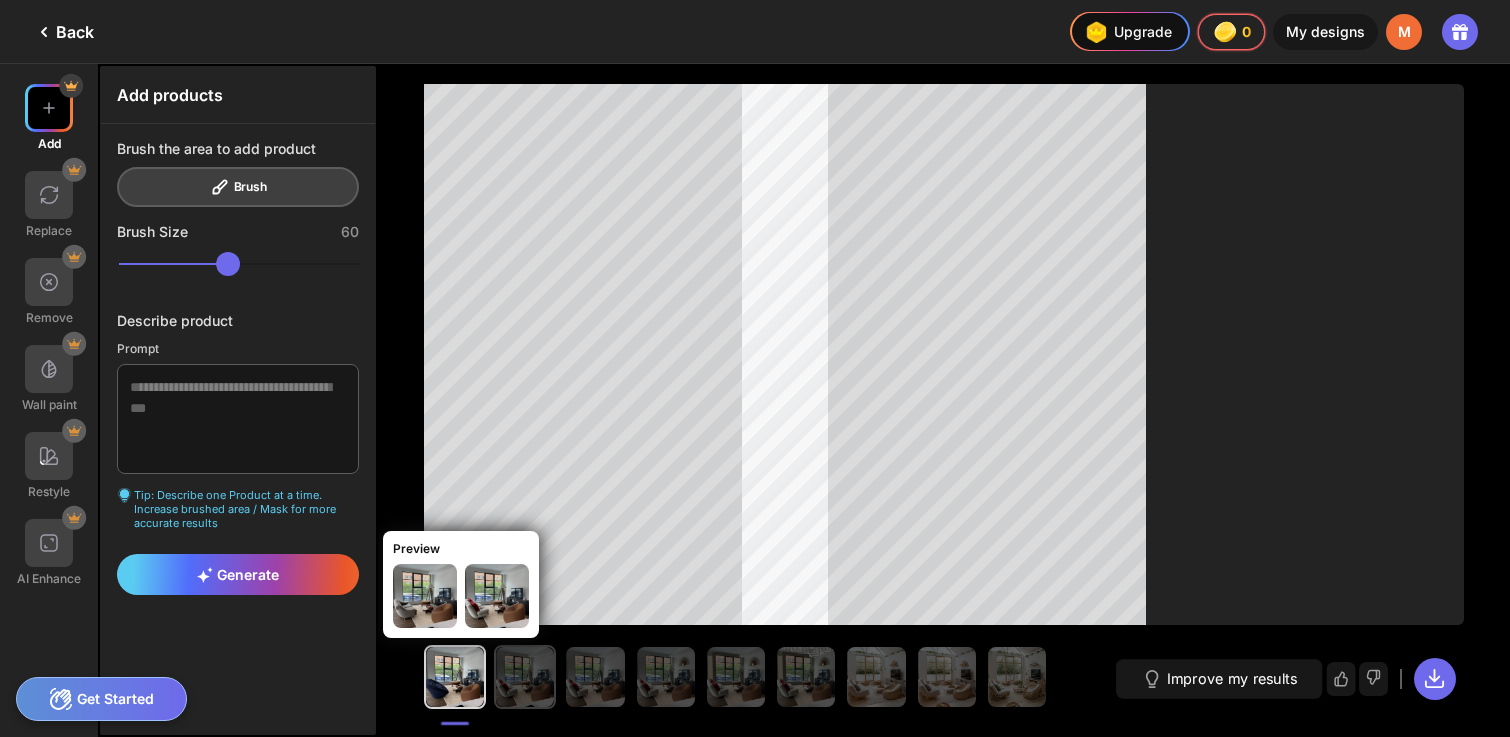 click at bounding box center (525, 677) 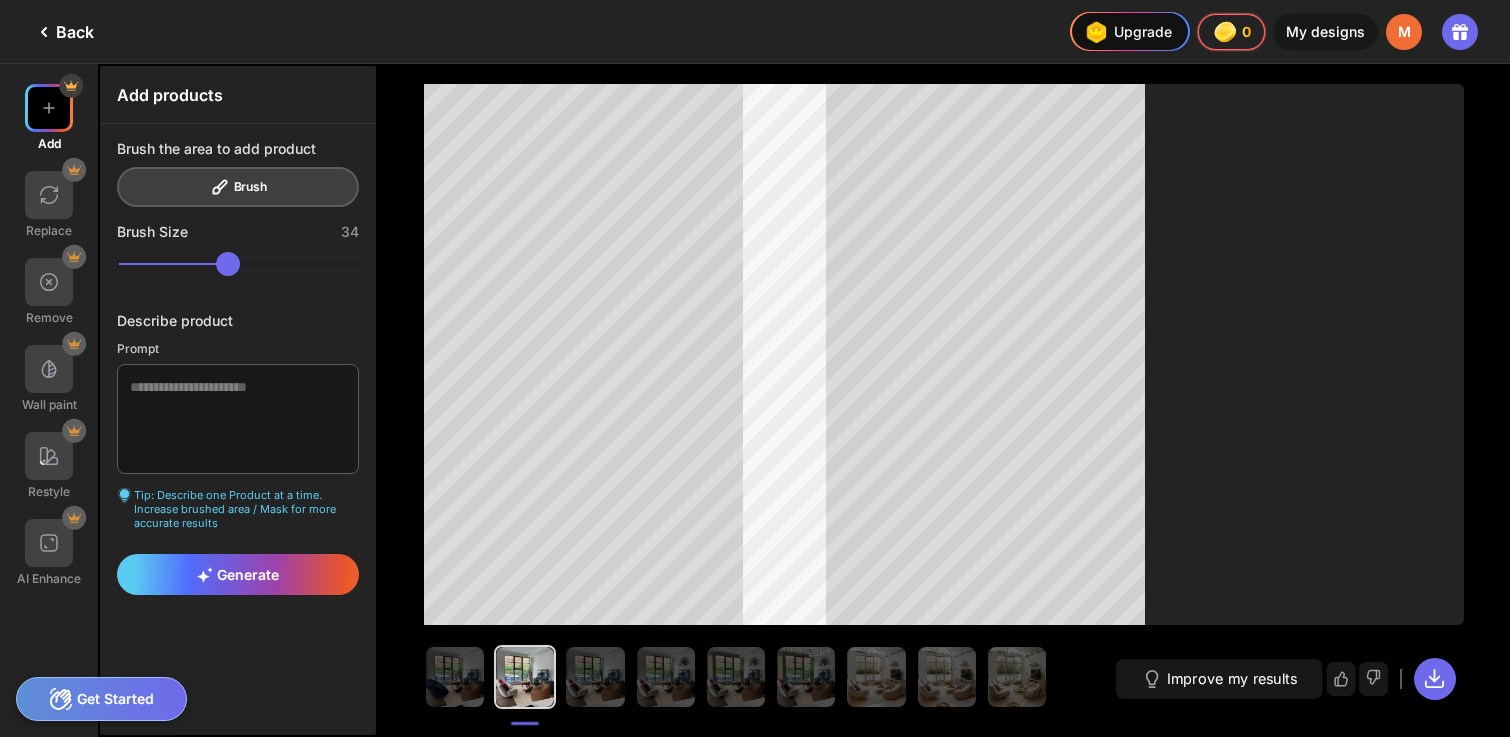drag, startPoint x: 252, startPoint y: 269, endPoint x: 192, endPoint y: 272, distance: 60.074955 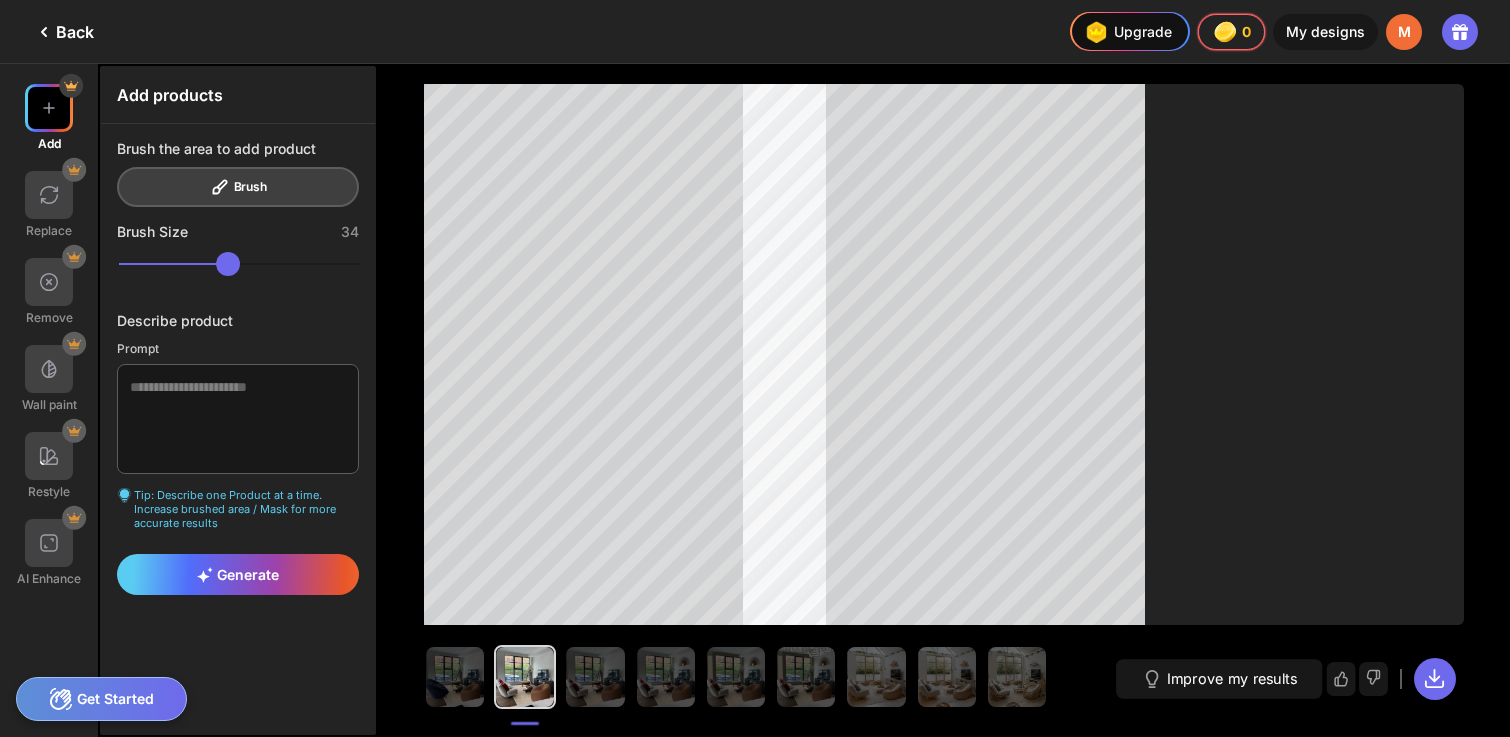 click at bounding box center (240, 264) 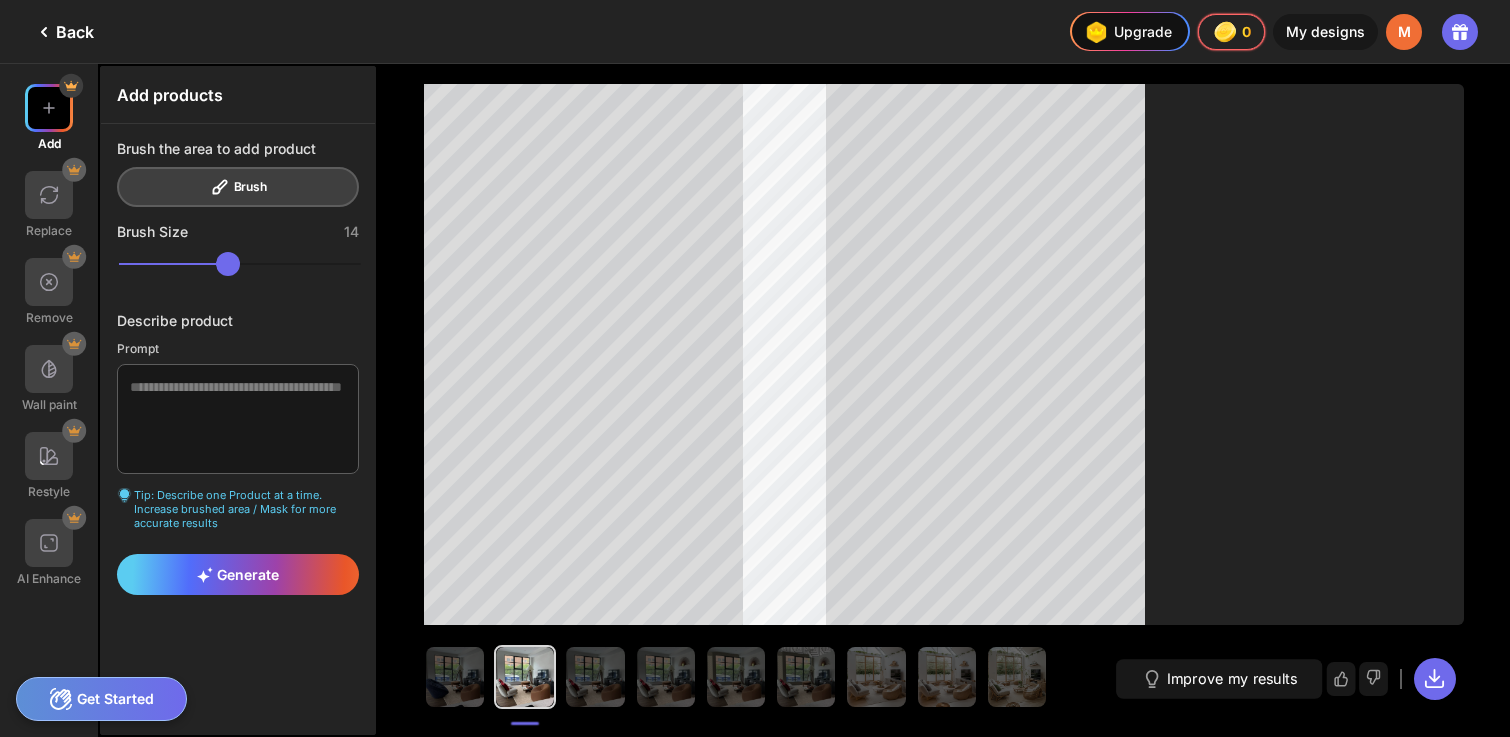 drag, startPoint x: 192, startPoint y: 272, endPoint x: 141, endPoint y: 272, distance: 51 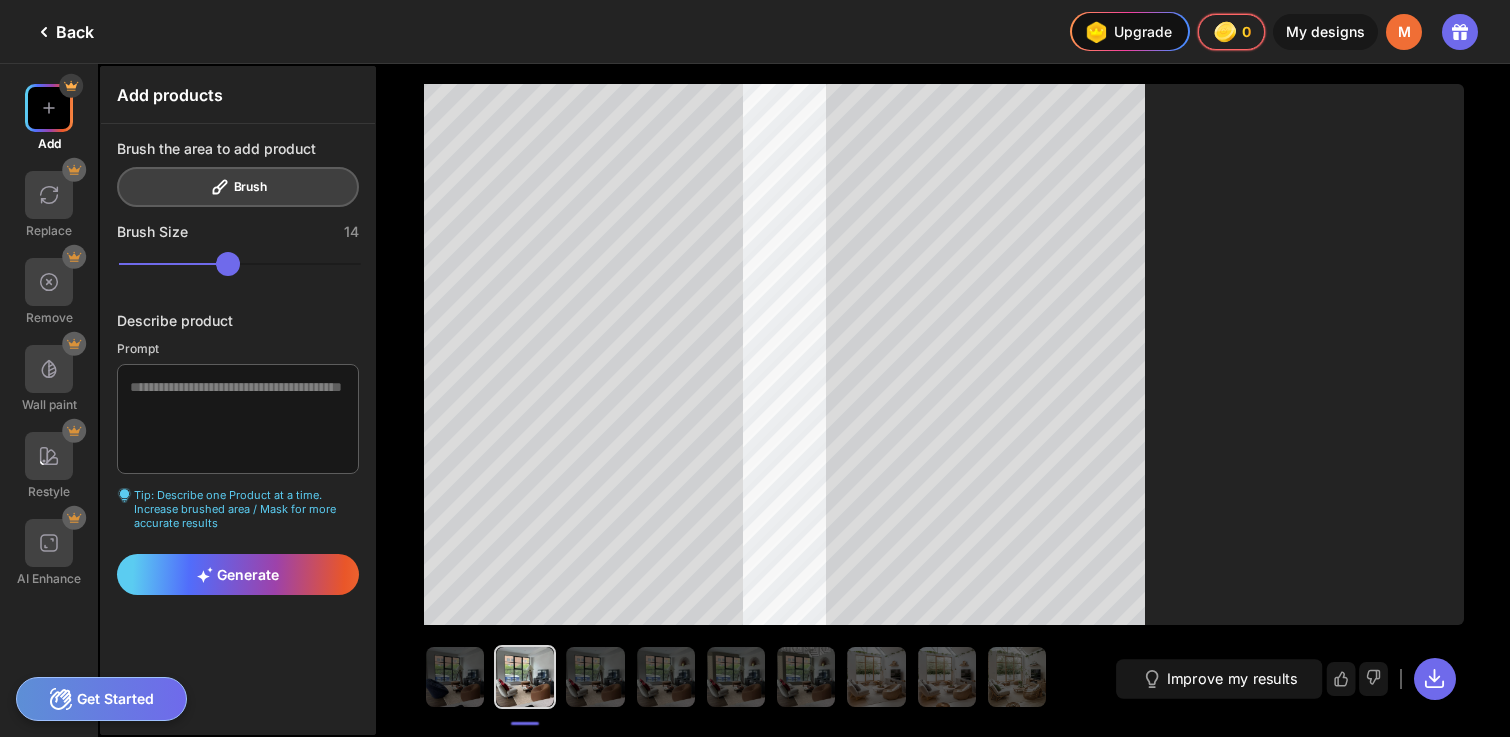 type on "**" 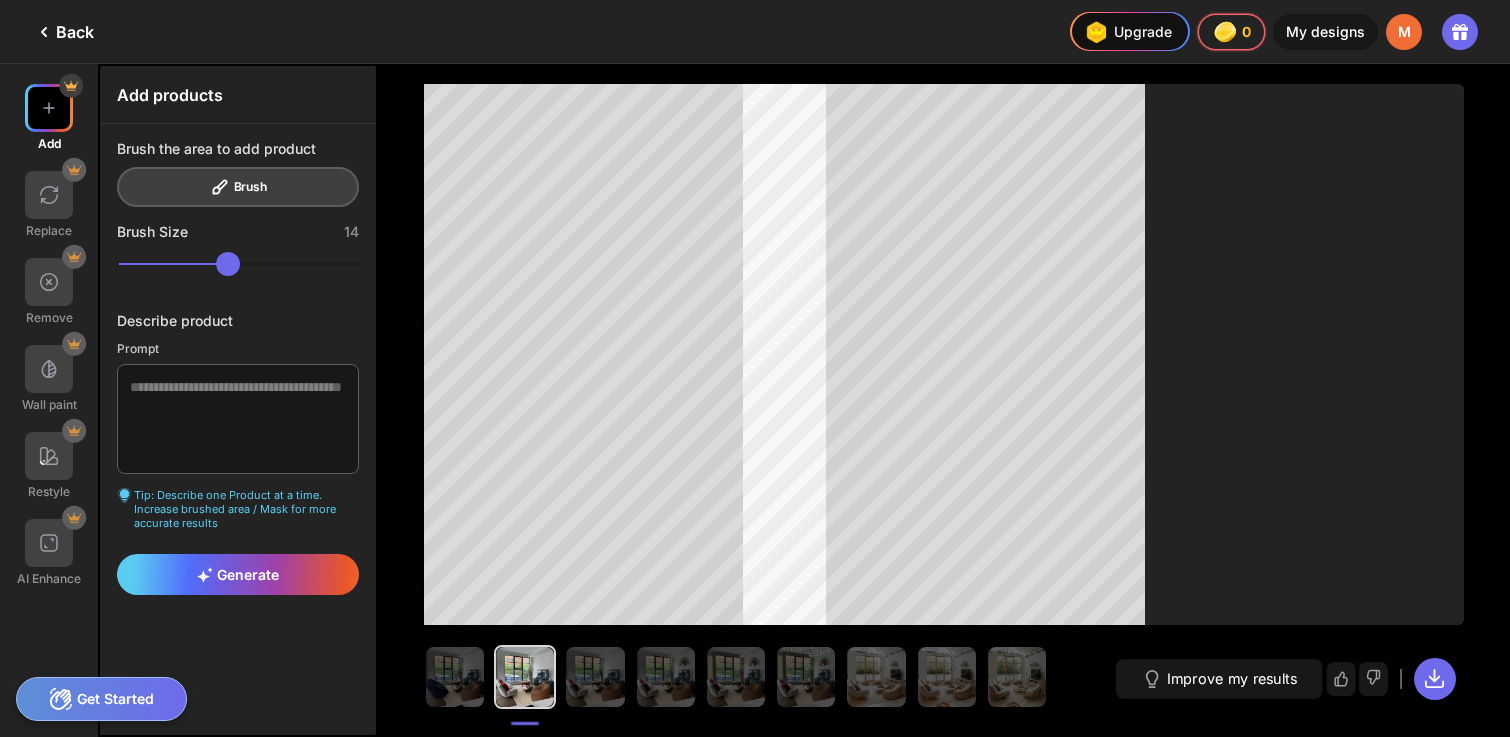 click at bounding box center (240, 264) 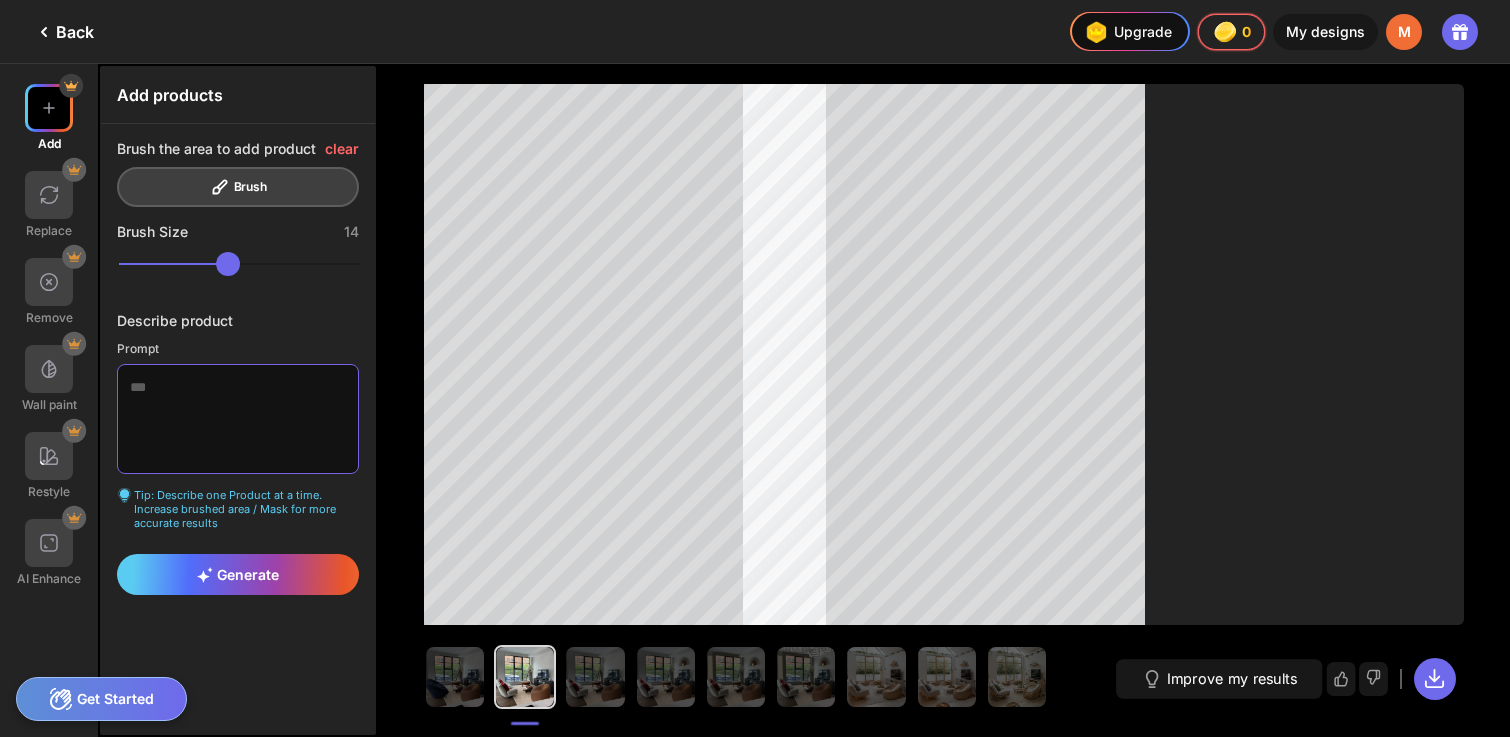 click at bounding box center [238, 419] 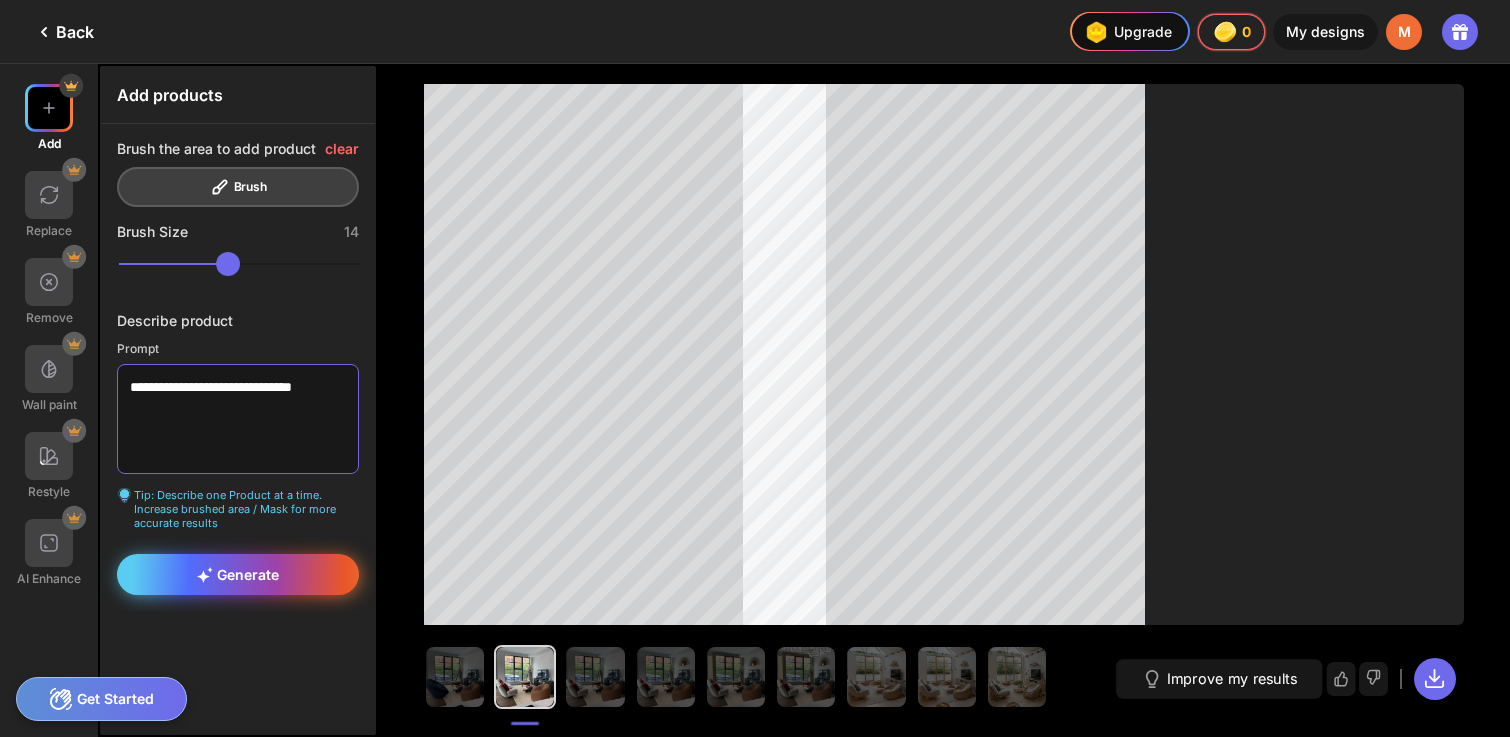 type on "**********" 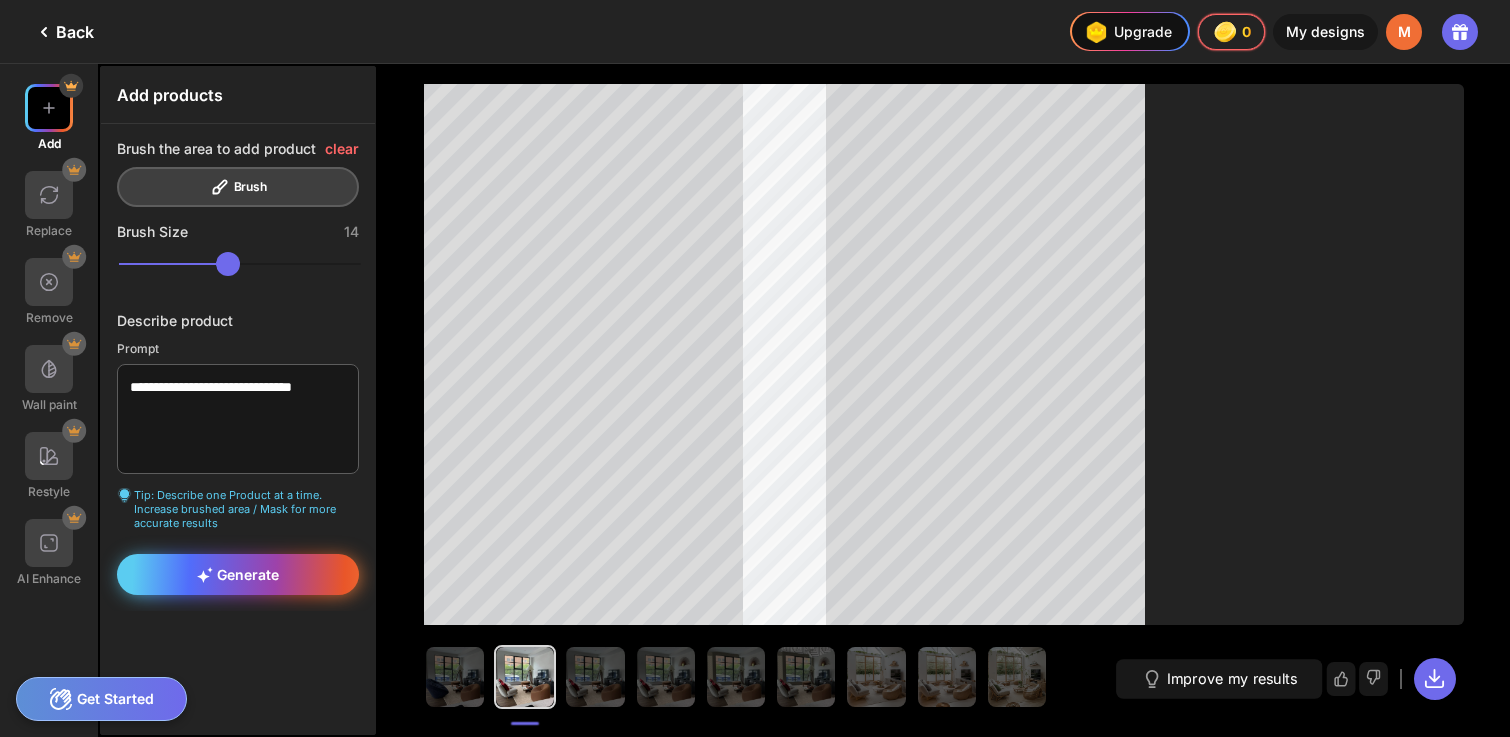 click on "Generate" at bounding box center (238, 574) 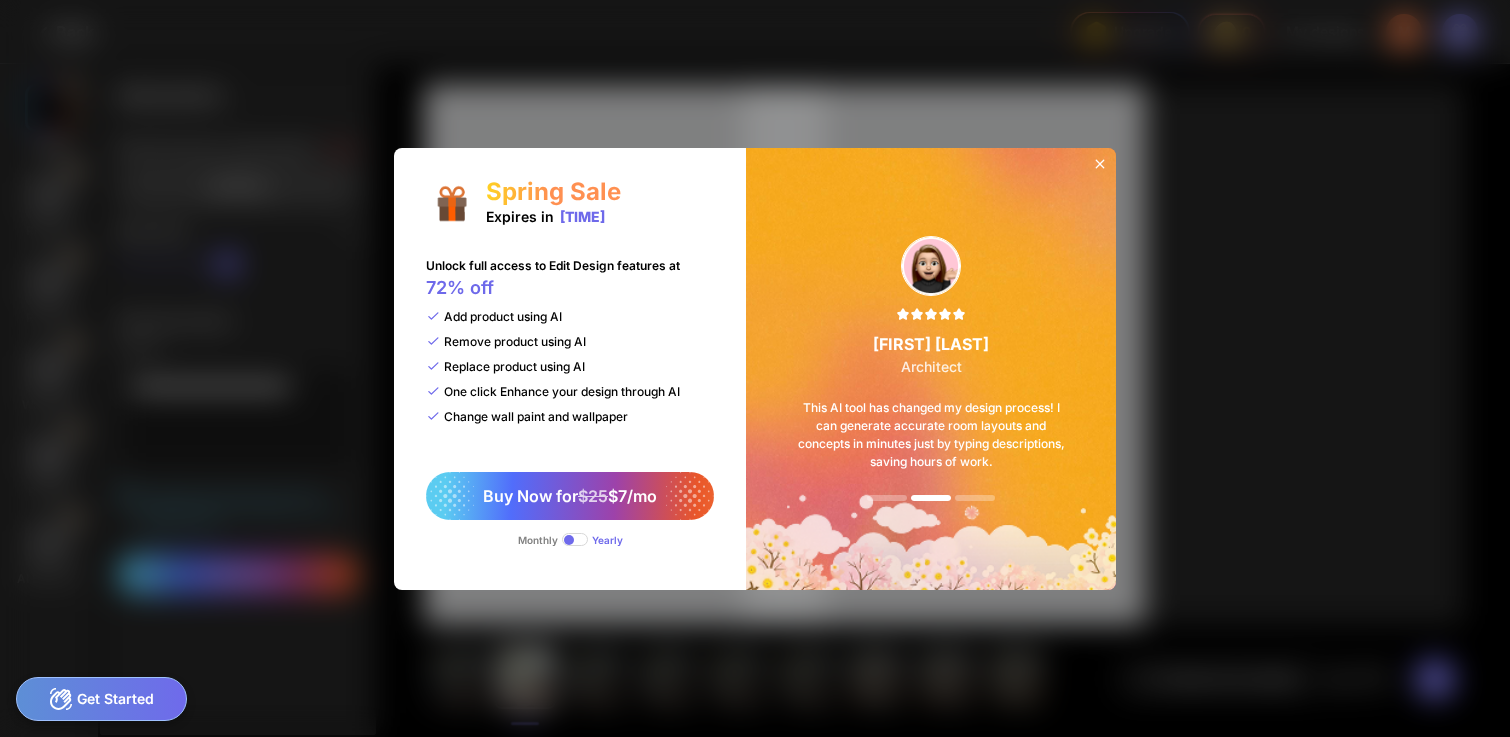 click 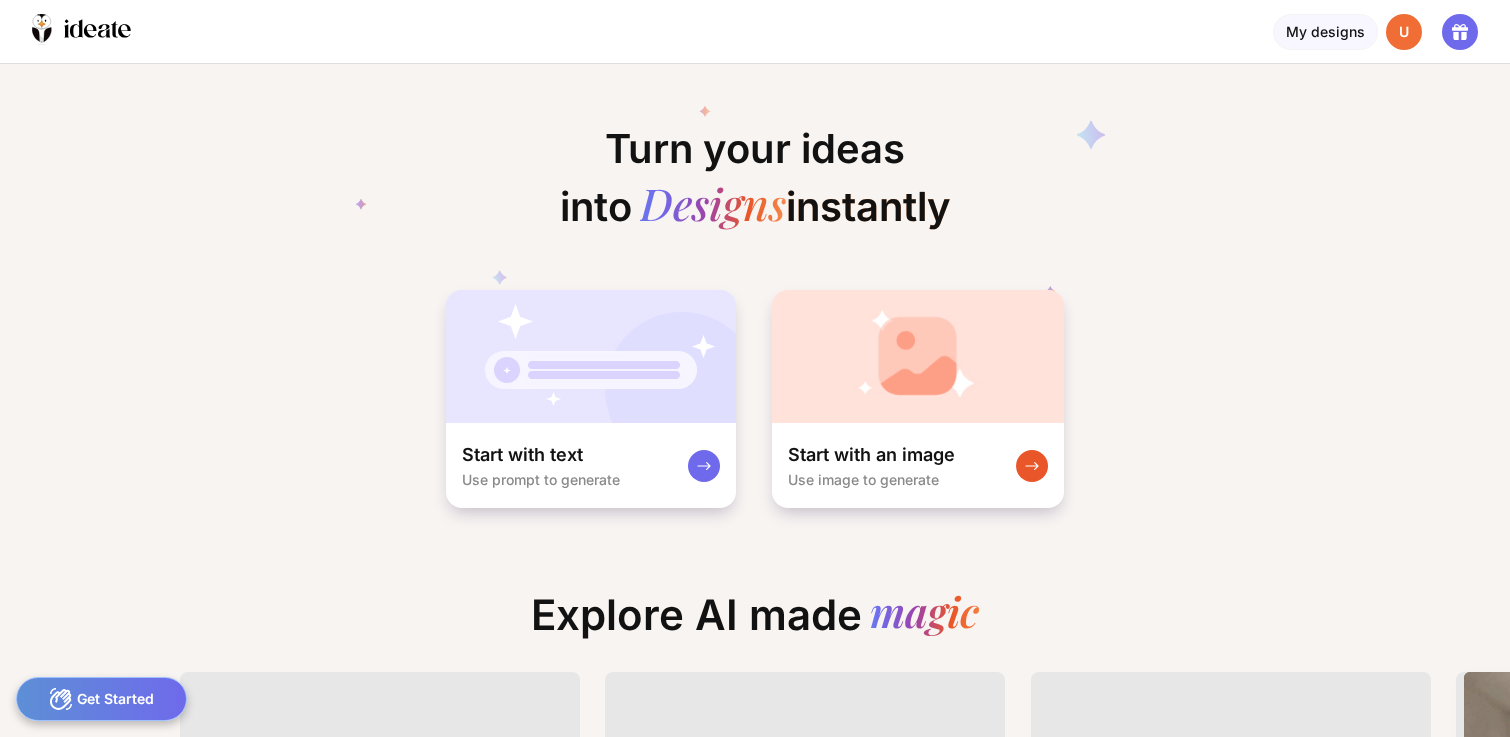 scroll, scrollTop: 0, scrollLeft: 0, axis: both 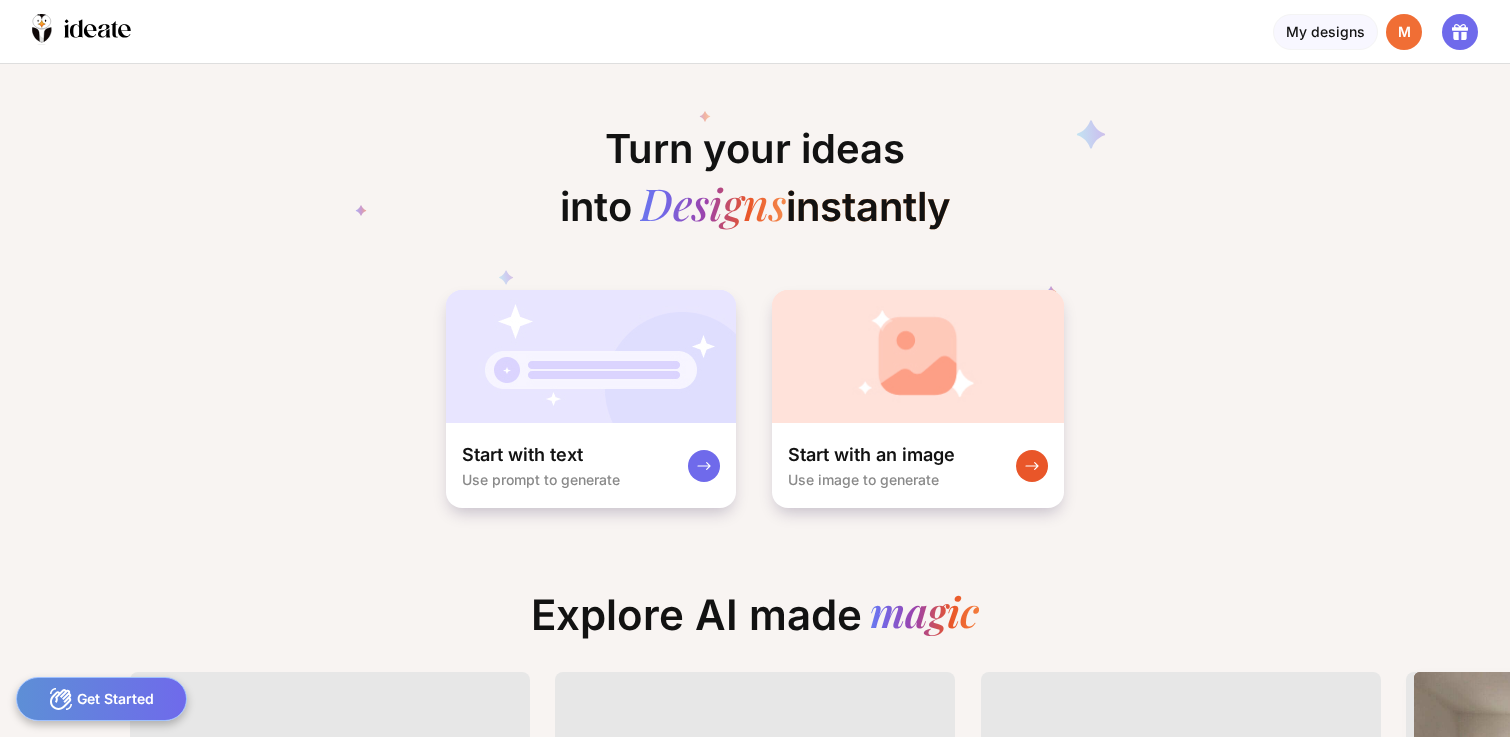 click on "M" at bounding box center (1404, 32) 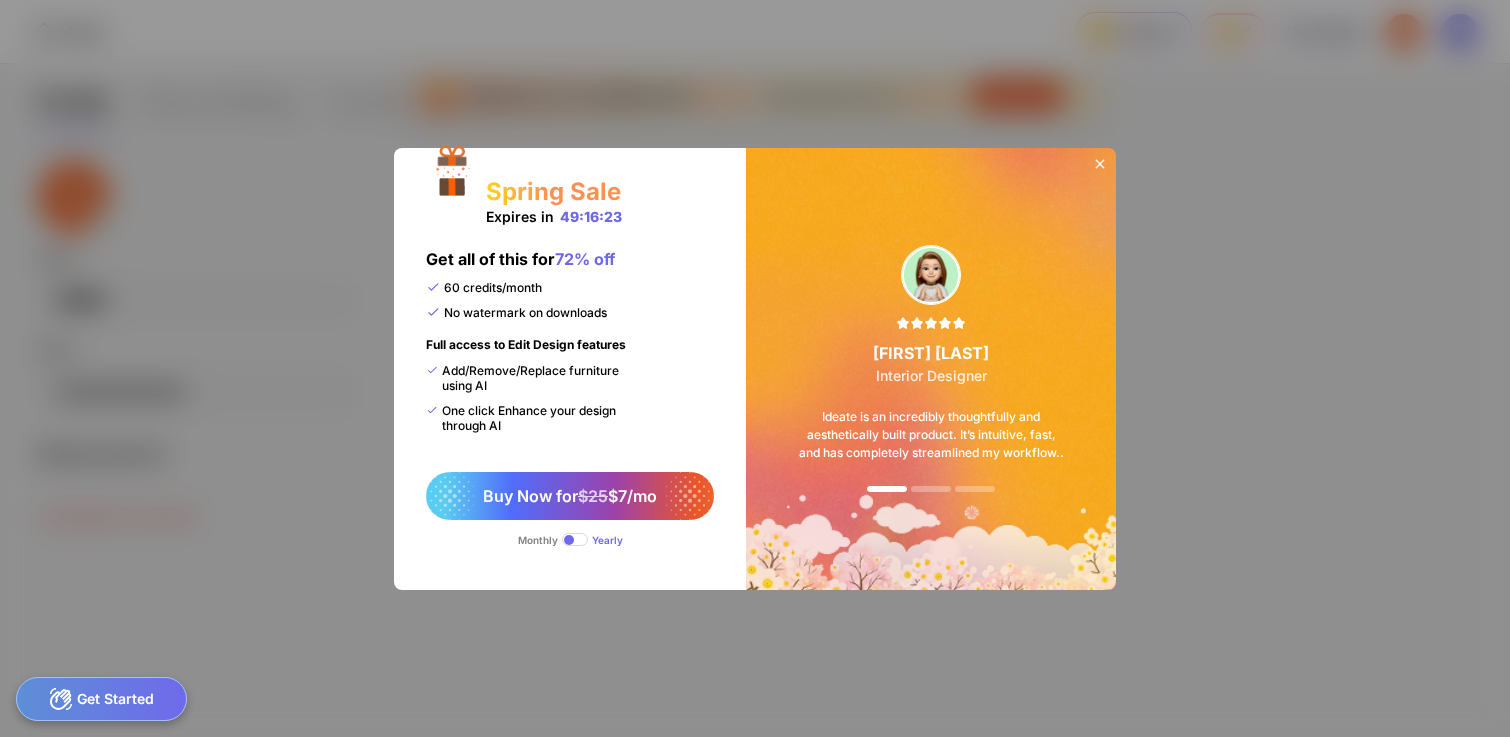 click 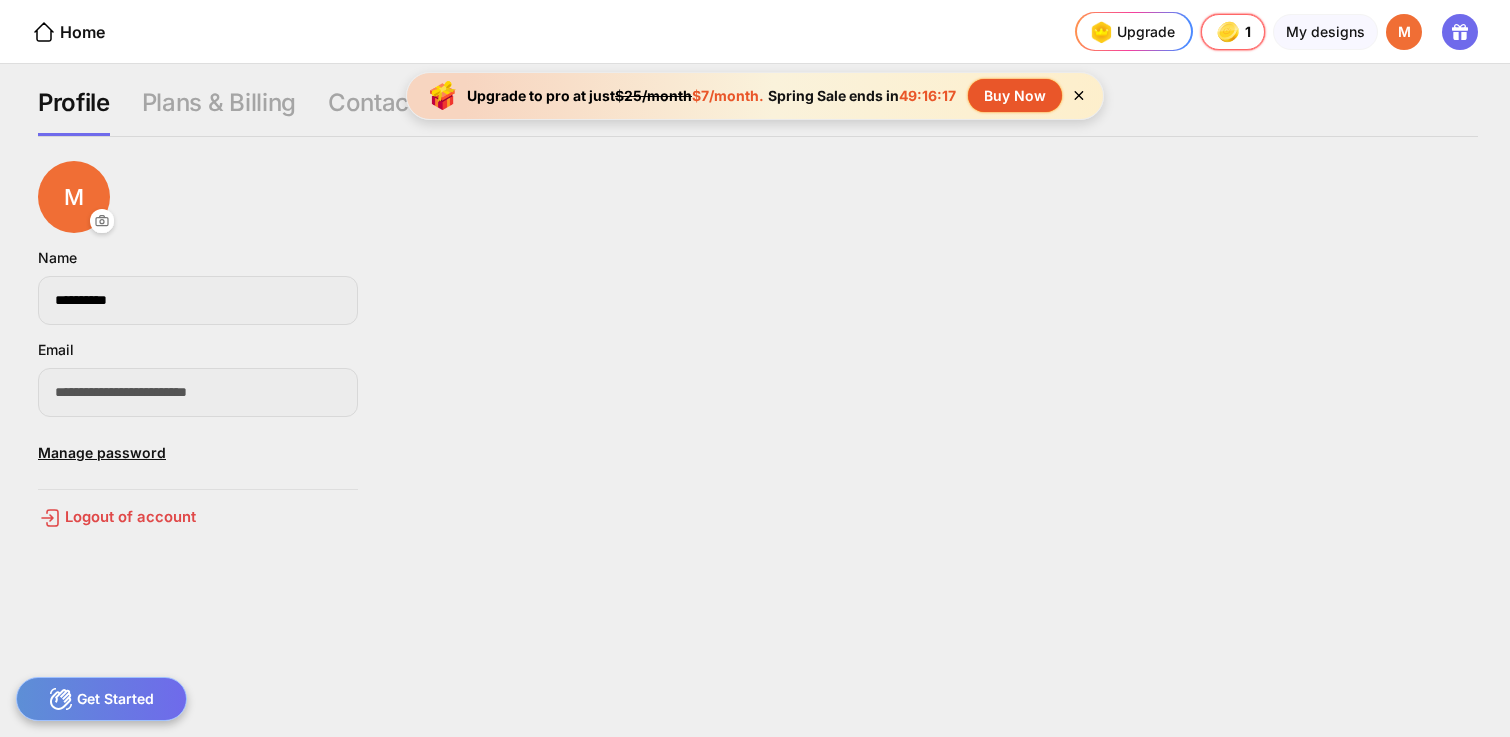 click 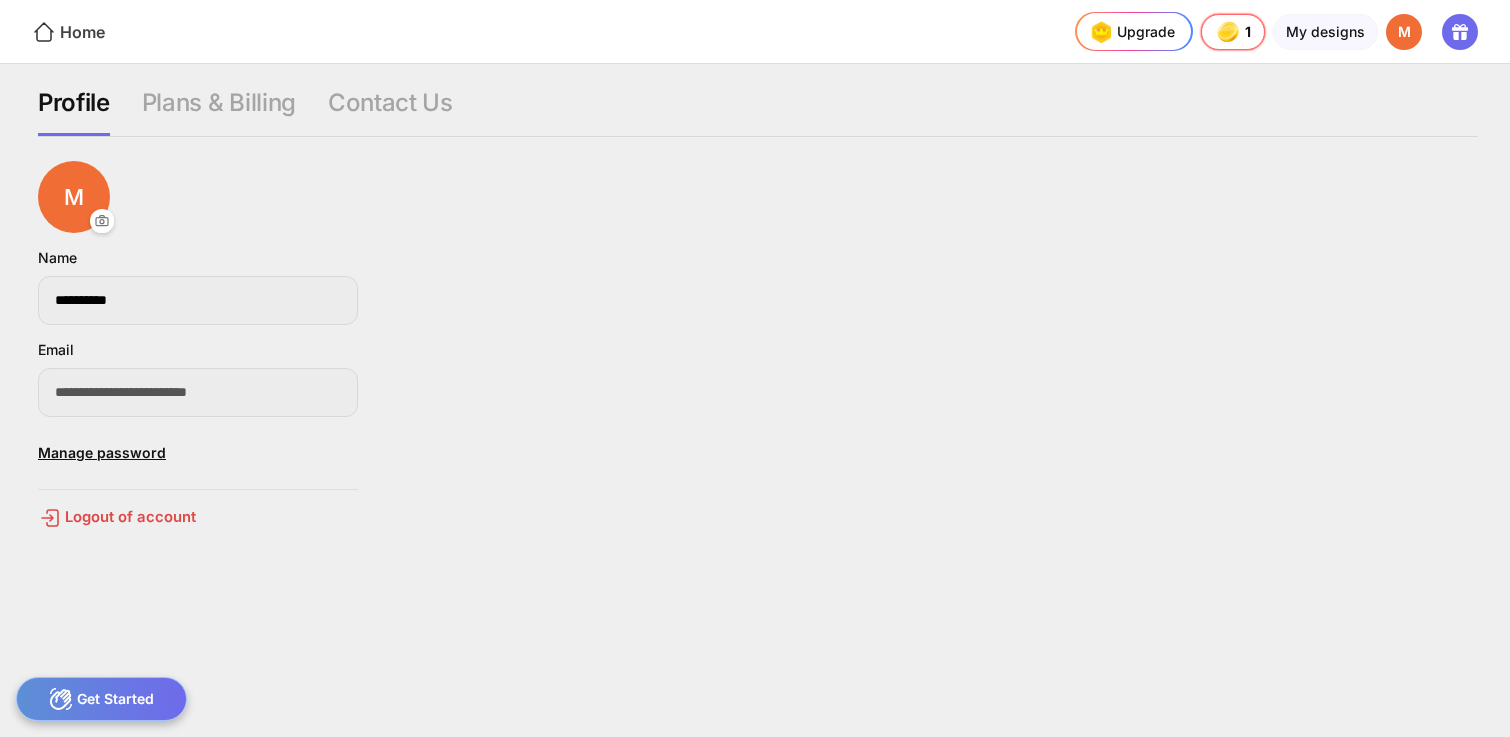 click on "Home" 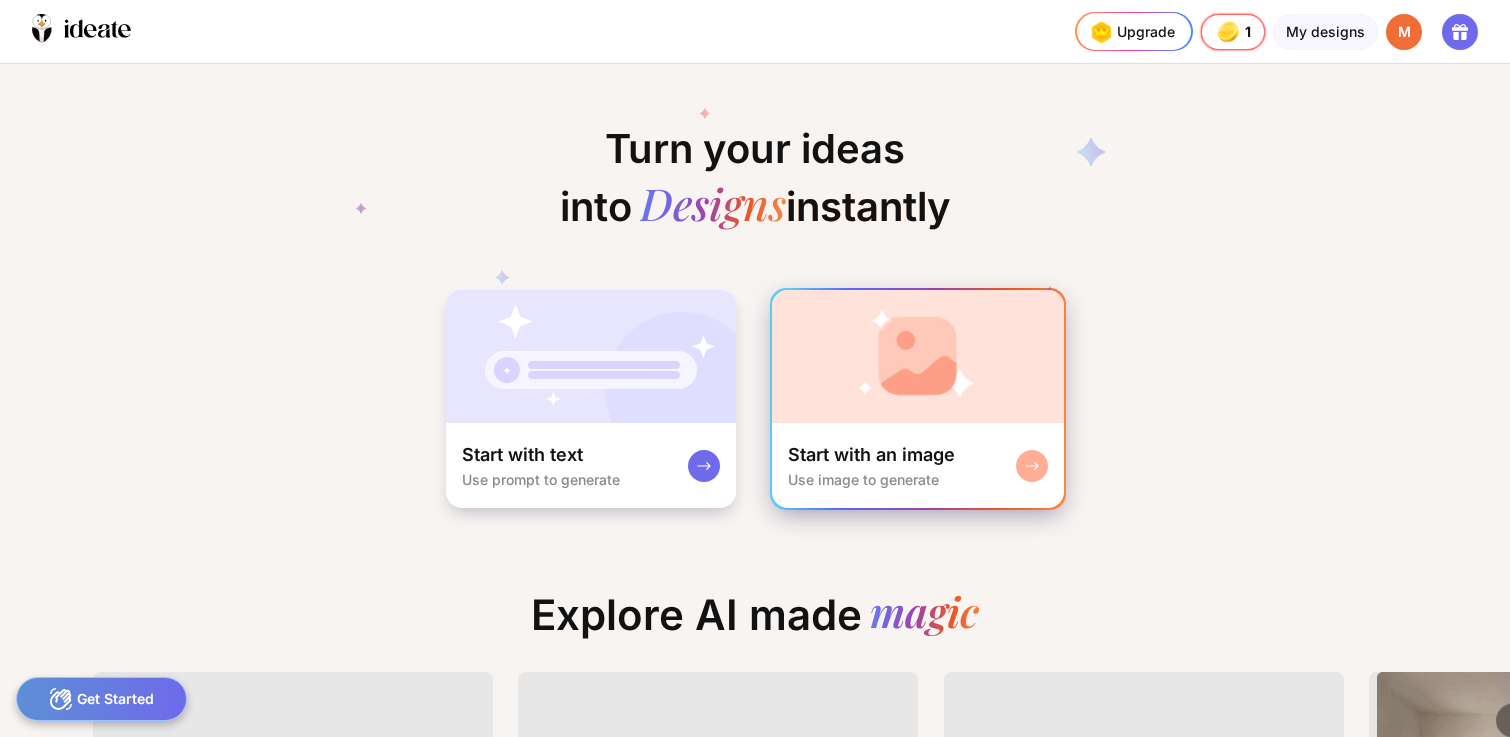 click at bounding box center (918, 356) 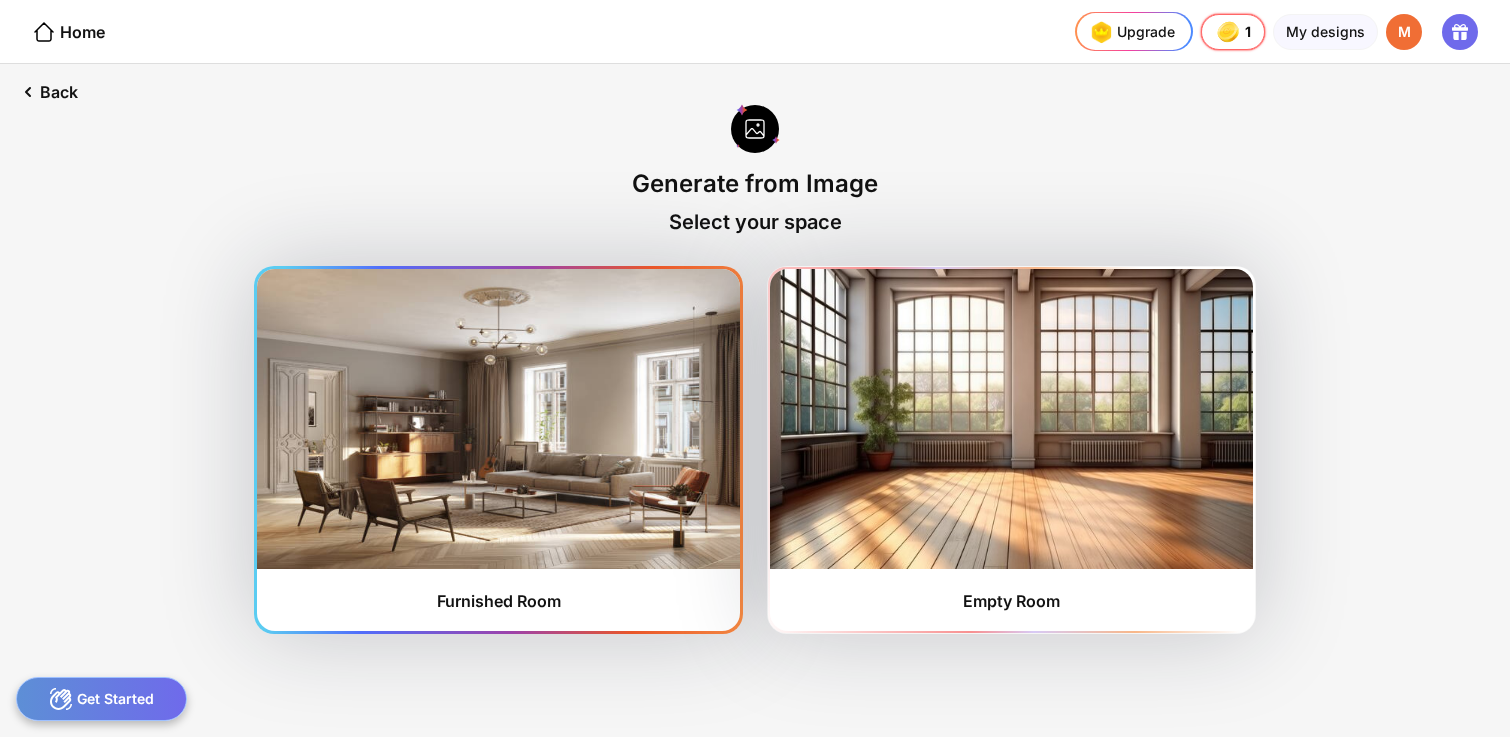 click at bounding box center (498, 419) 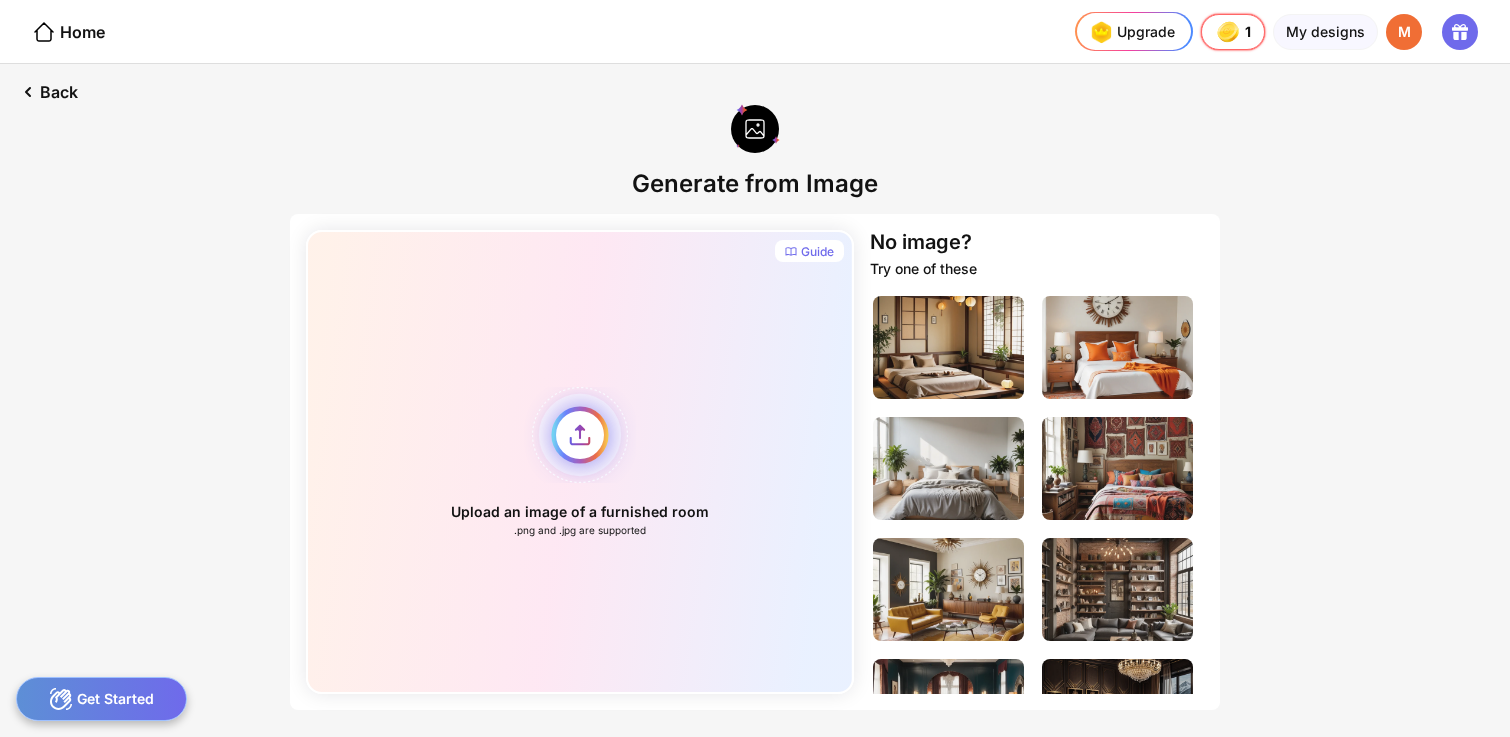 click on "Upload an image of a furnished room .png and .jpg are supported" at bounding box center (580, 462) 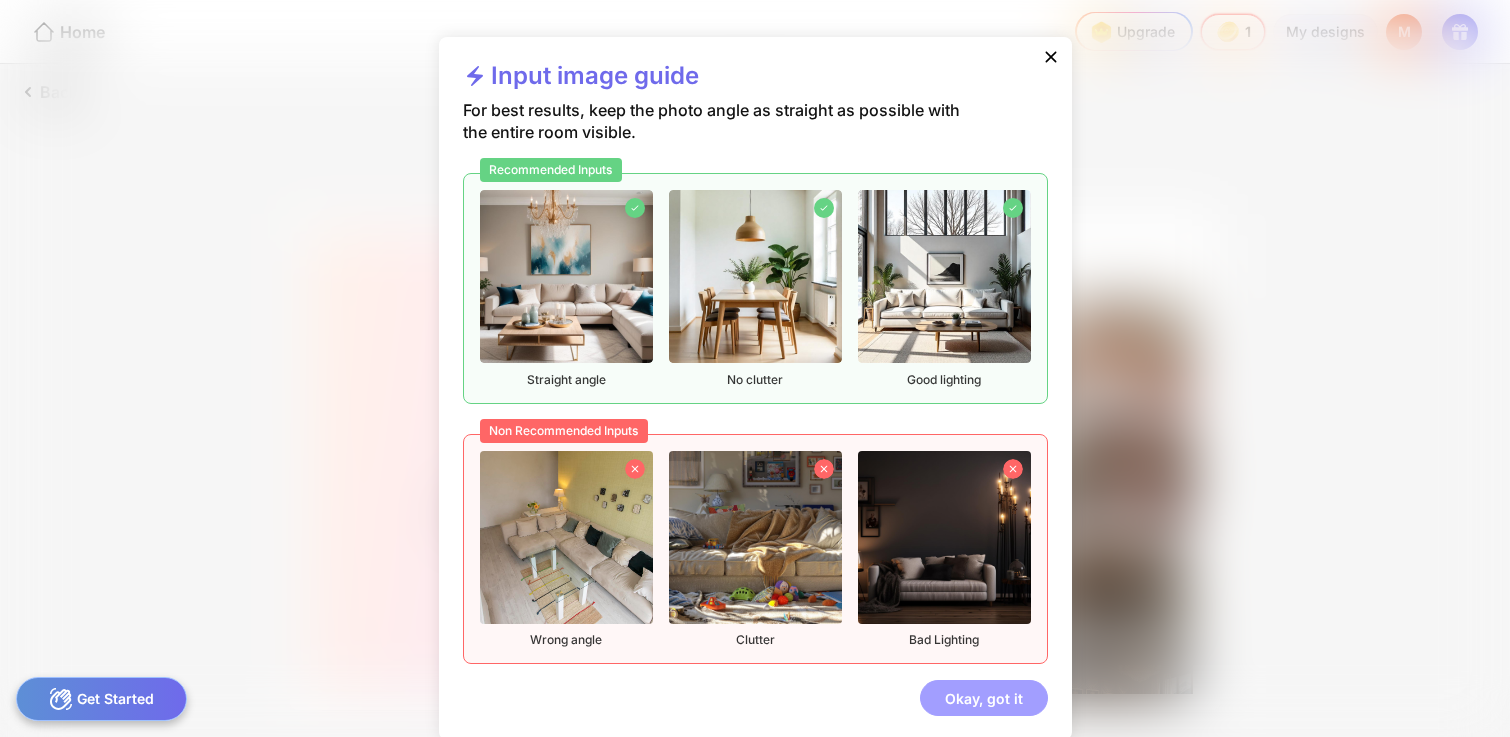 click on "Okay, got it" at bounding box center [984, 698] 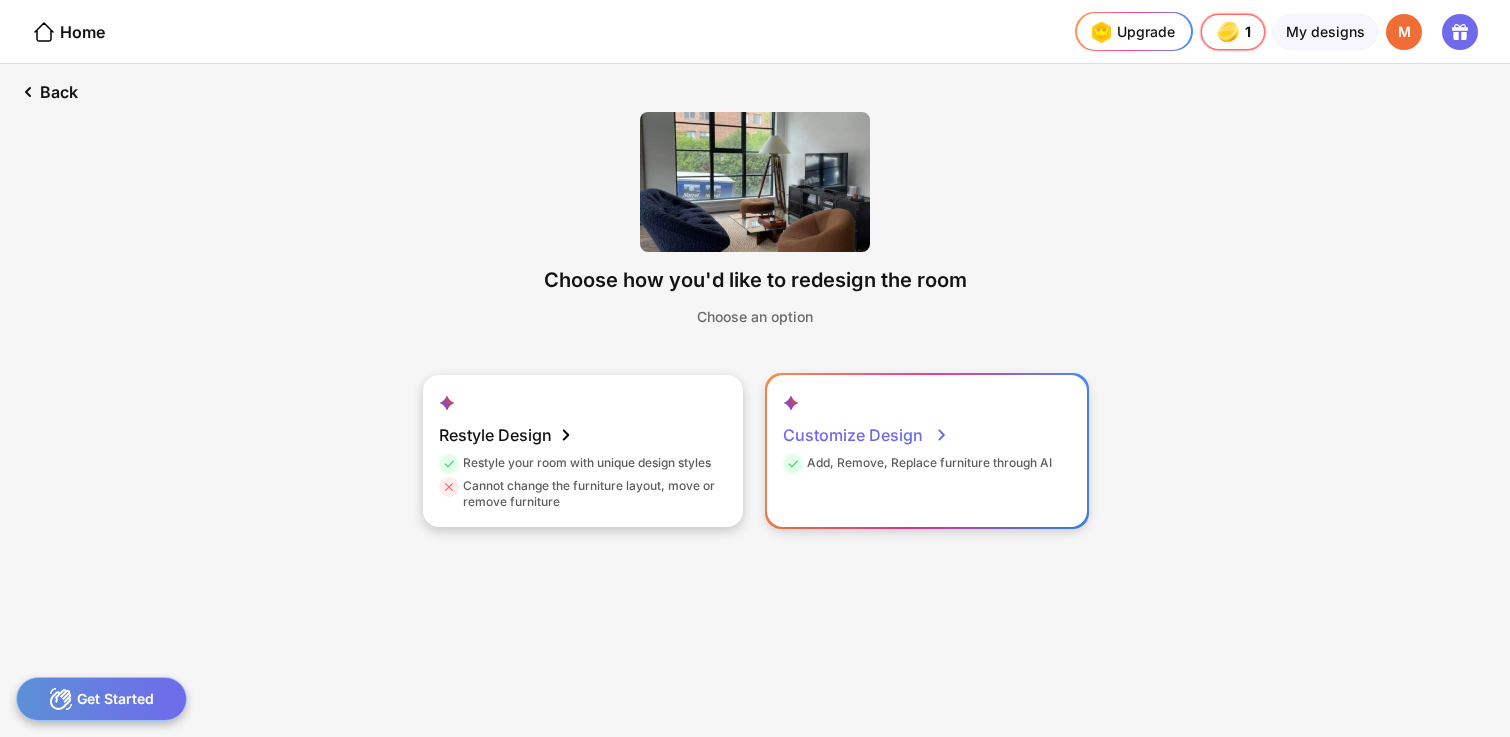 click on "Customize Design" at bounding box center [866, 435] 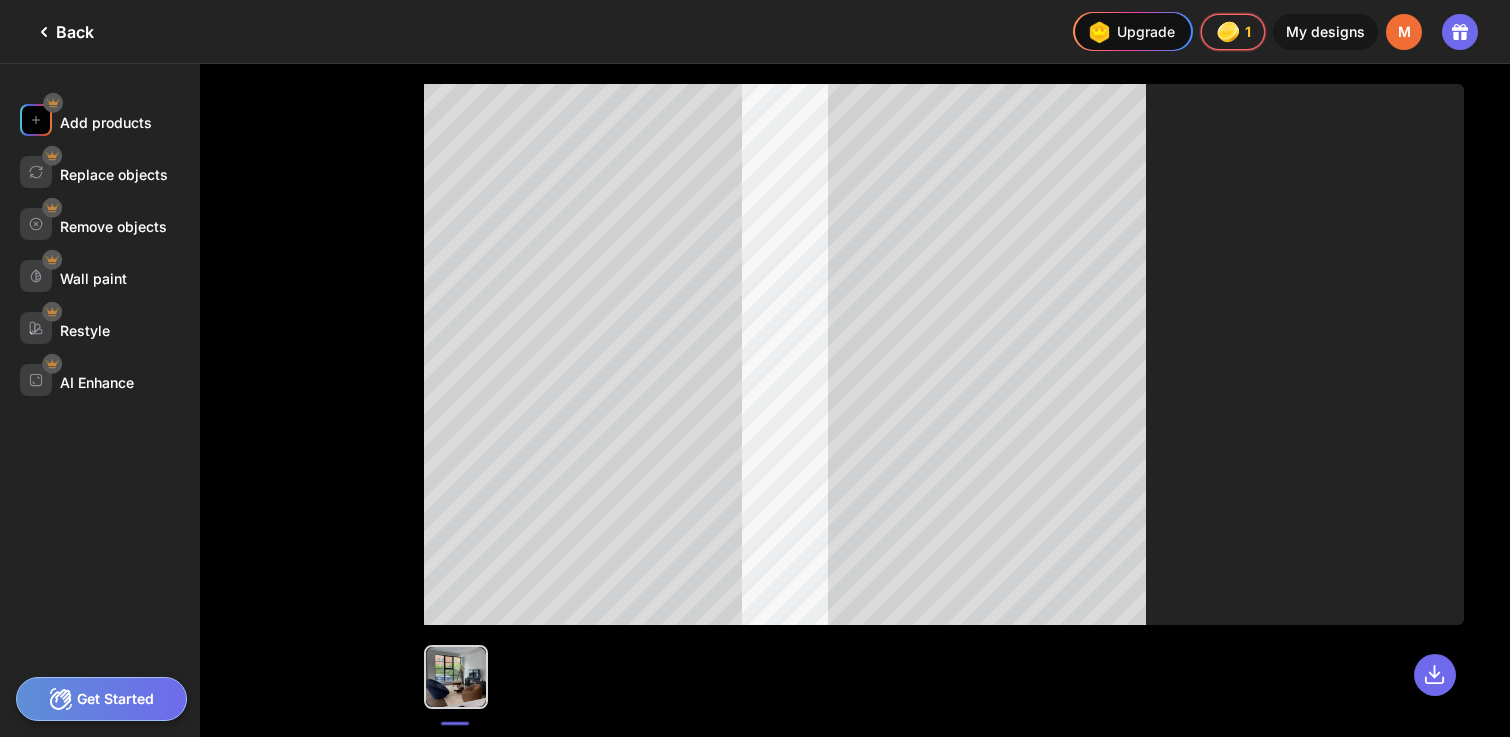click on "Add products" at bounding box center [106, 122] 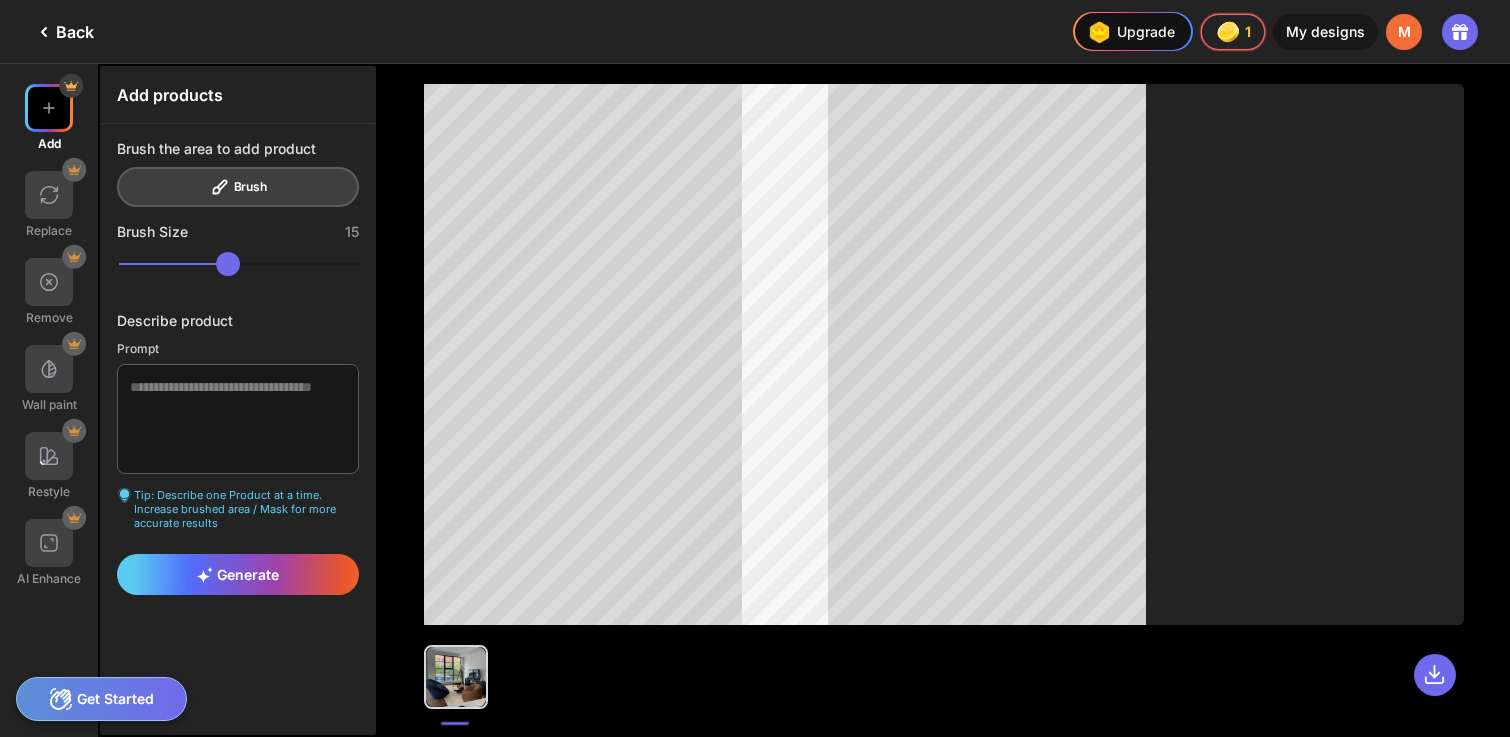 drag, startPoint x: 250, startPoint y: 267, endPoint x: 141, endPoint y: 265, distance: 109.01835 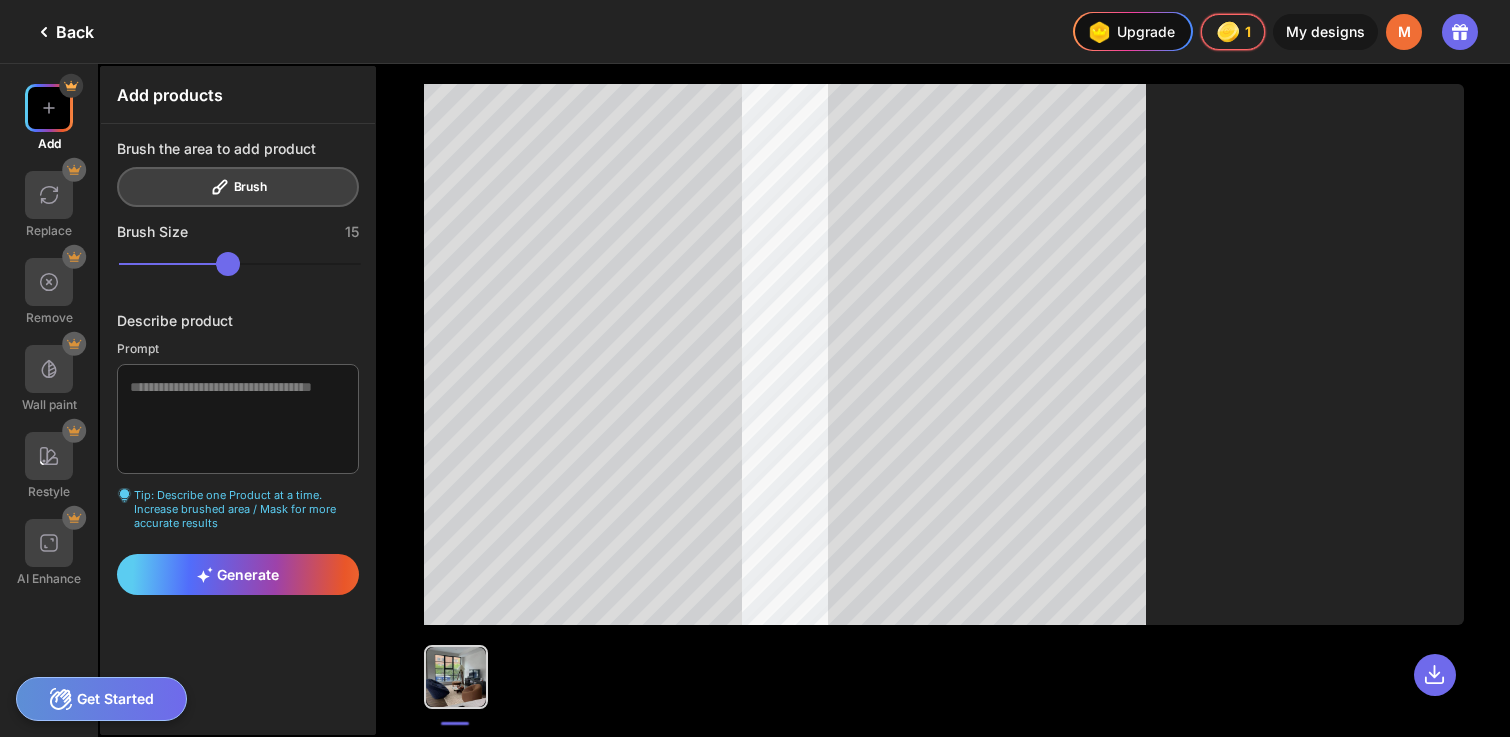 type on "**" 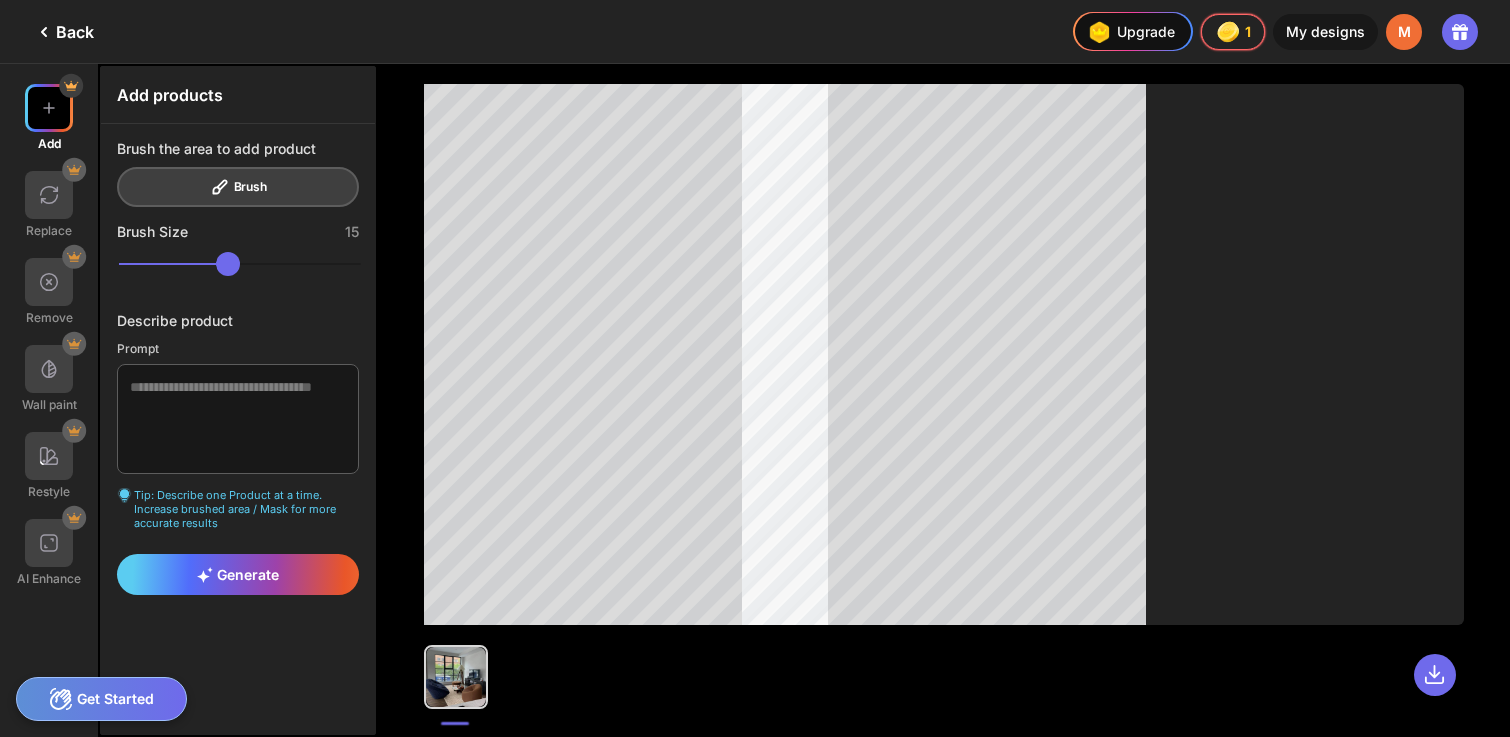 click at bounding box center (240, 264) 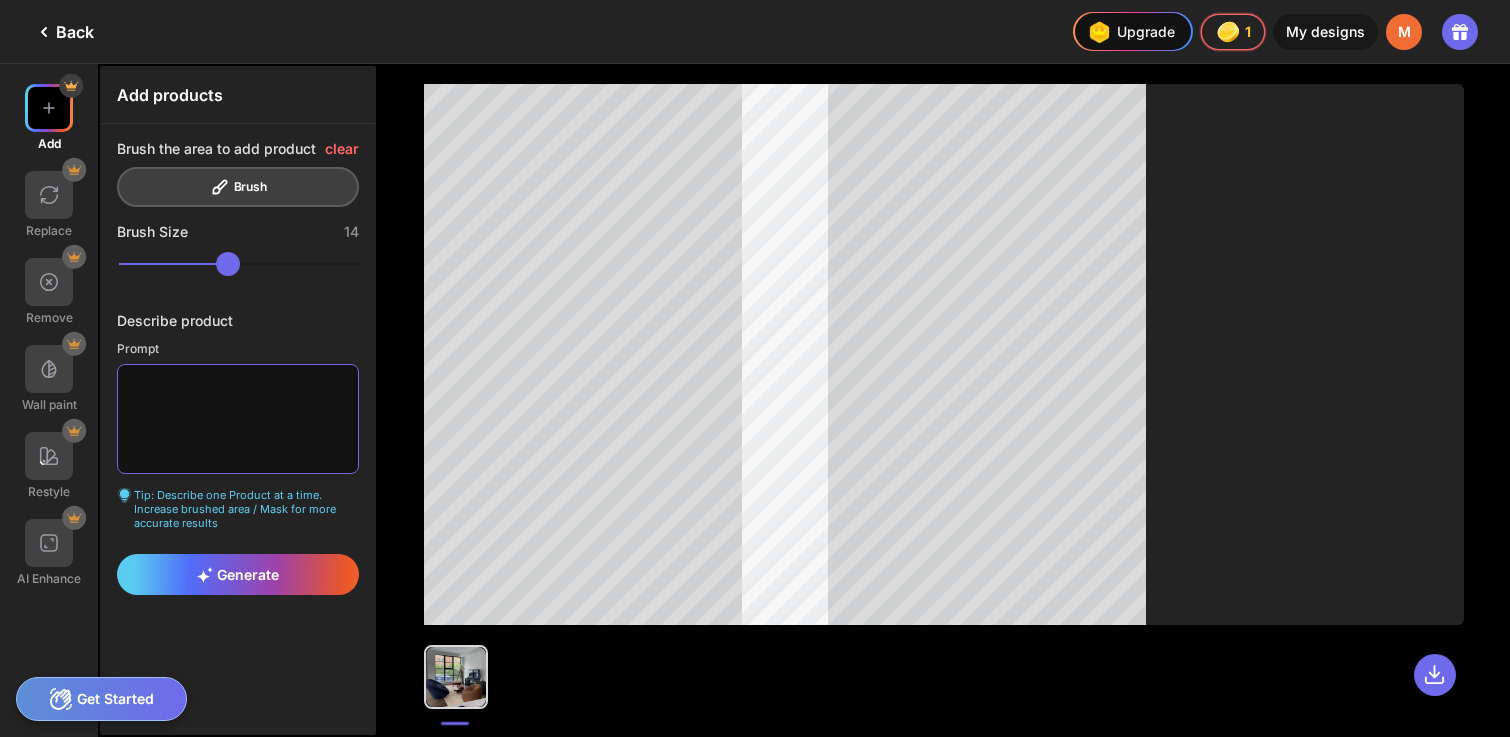 click at bounding box center [238, 419] 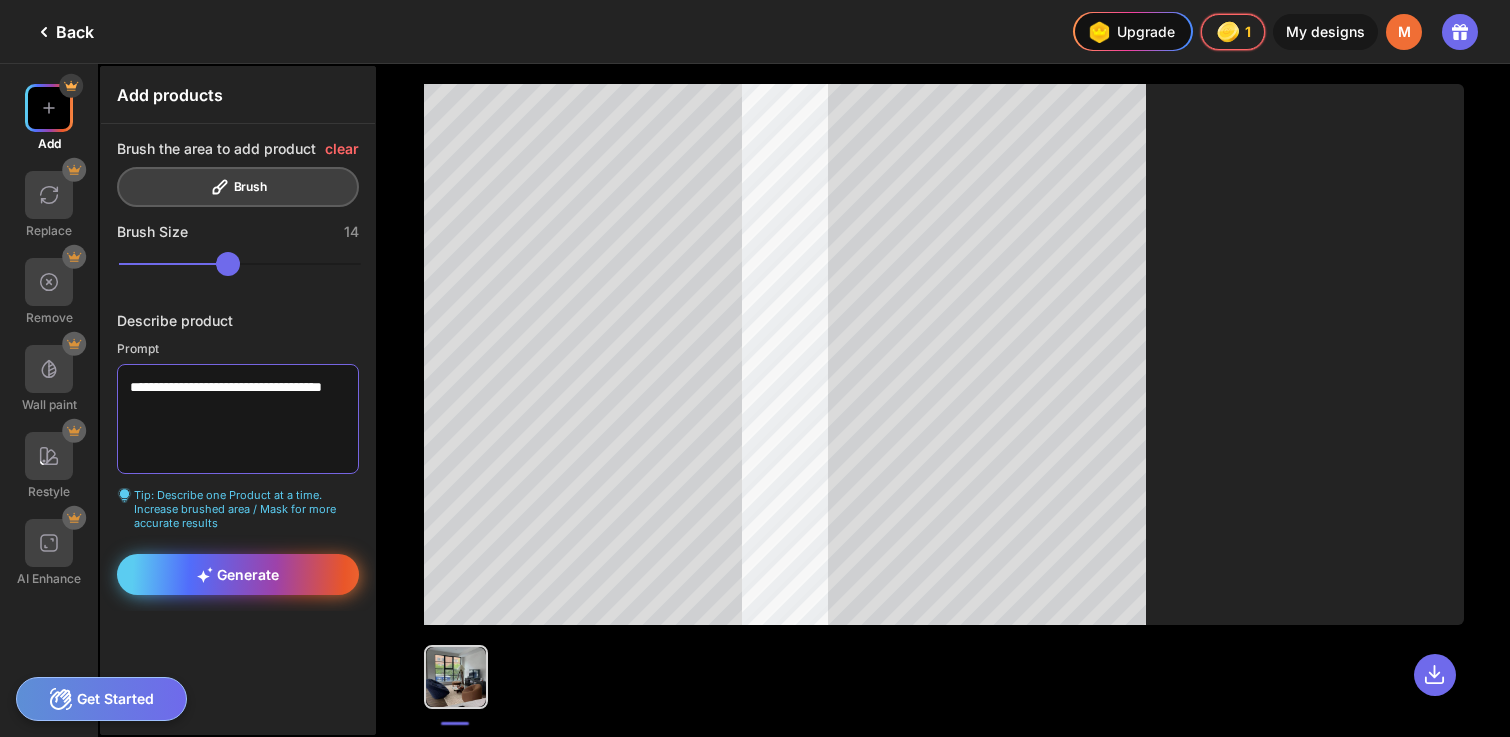 type on "**********" 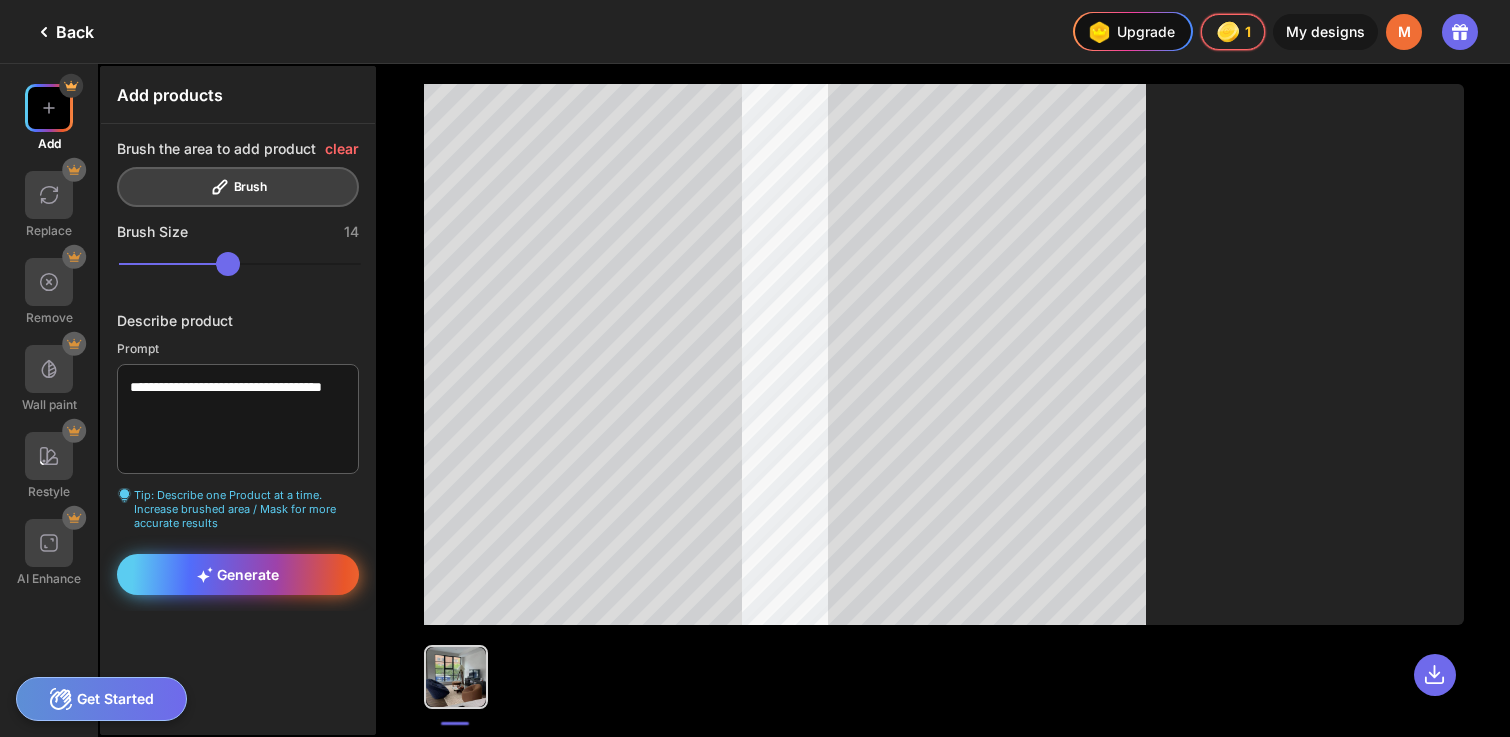 click on "Generate" at bounding box center [238, 574] 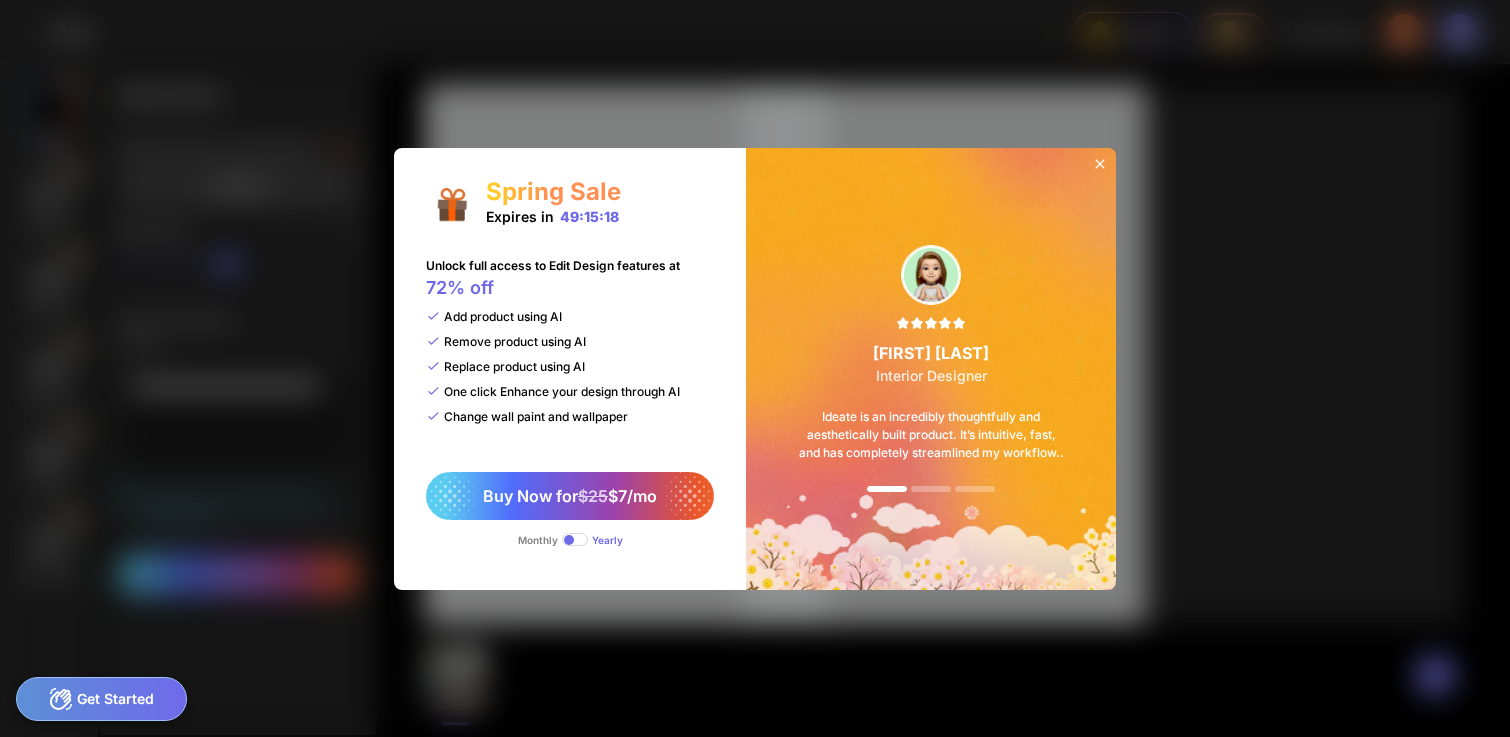 click 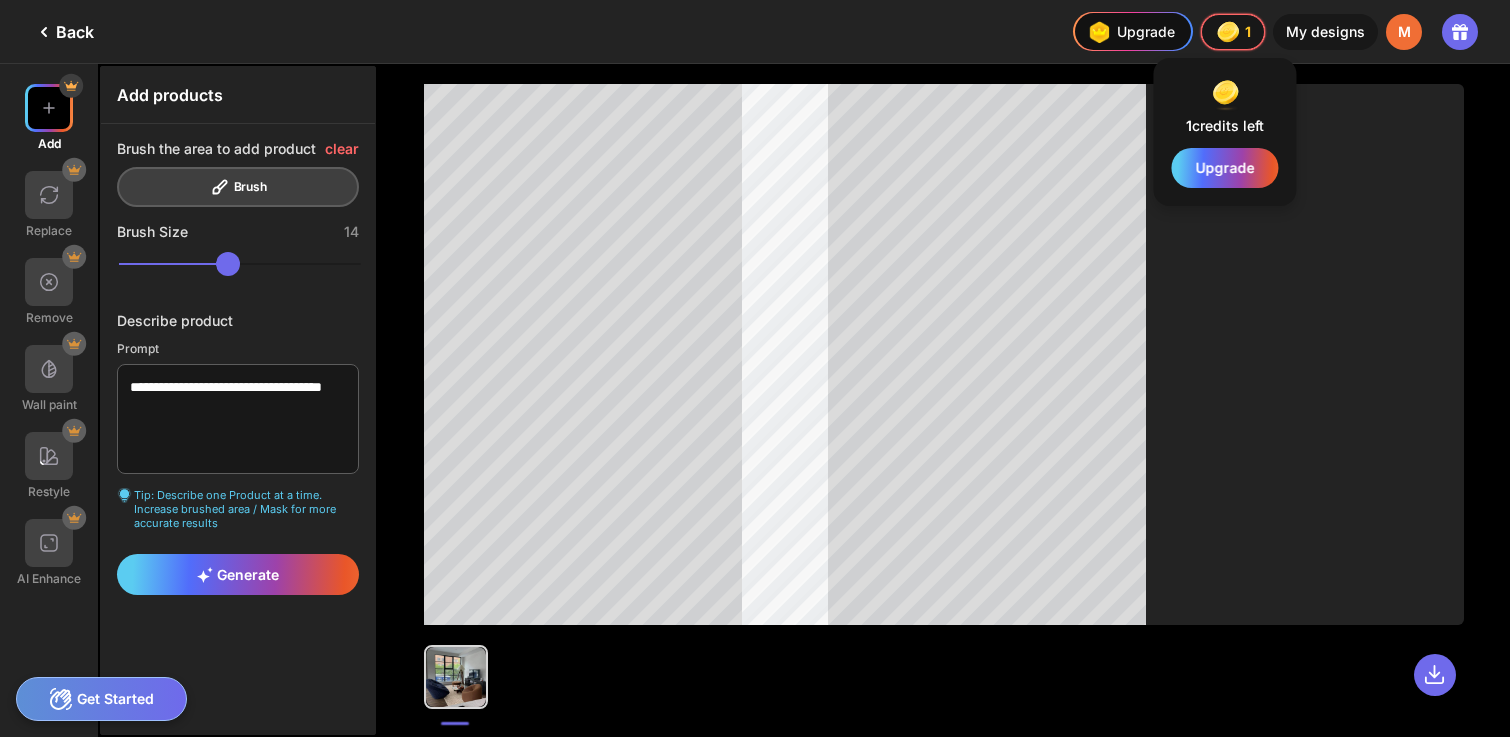 click at bounding box center (1228, 32) 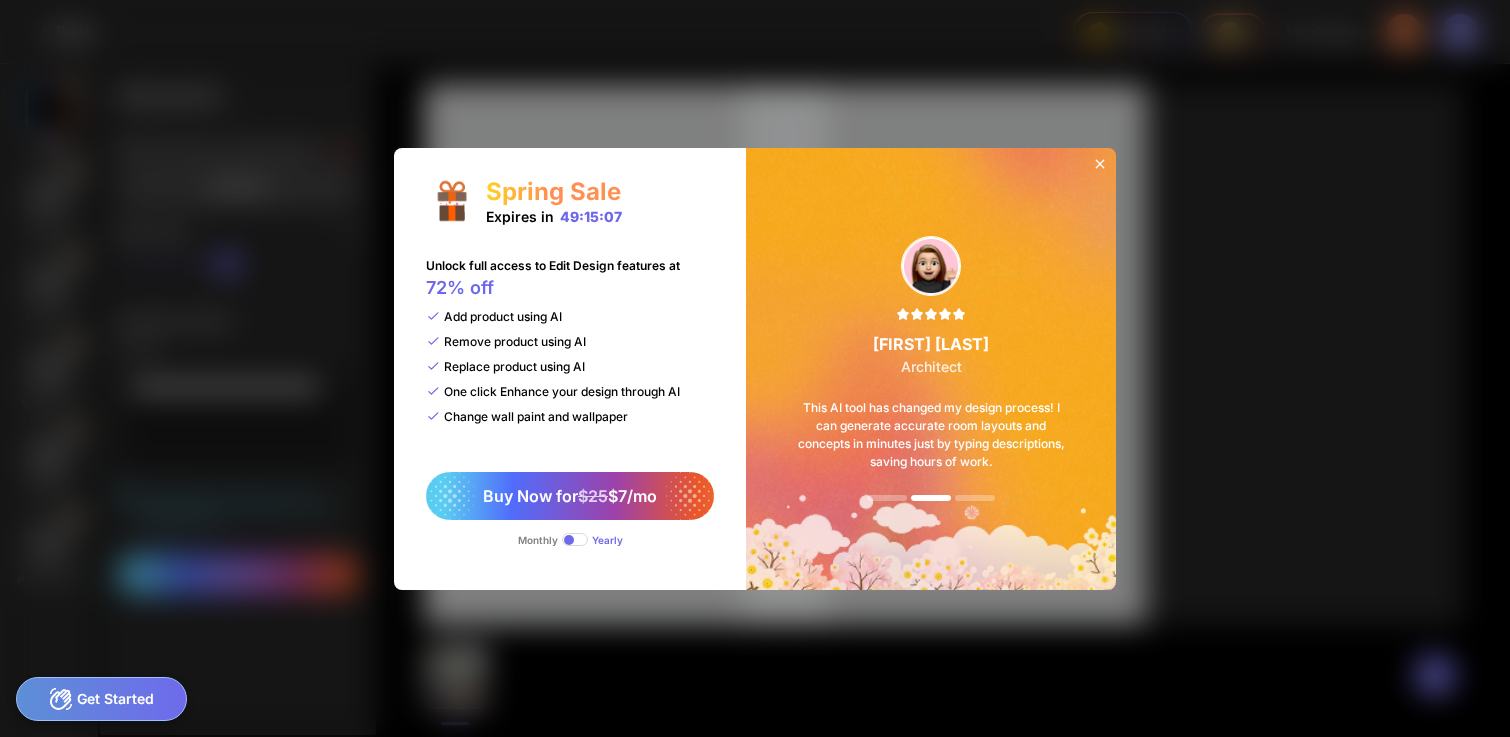 click 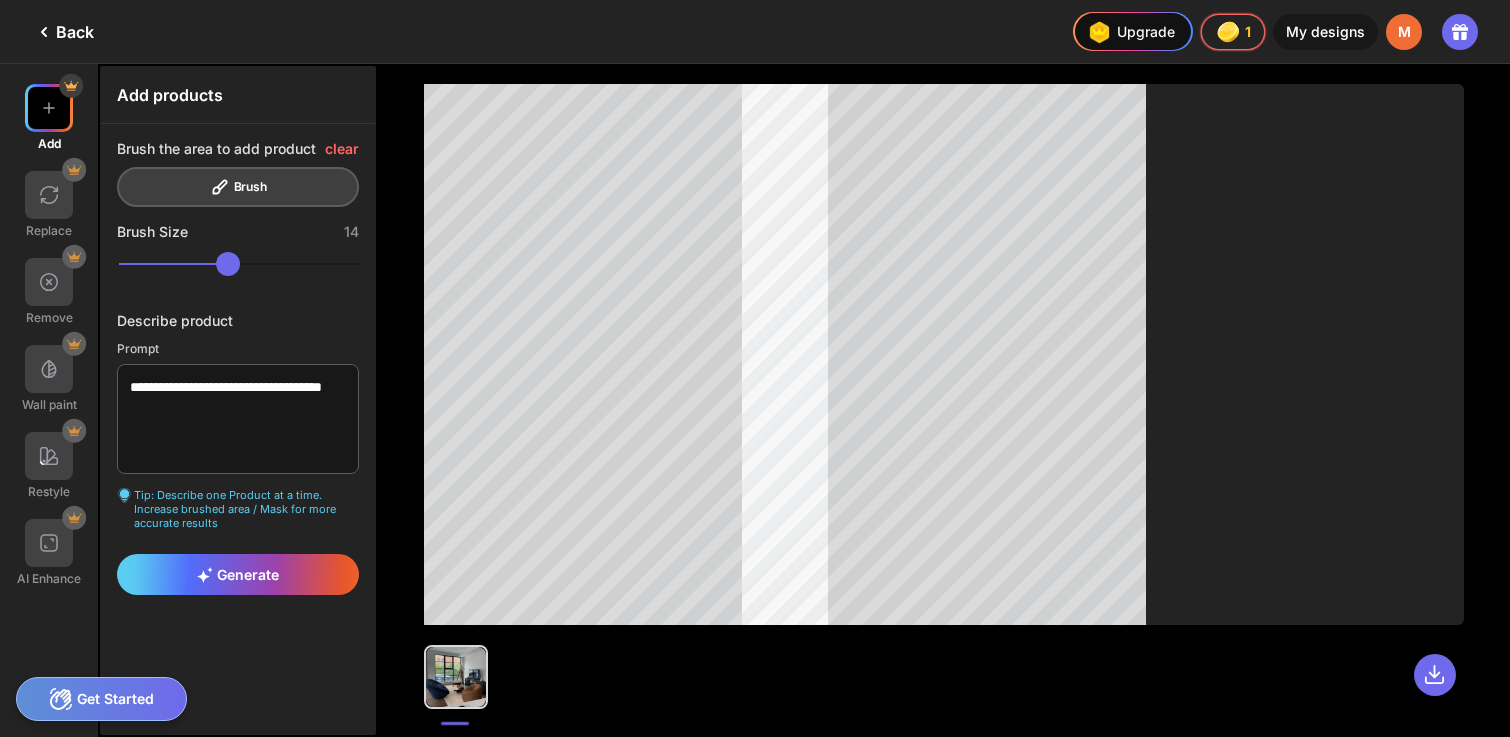 click on "M" at bounding box center [1404, 32] 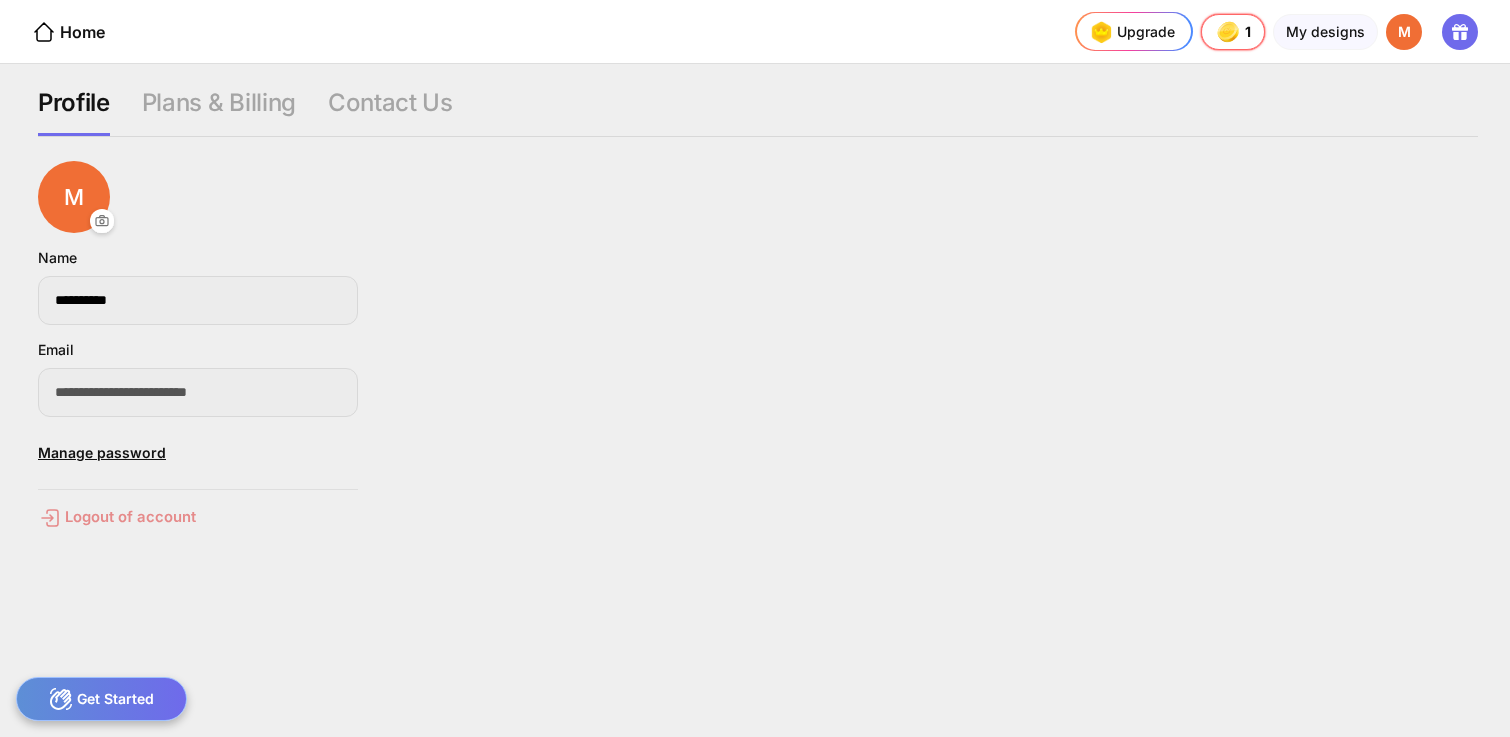 click on "Logout of account" at bounding box center [198, 518] 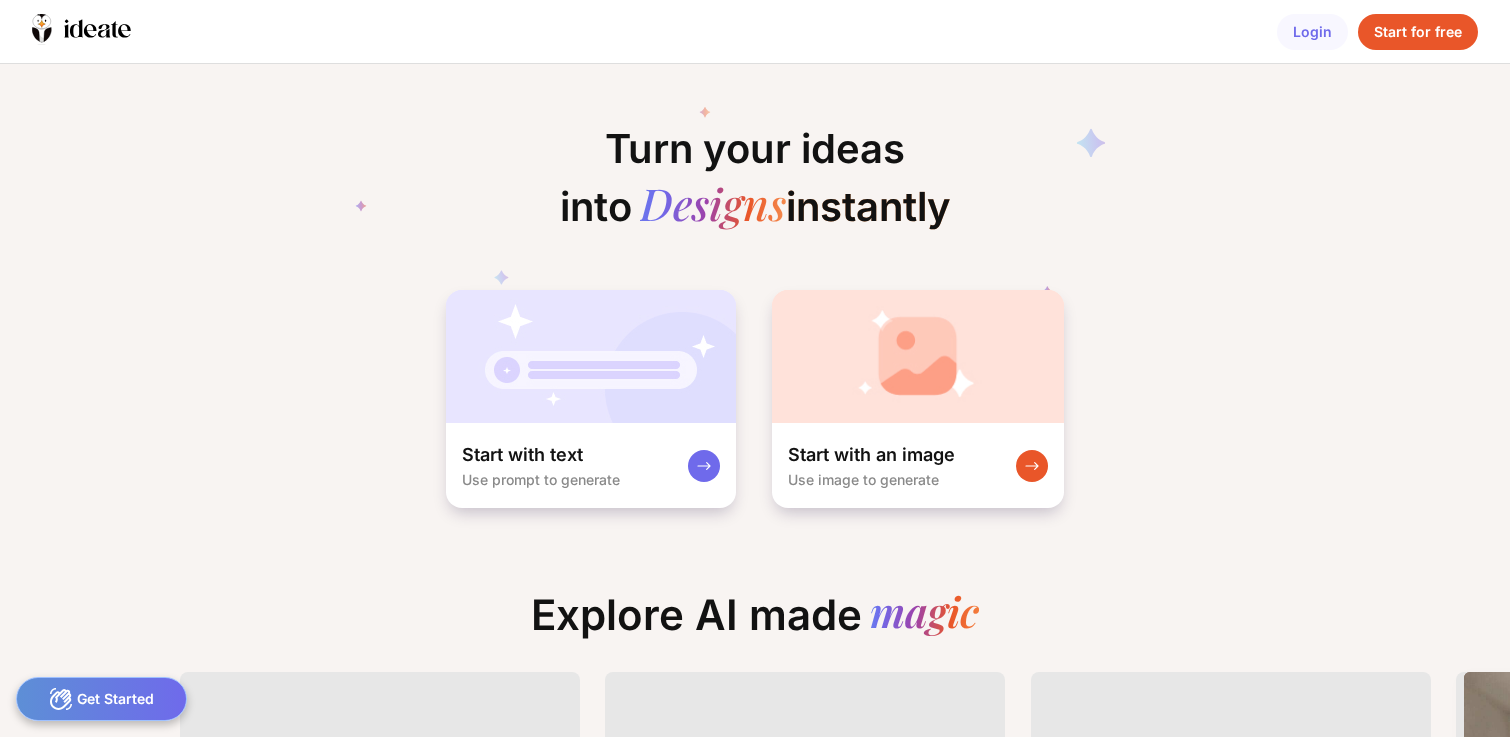 scroll, scrollTop: 0, scrollLeft: 0, axis: both 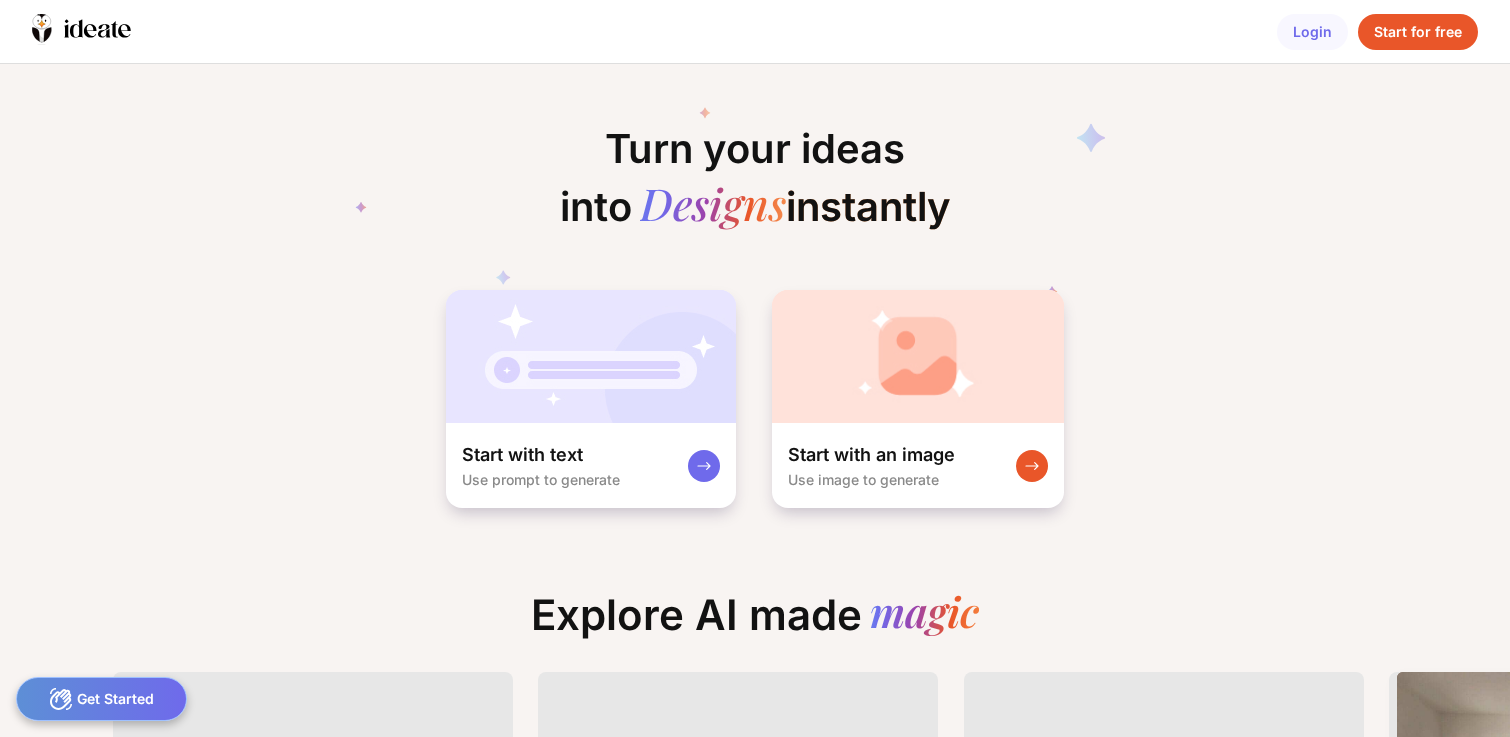click on "Start for free" at bounding box center [1418, 32] 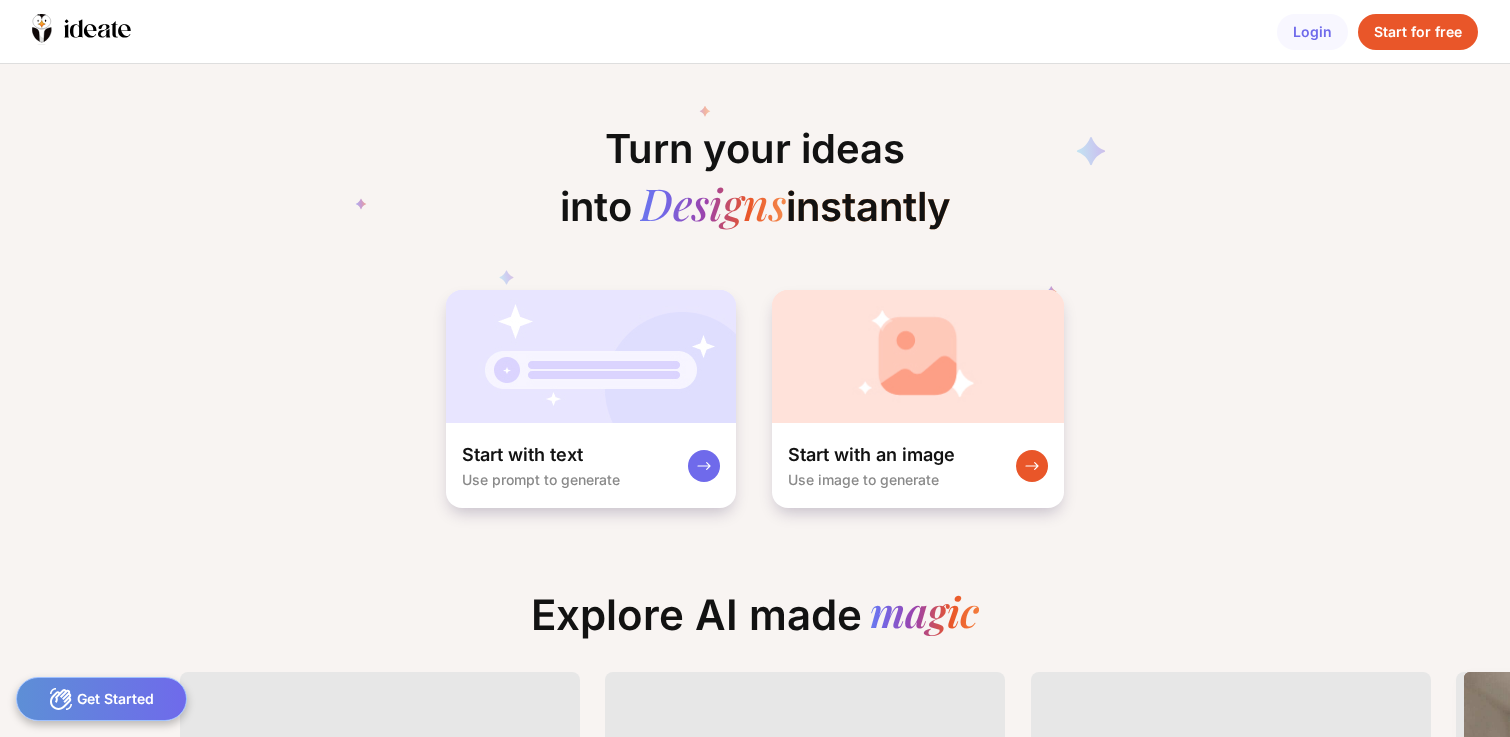 scroll, scrollTop: 0, scrollLeft: 0, axis: both 